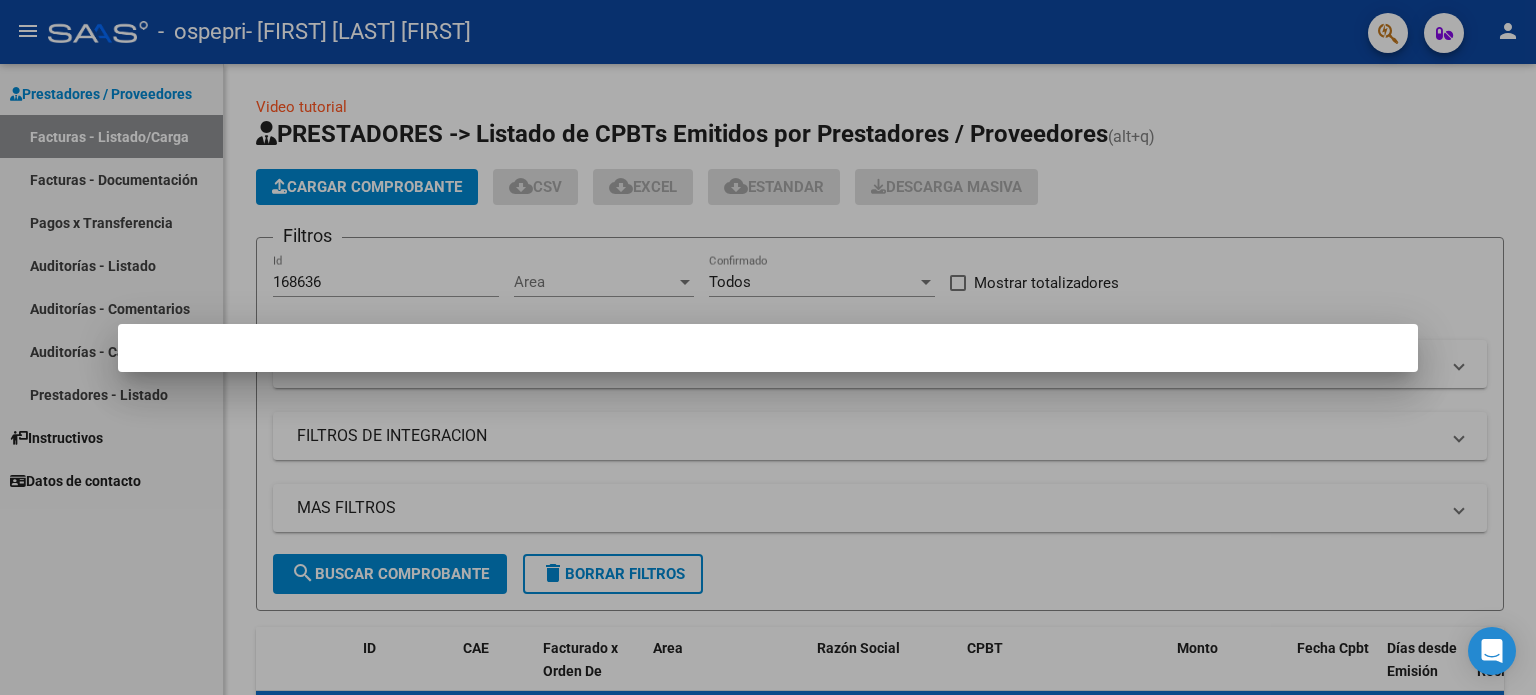 scroll, scrollTop: 0, scrollLeft: 0, axis: both 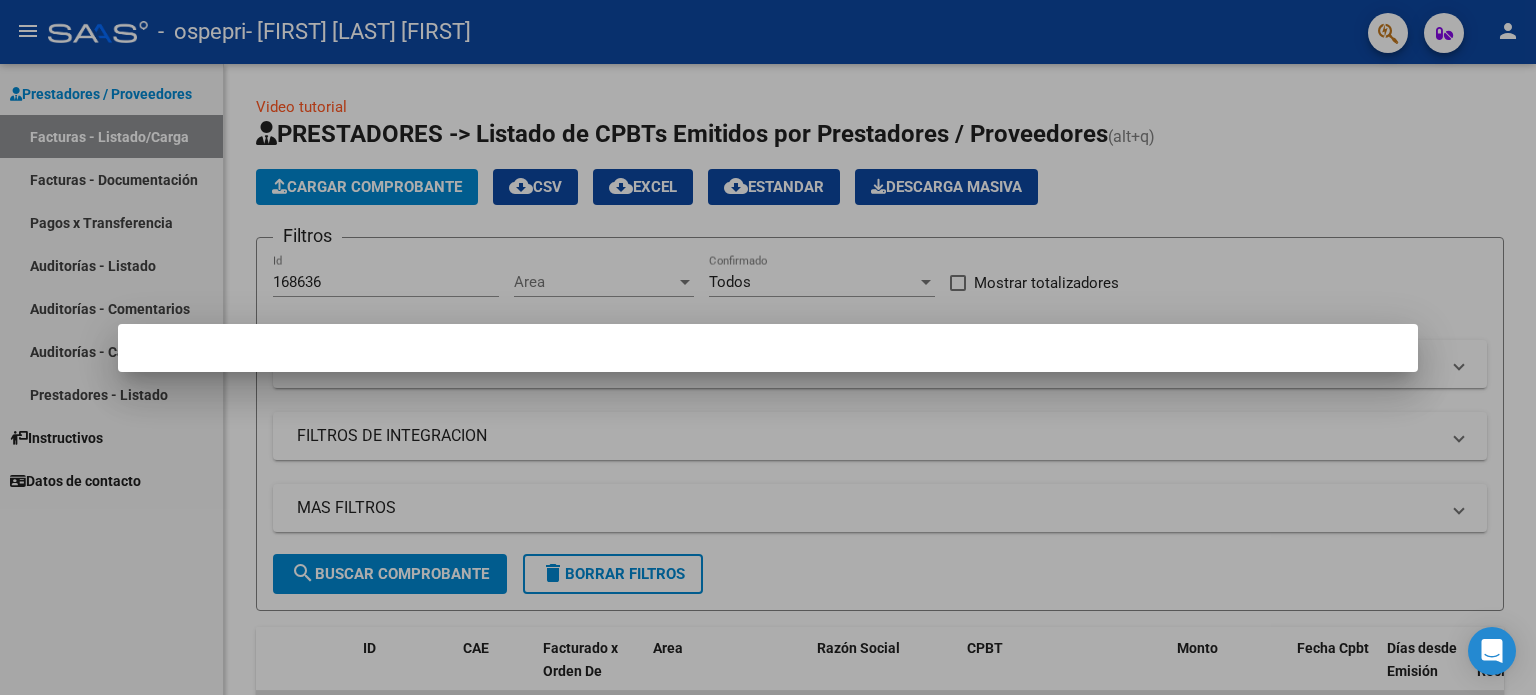 click at bounding box center (768, 347) 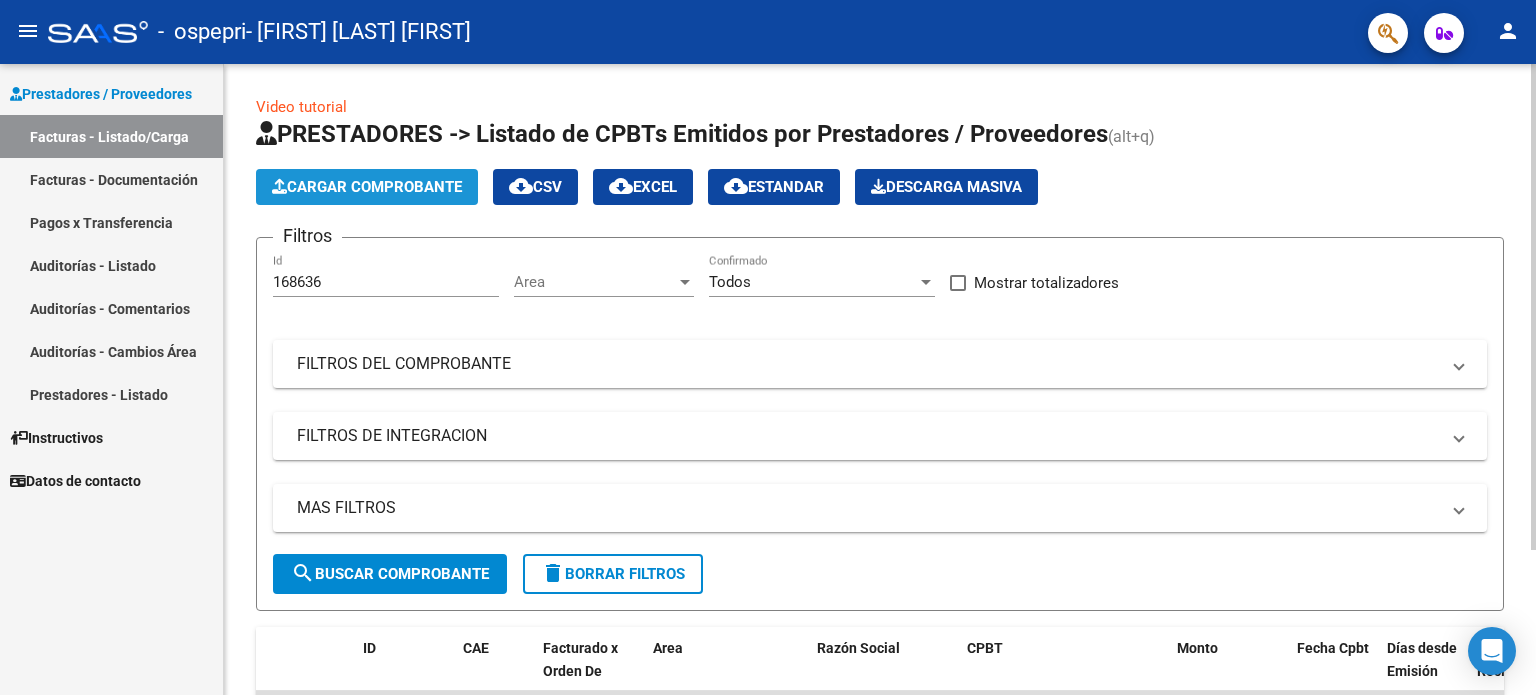click on "Cargar Comprobante" 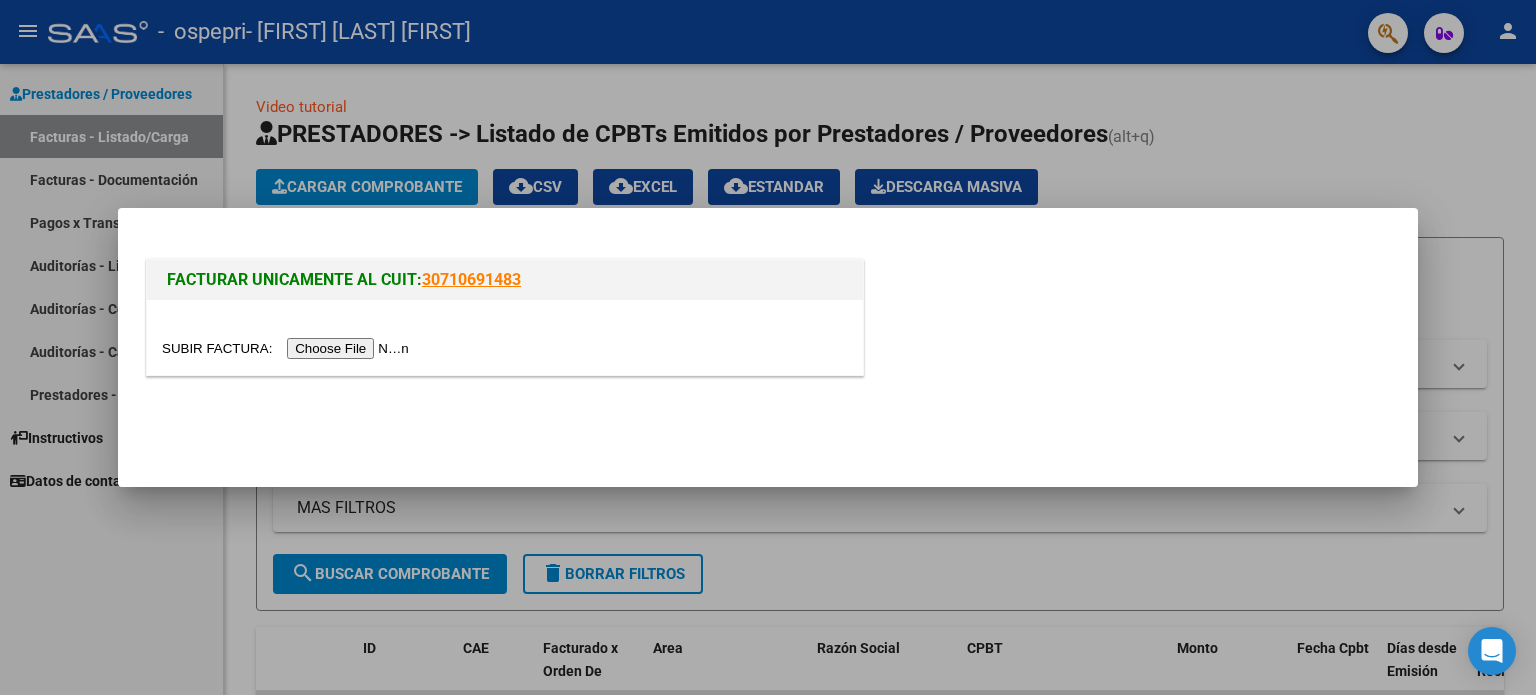 click at bounding box center [288, 348] 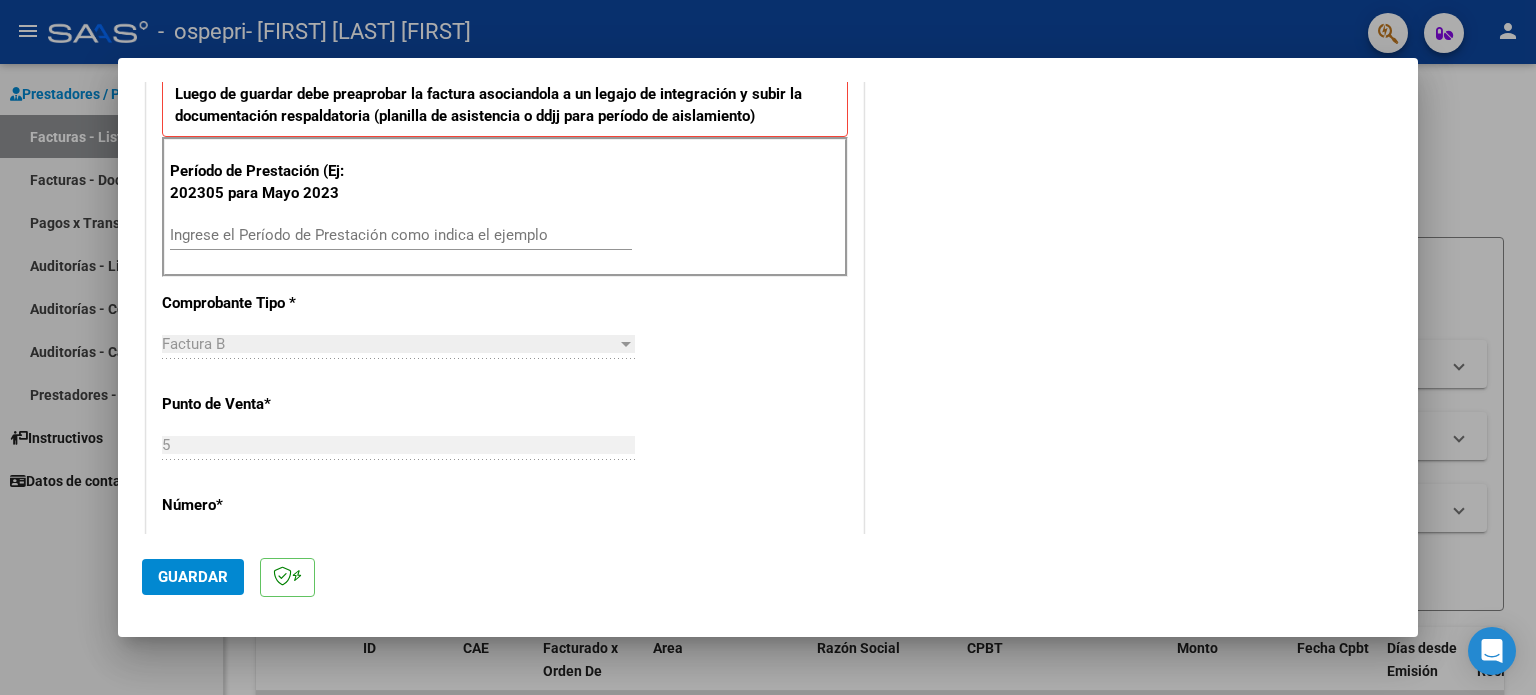 scroll, scrollTop: 517, scrollLeft: 0, axis: vertical 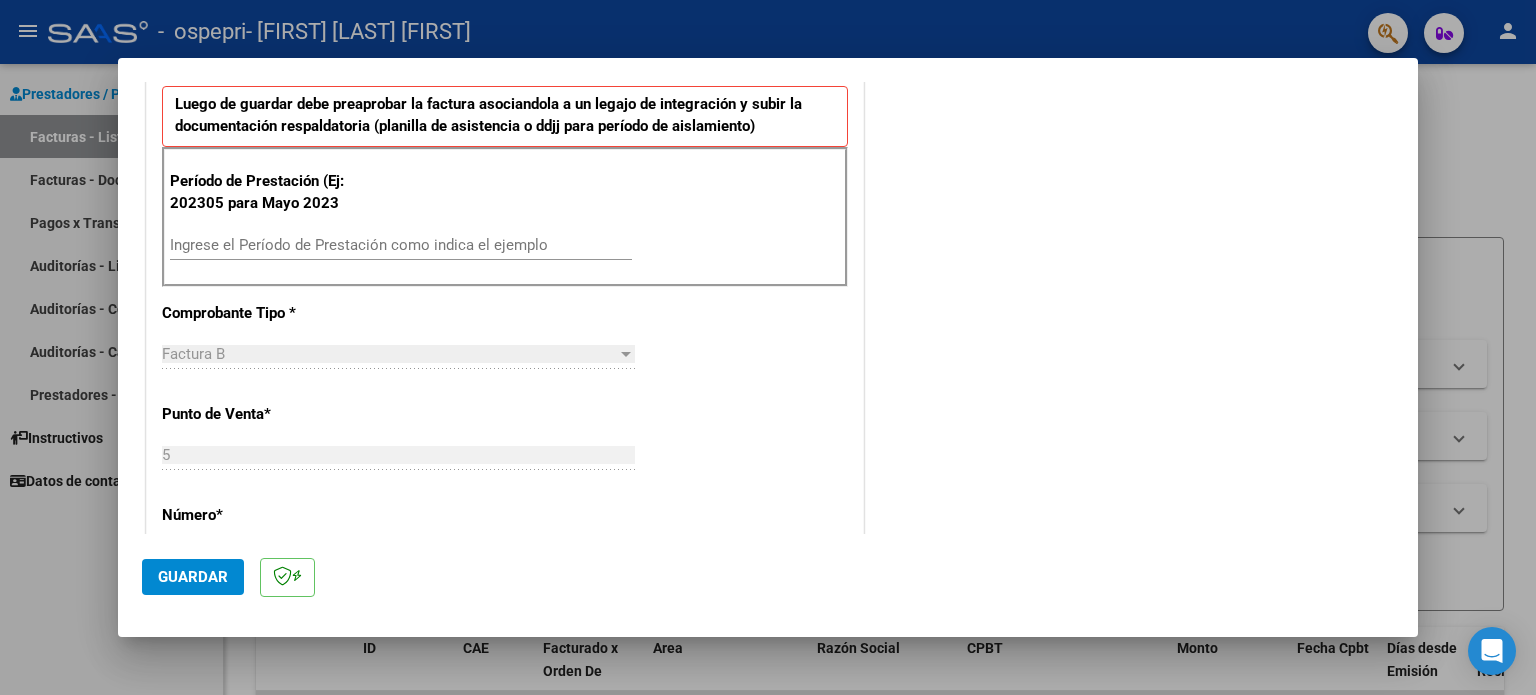 click on "Ingrese el Período de Prestación como indica el ejemplo" at bounding box center (401, 245) 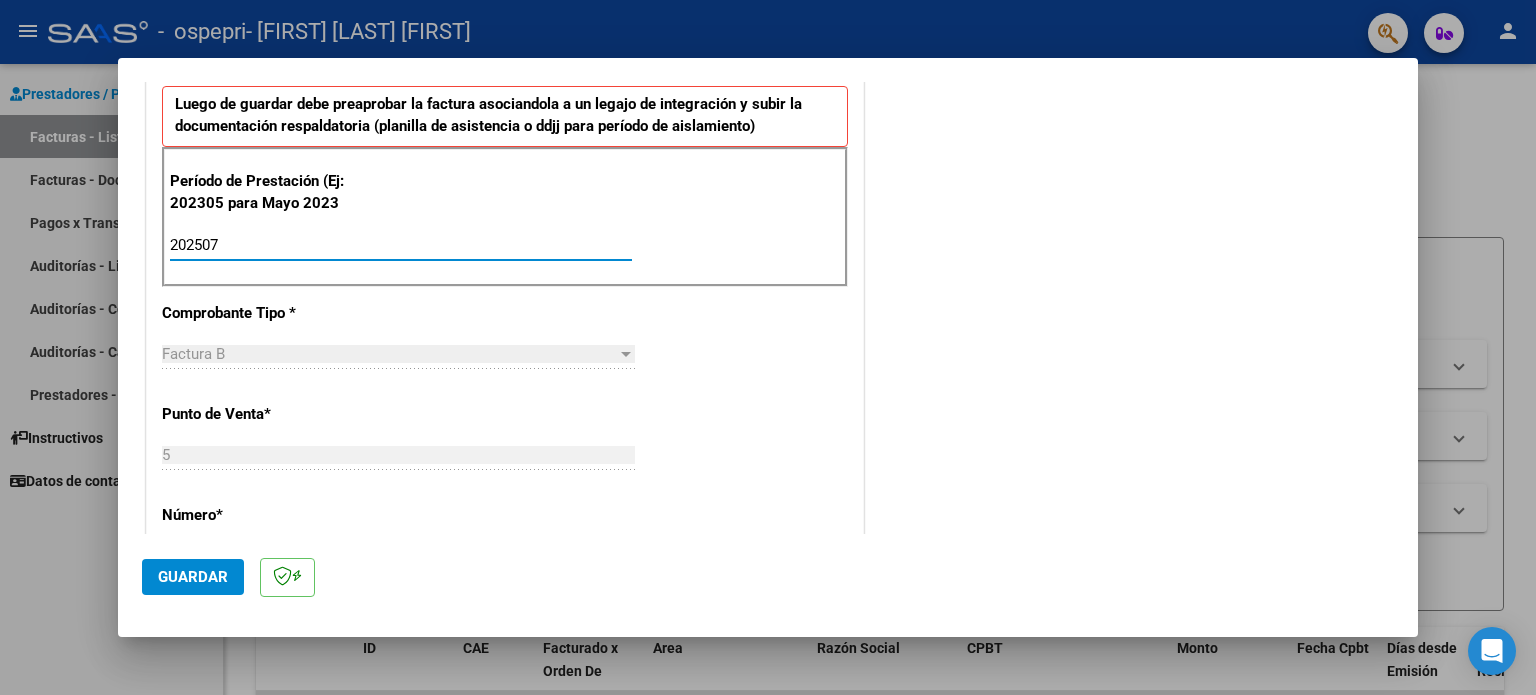 type on "202507" 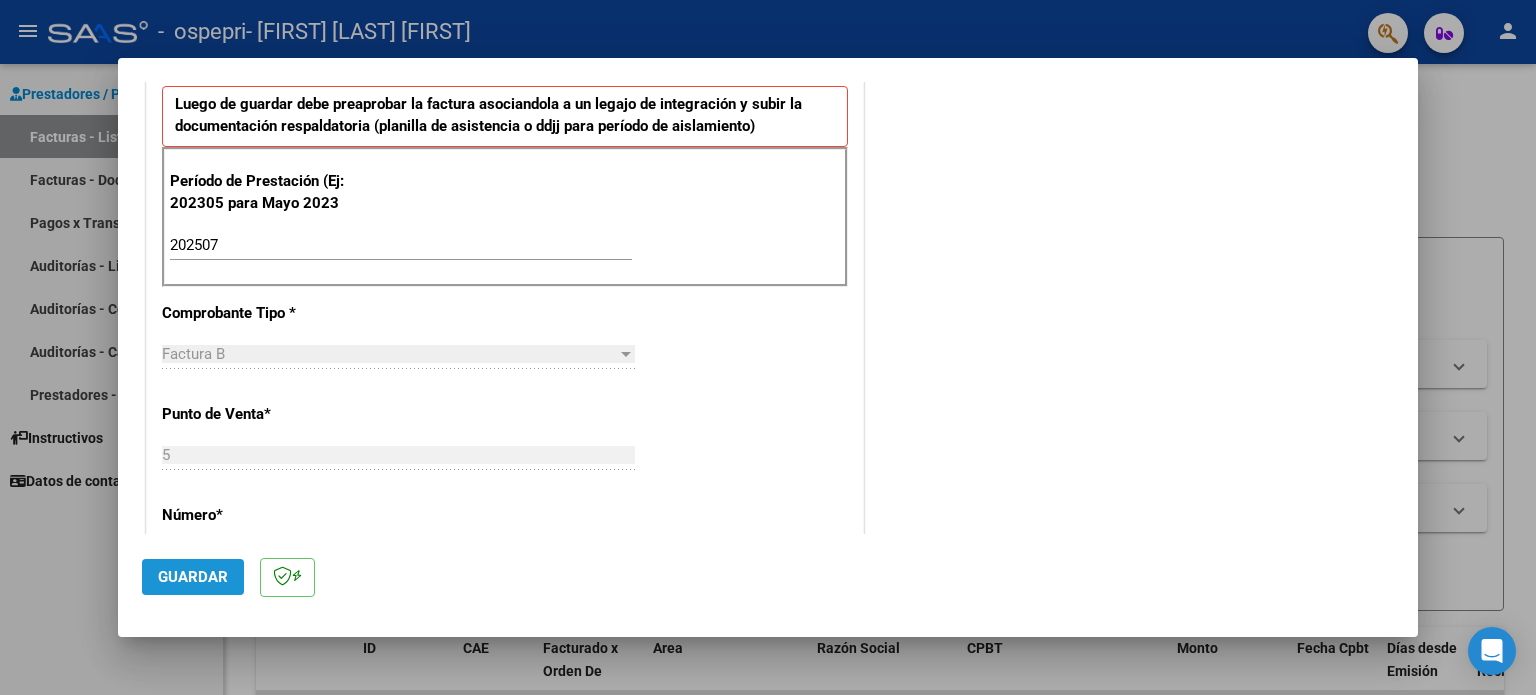 click on "Guardar" 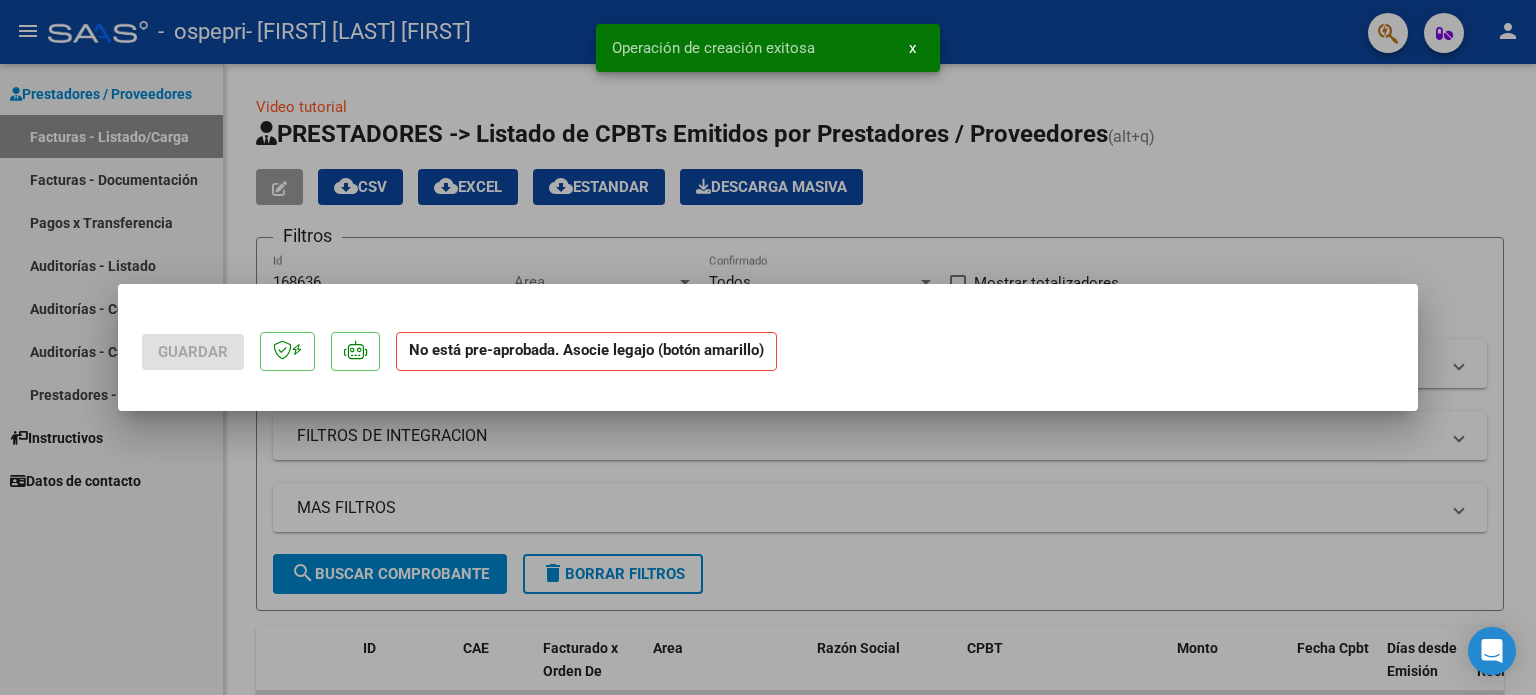 scroll, scrollTop: 0, scrollLeft: 0, axis: both 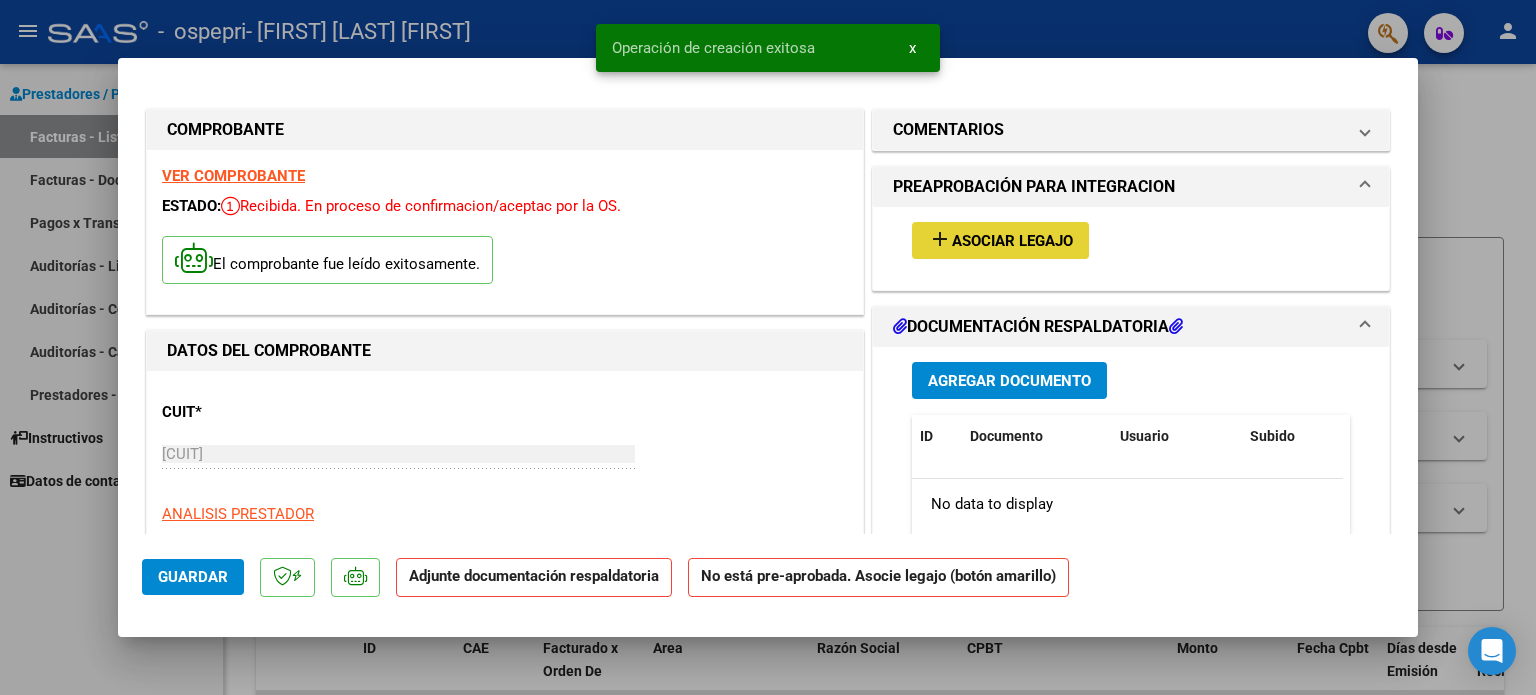 click on "Asociar Legajo" at bounding box center (1012, 241) 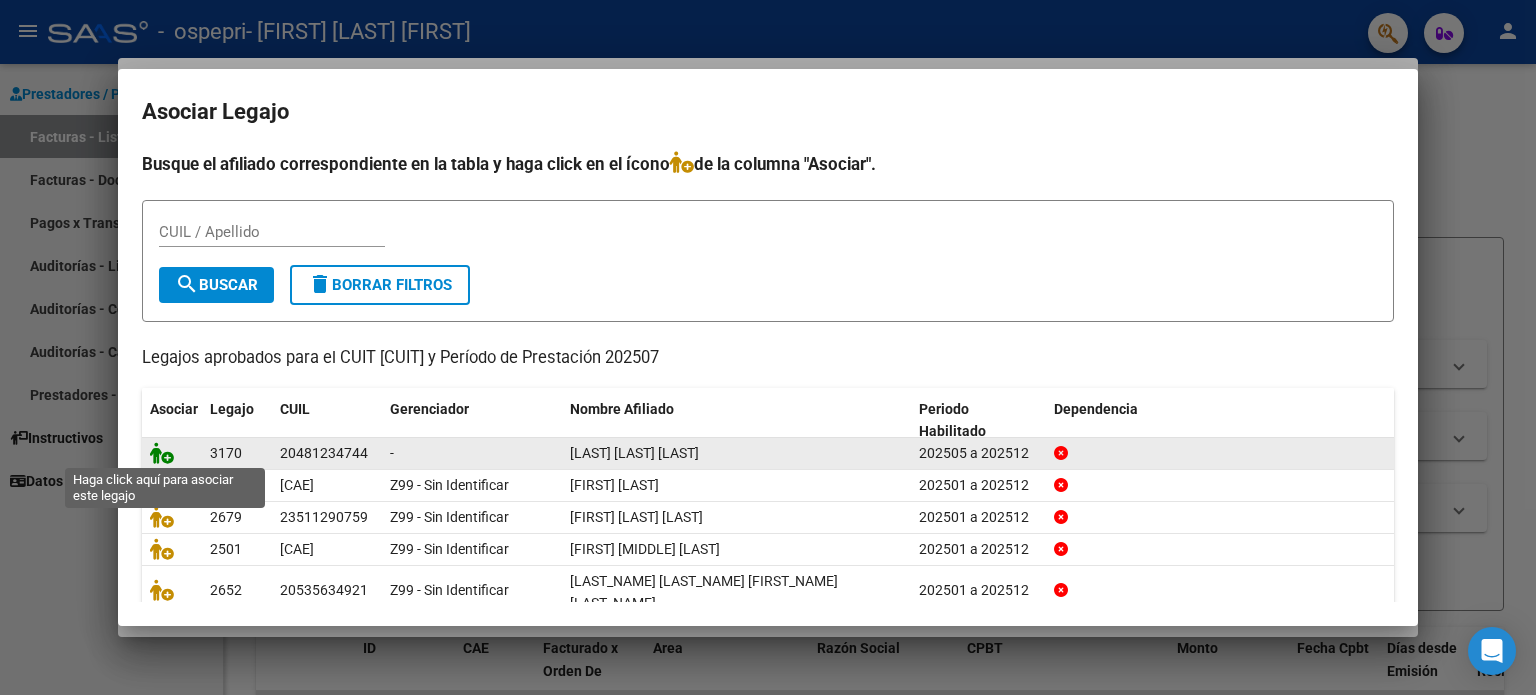 click 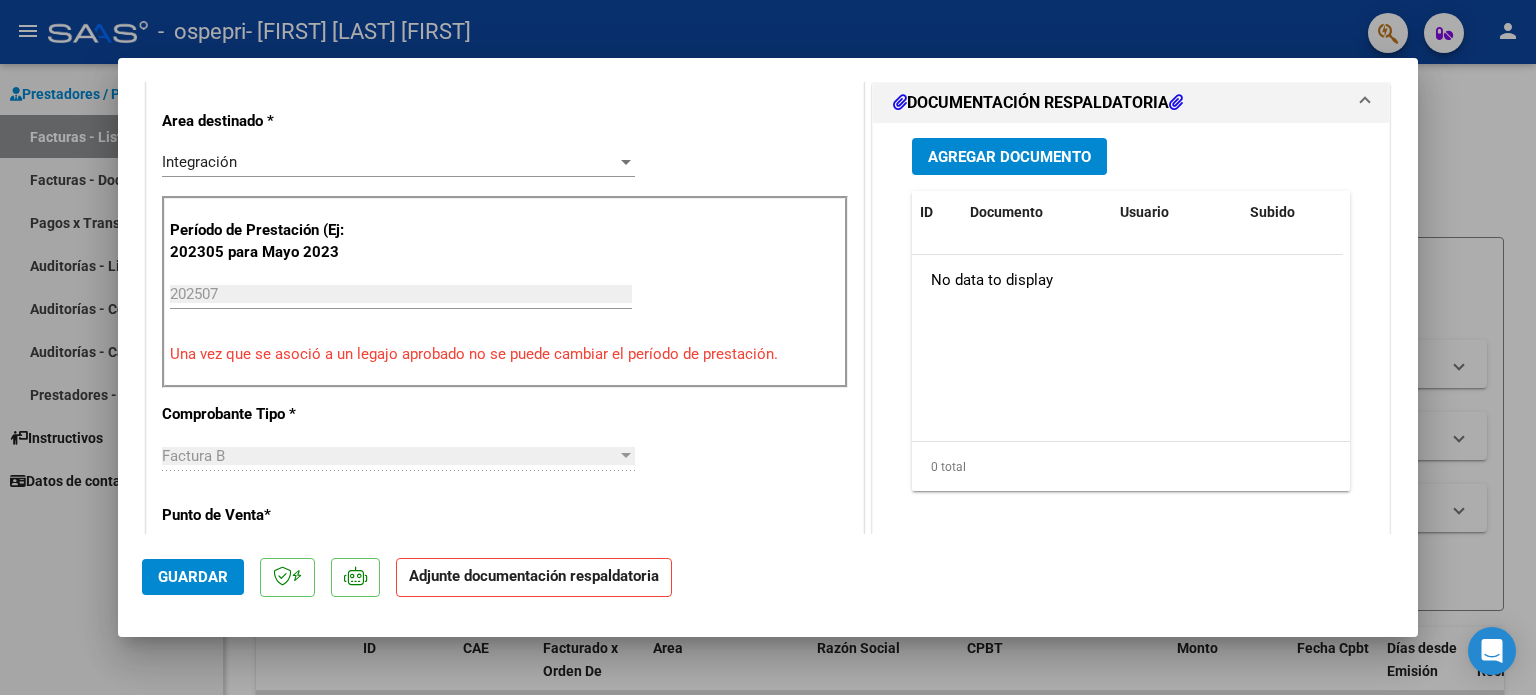 scroll, scrollTop: 404, scrollLeft: 0, axis: vertical 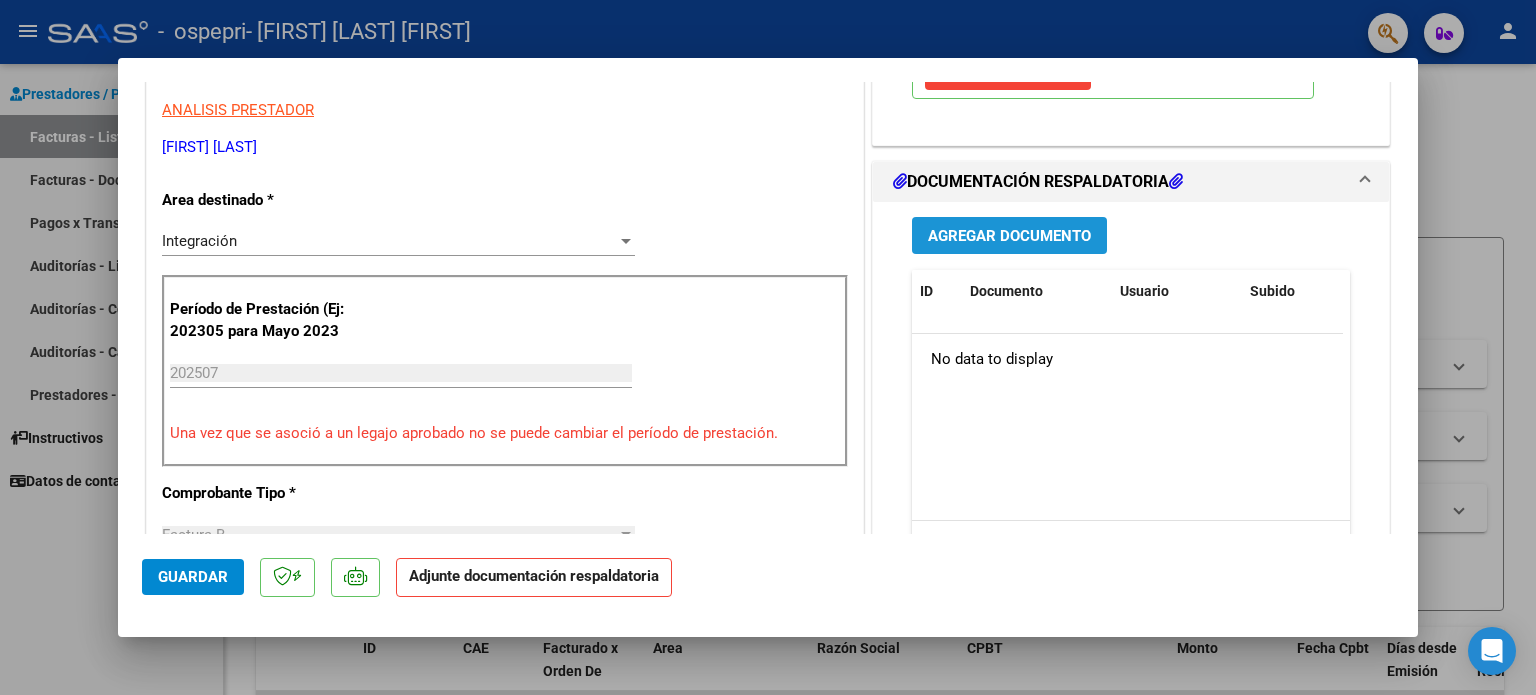 click on "Agregar Documento" at bounding box center [1009, 236] 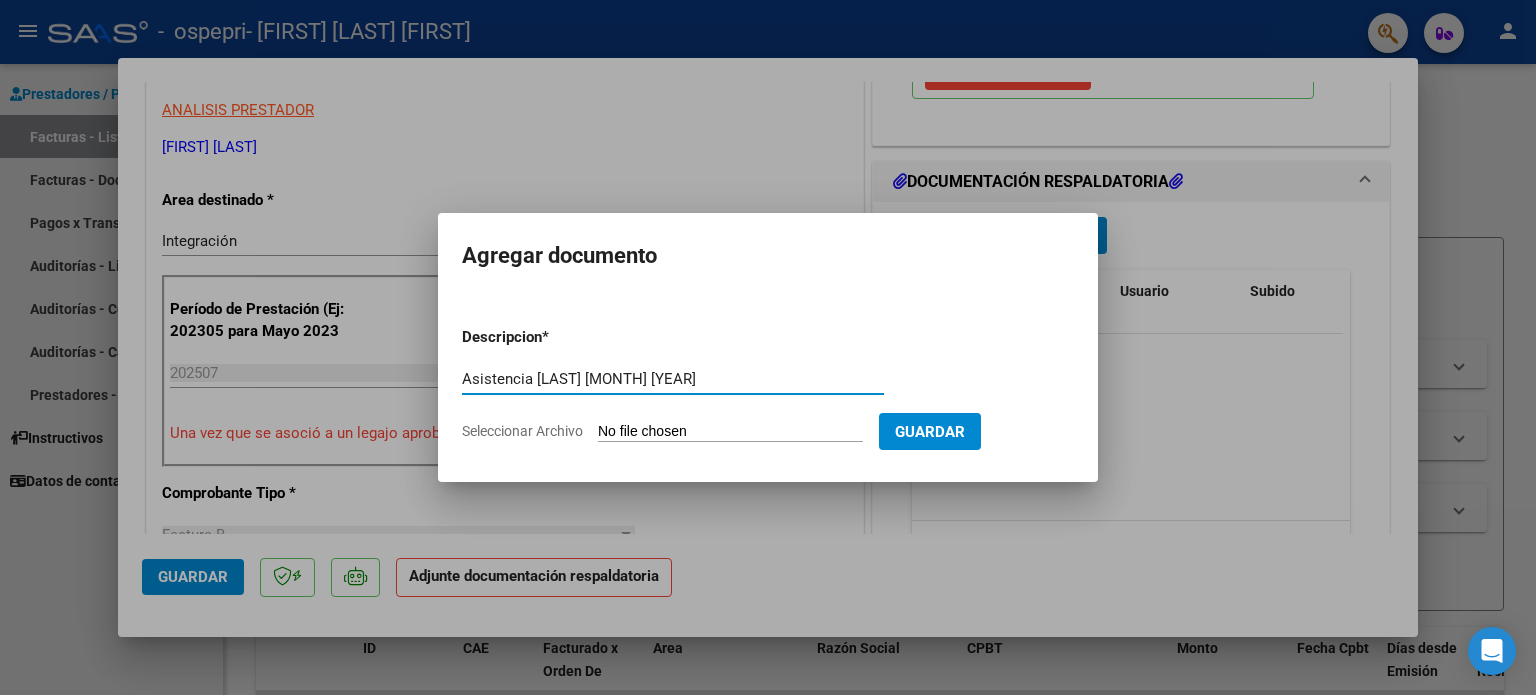 type on "Asistencia [LAST] [MONTH] [YEAR]" 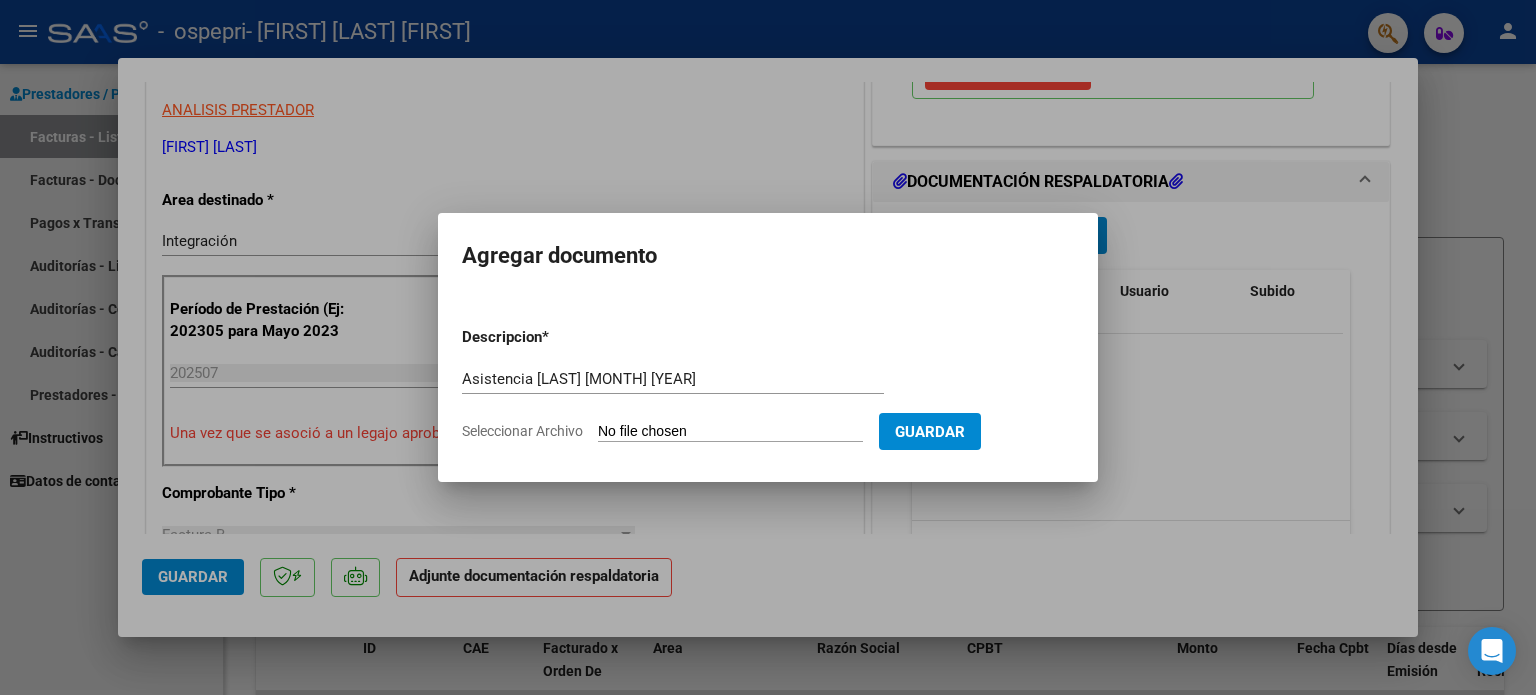 click on "Seleccionar Archivo" at bounding box center (730, 432) 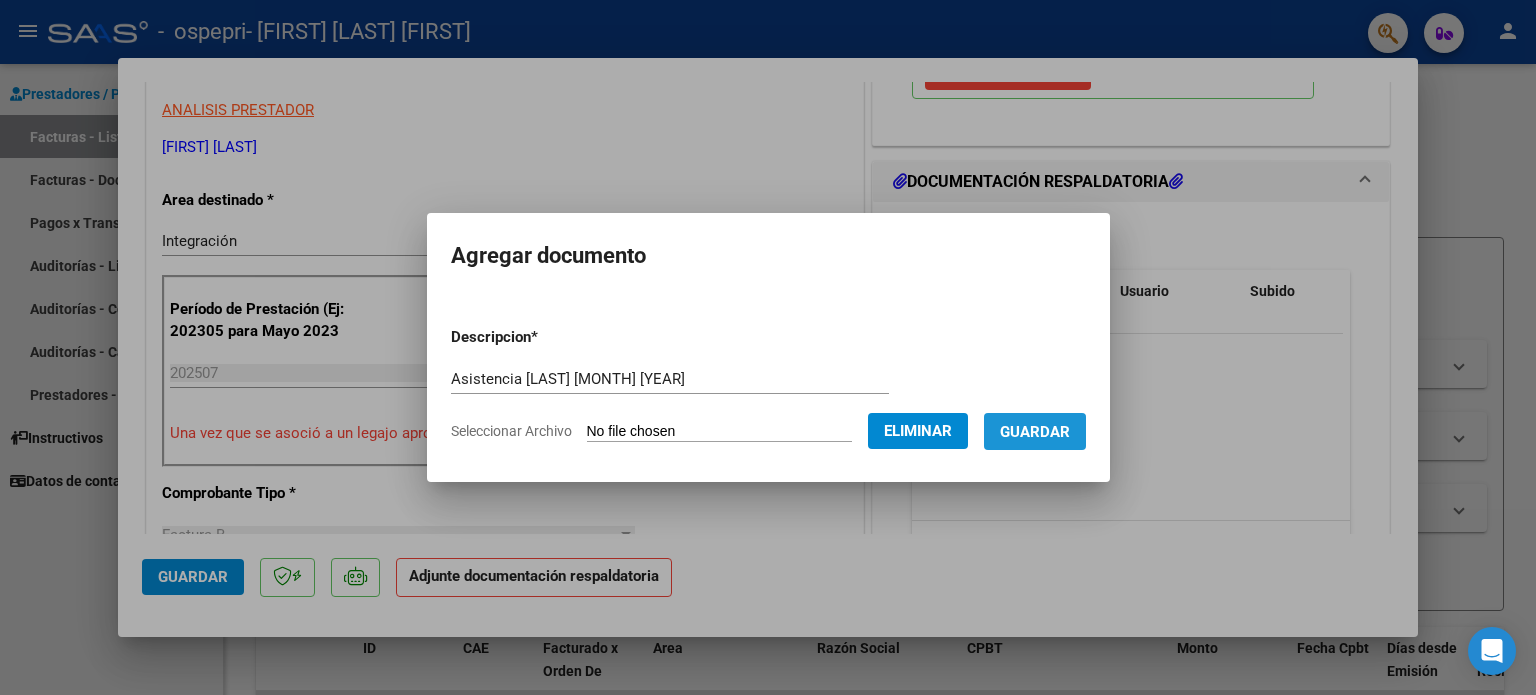 click on "Guardar" at bounding box center [1035, 431] 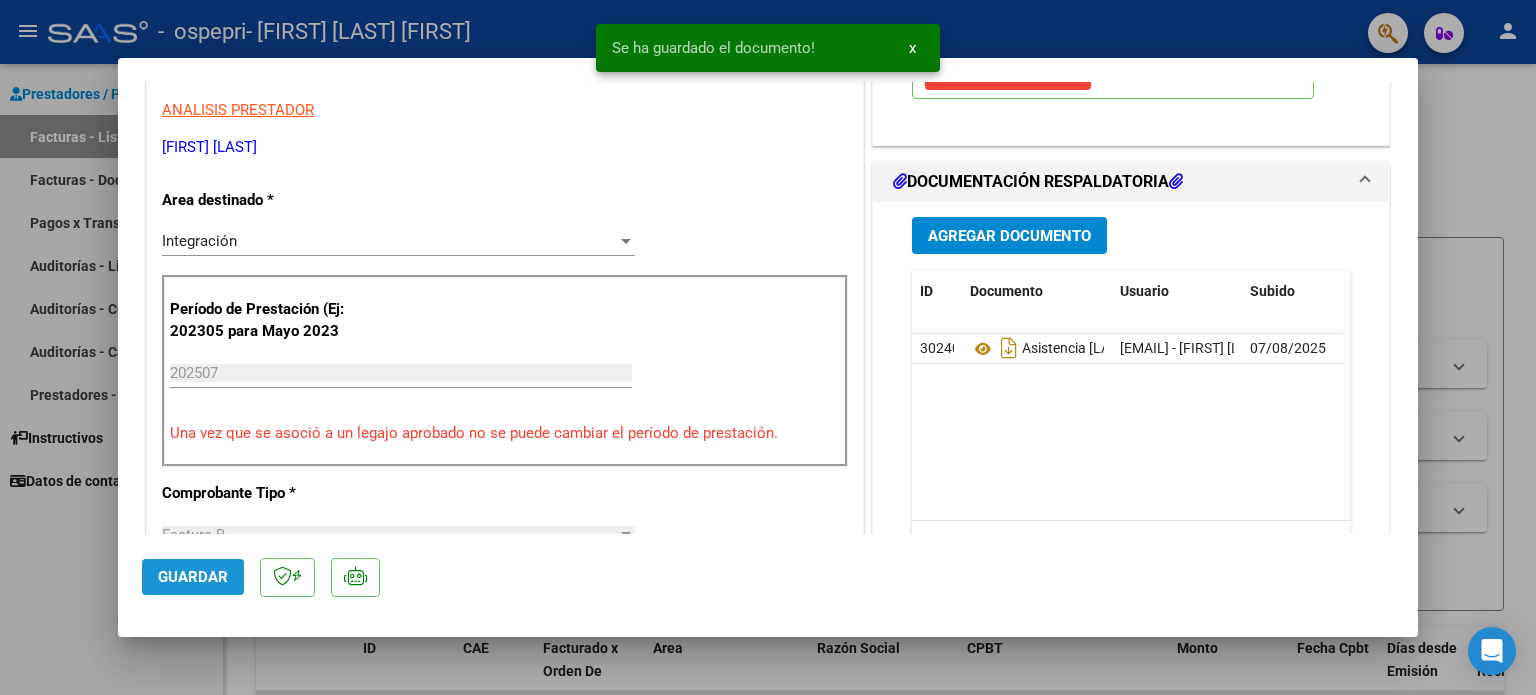 click on "Guardar" 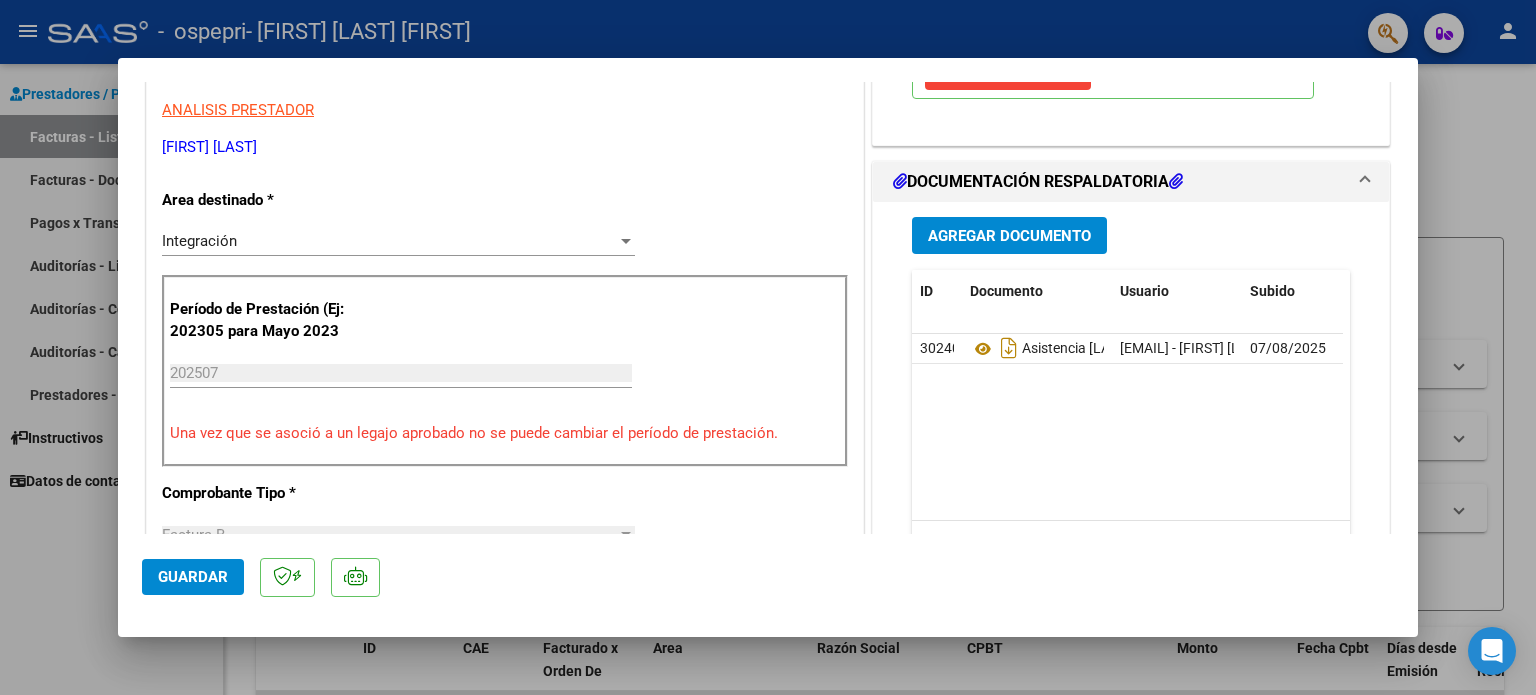 click at bounding box center (768, 347) 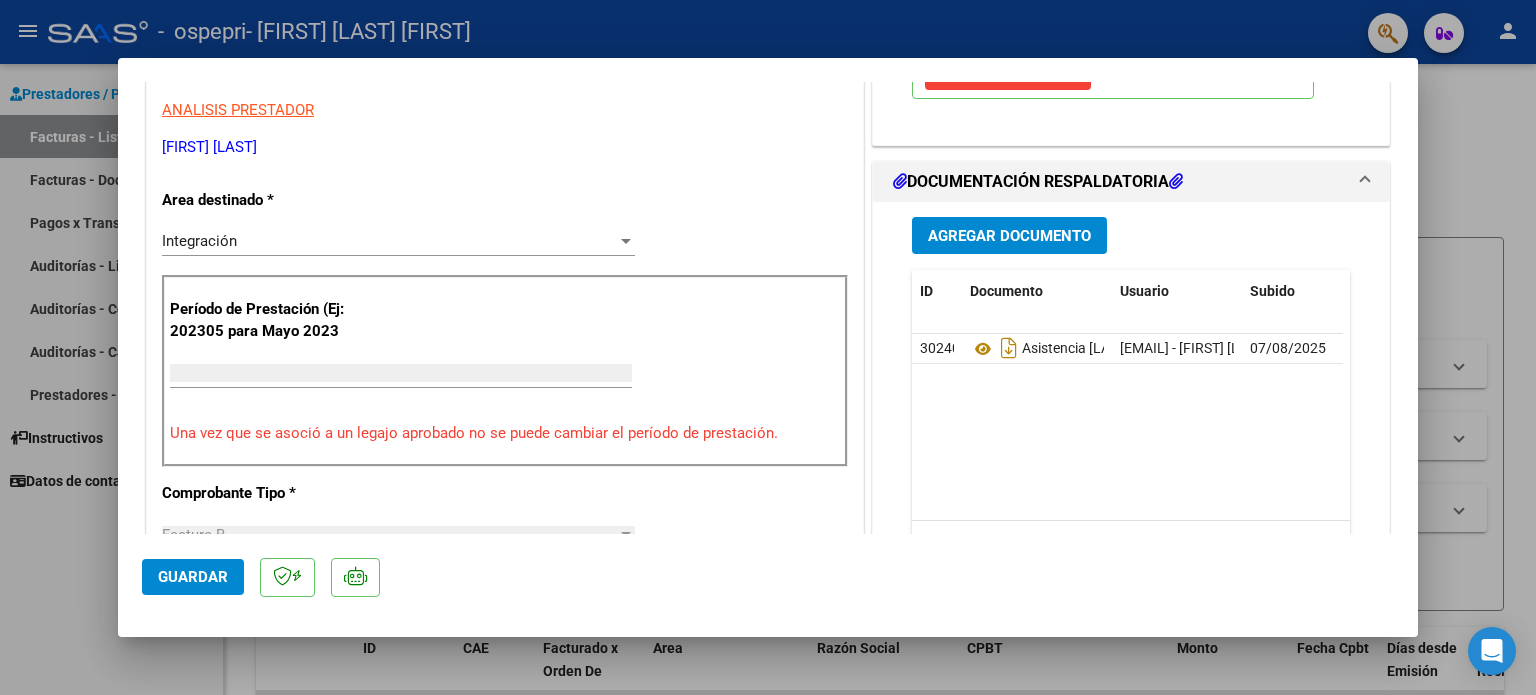 scroll, scrollTop: 343, scrollLeft: 0, axis: vertical 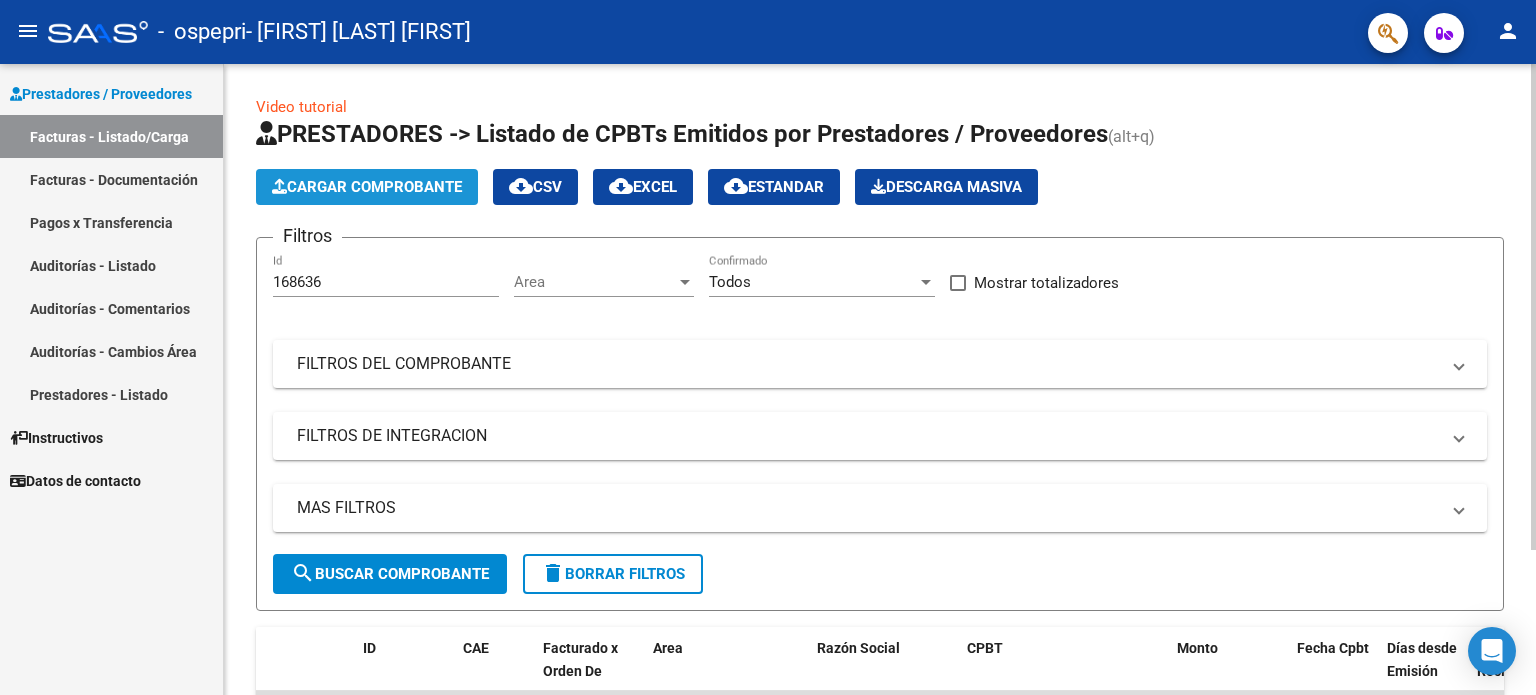 click on "Cargar Comprobante" 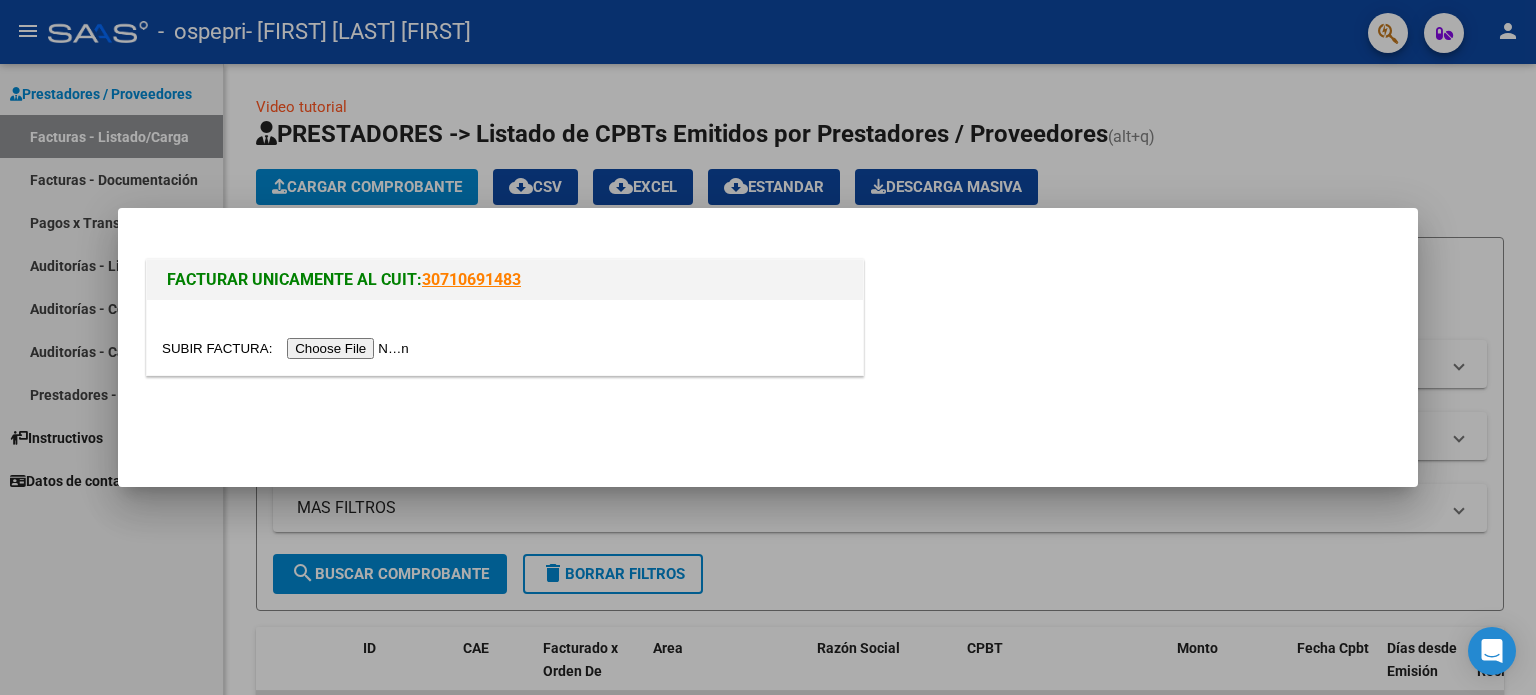 click at bounding box center [288, 348] 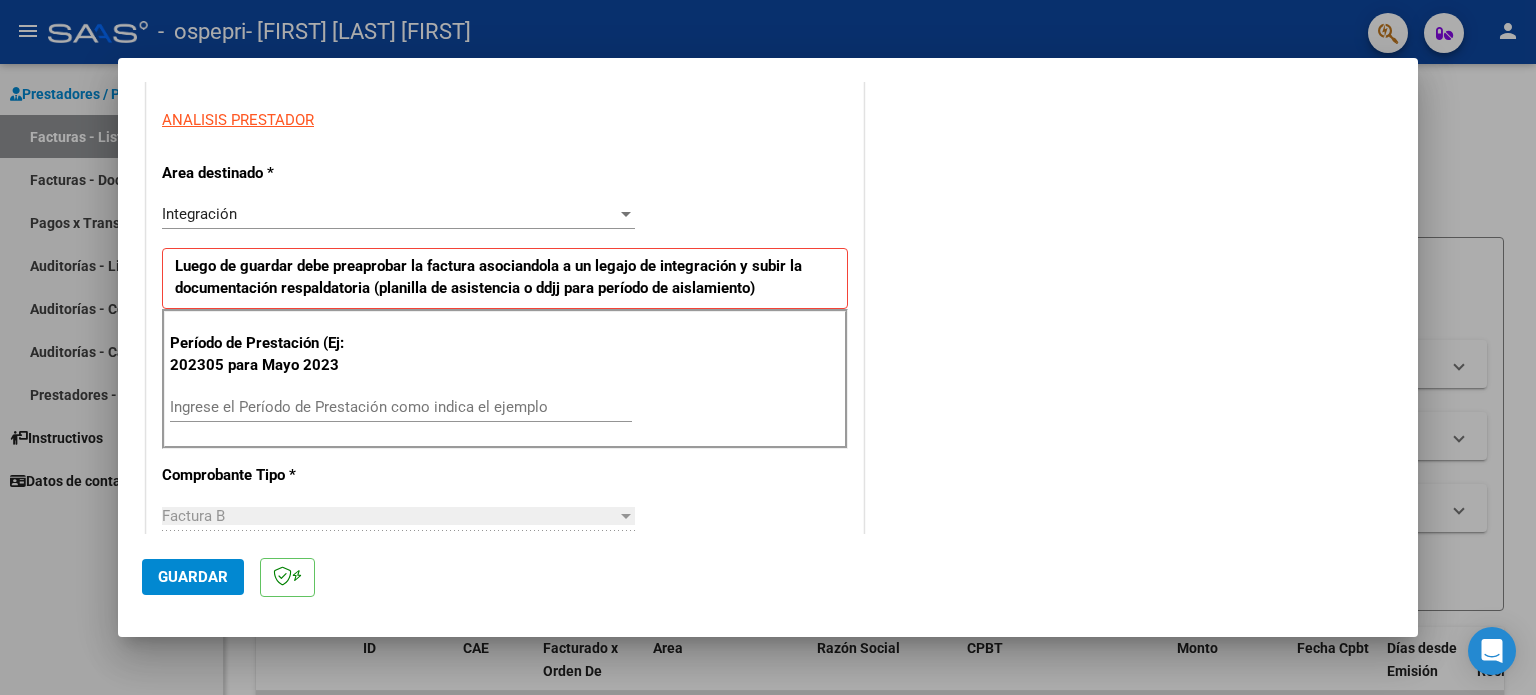 scroll, scrollTop: 361, scrollLeft: 0, axis: vertical 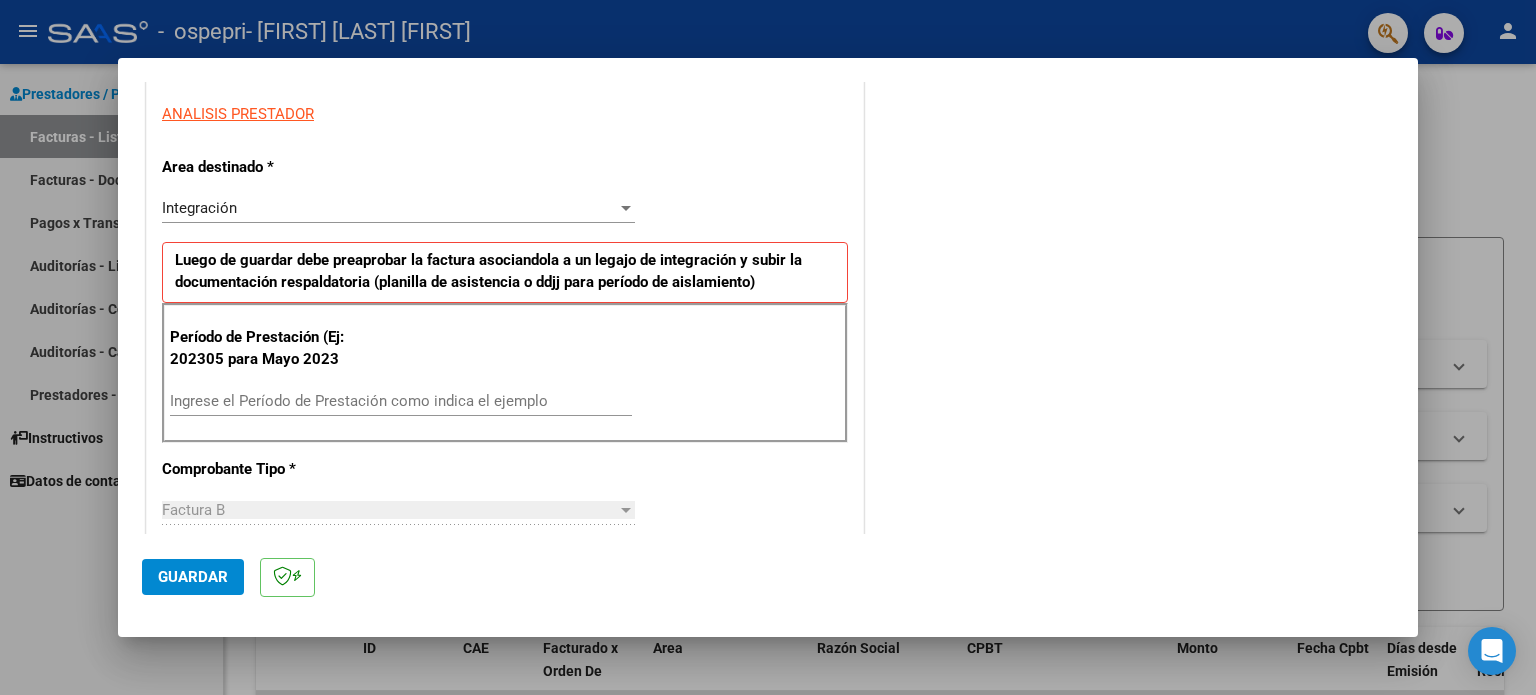 click on "Ingrese el Período de Prestación como indica el ejemplo" at bounding box center [401, 401] 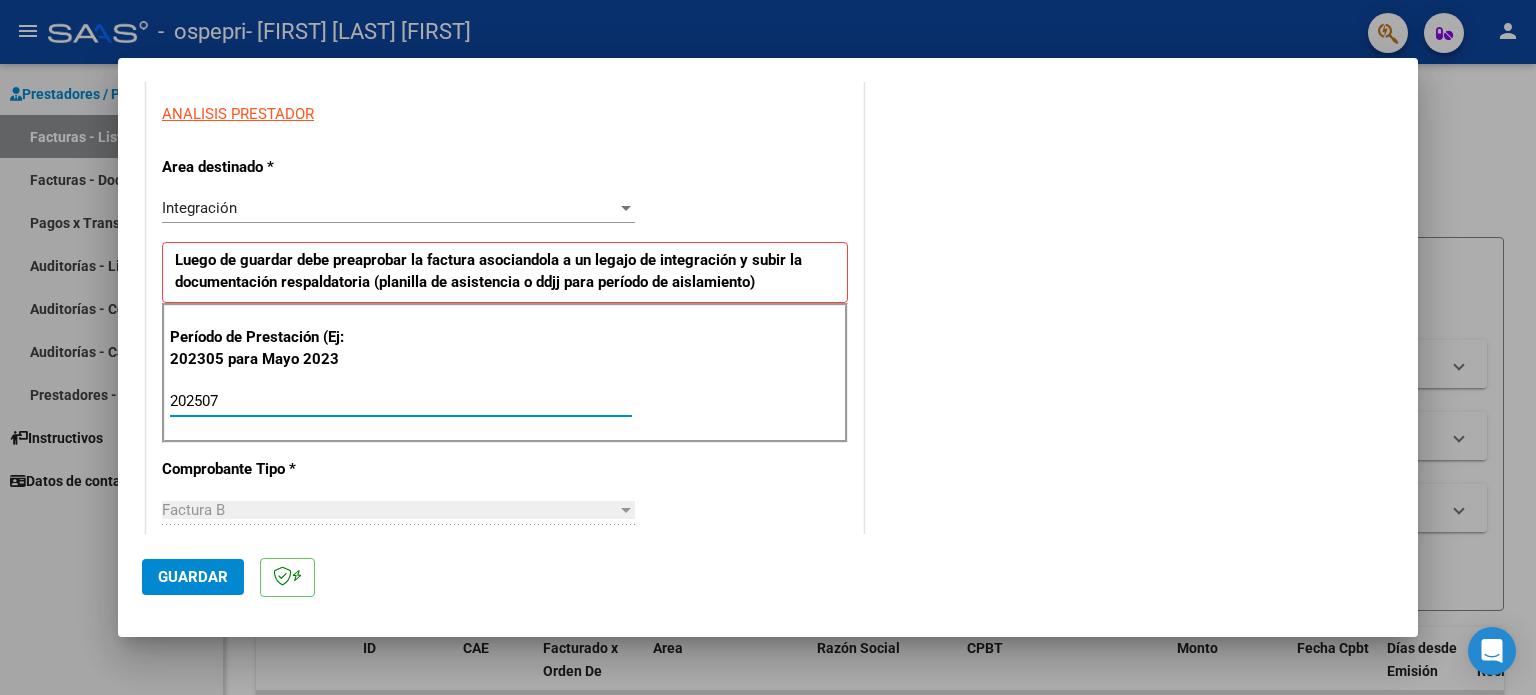type on "202507" 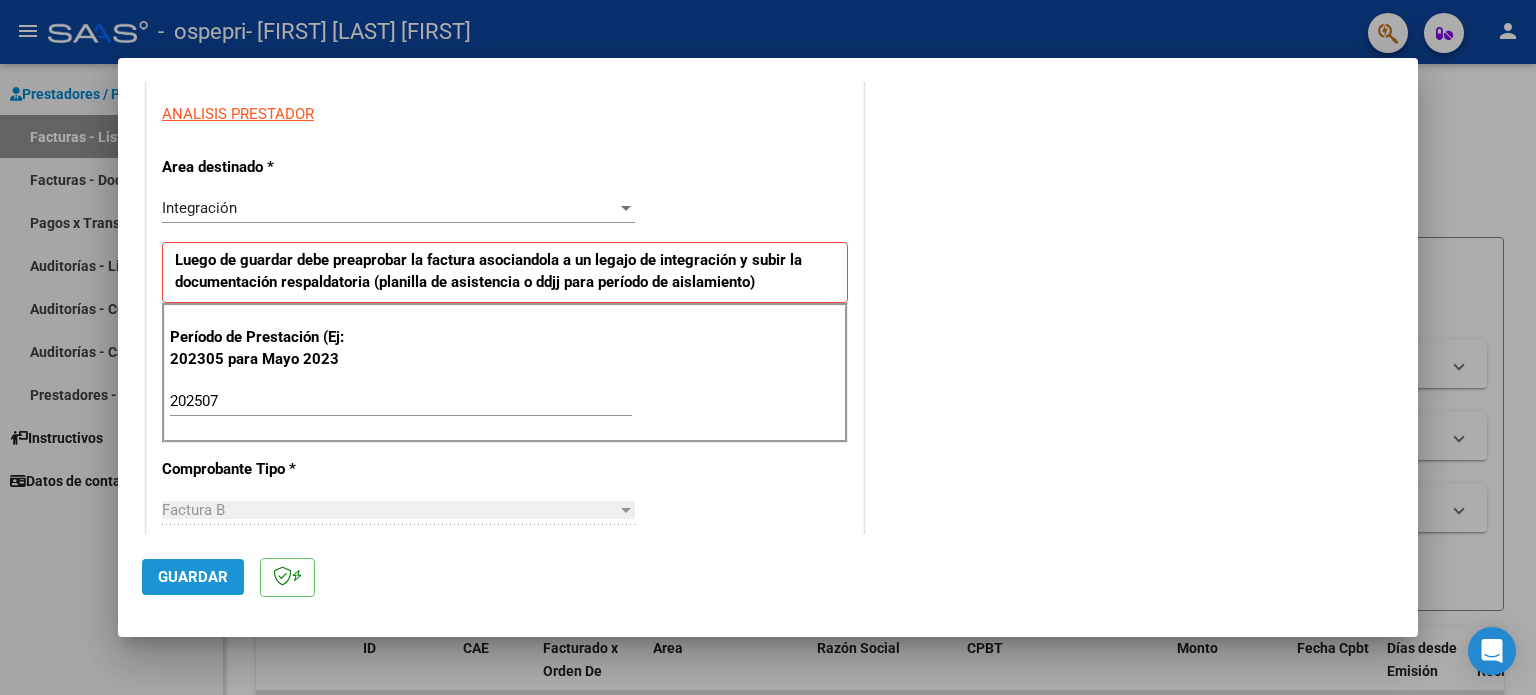 click on "Guardar" 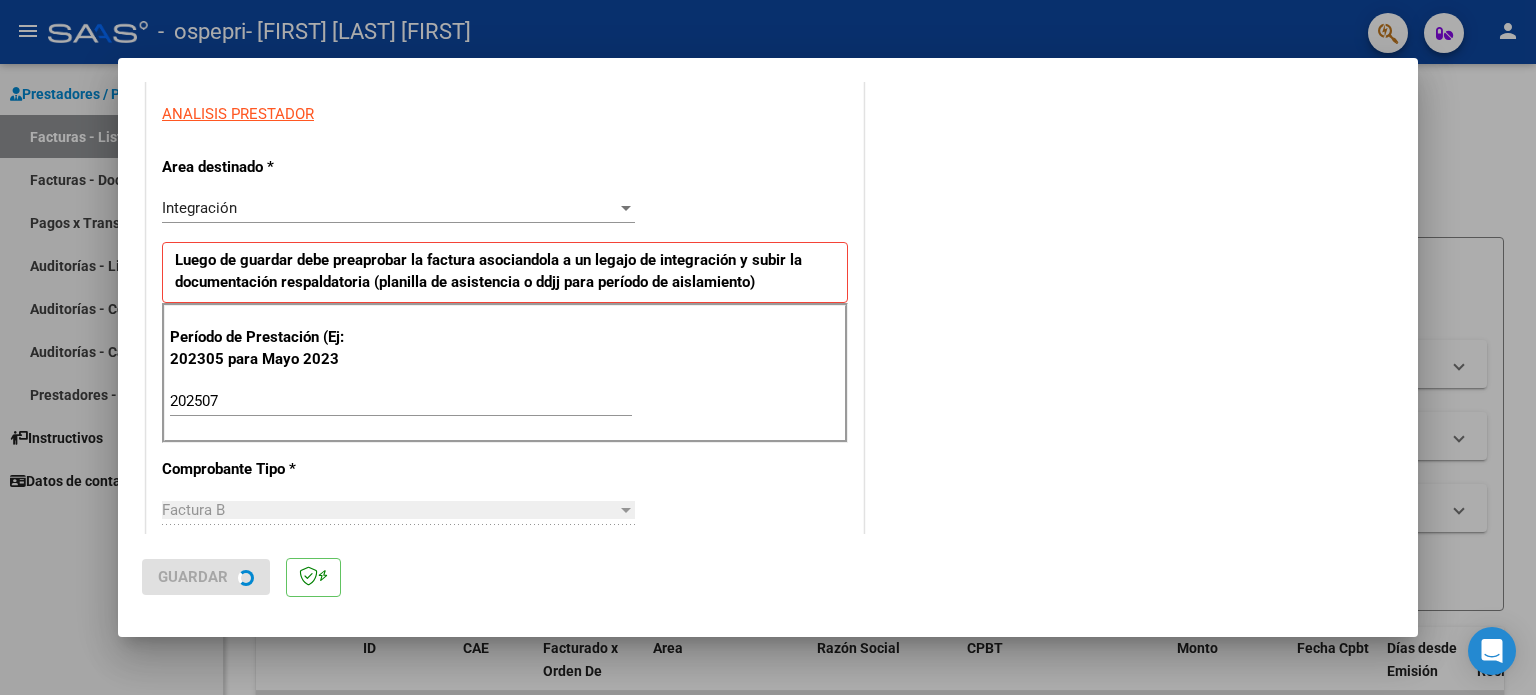 scroll, scrollTop: 0, scrollLeft: 0, axis: both 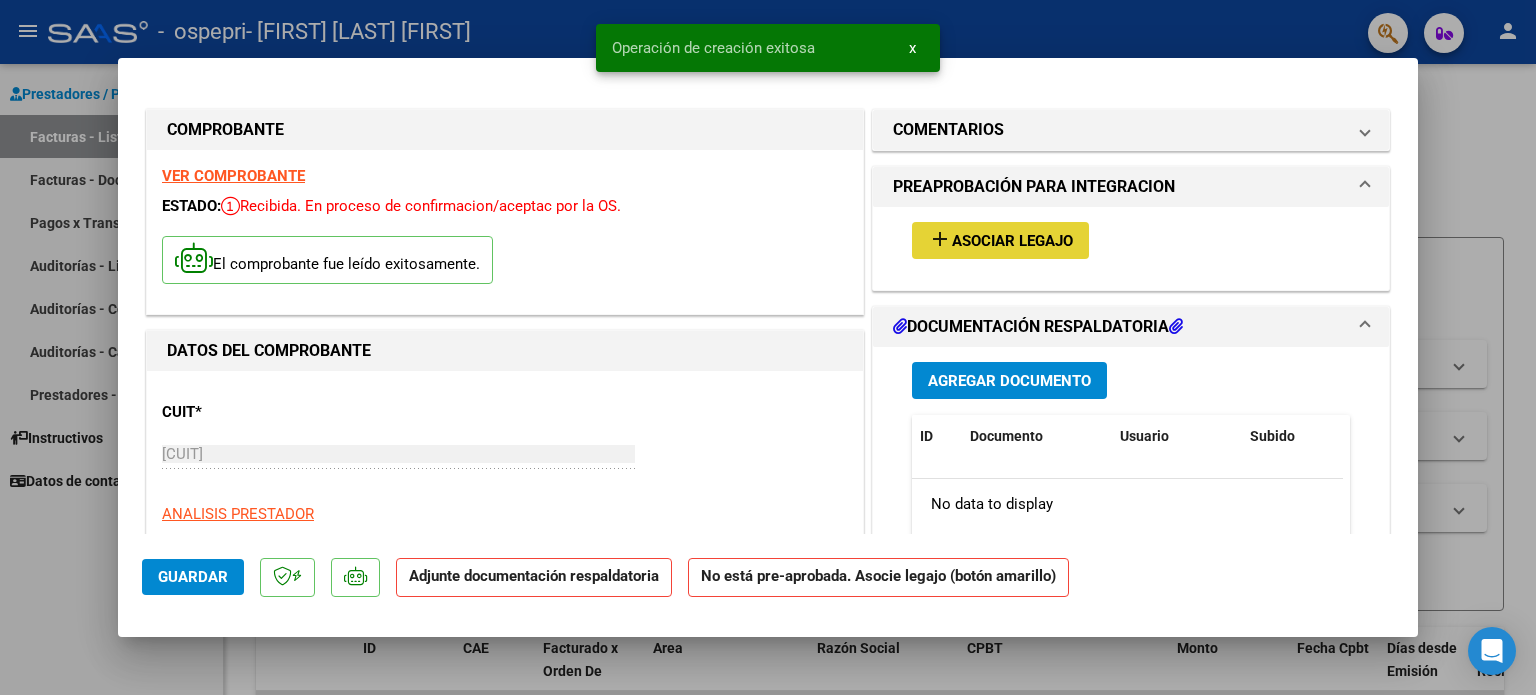 click on "Asociar Legajo" at bounding box center (1012, 241) 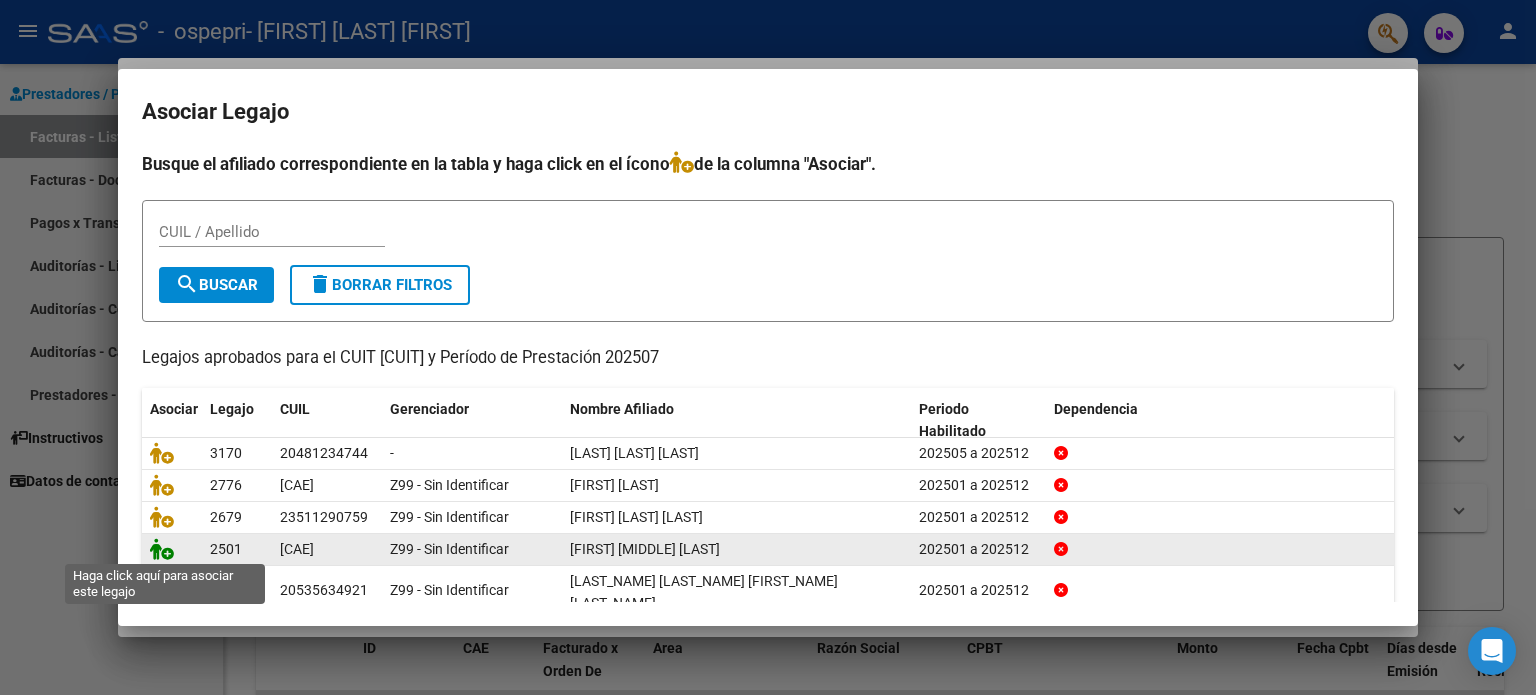 click 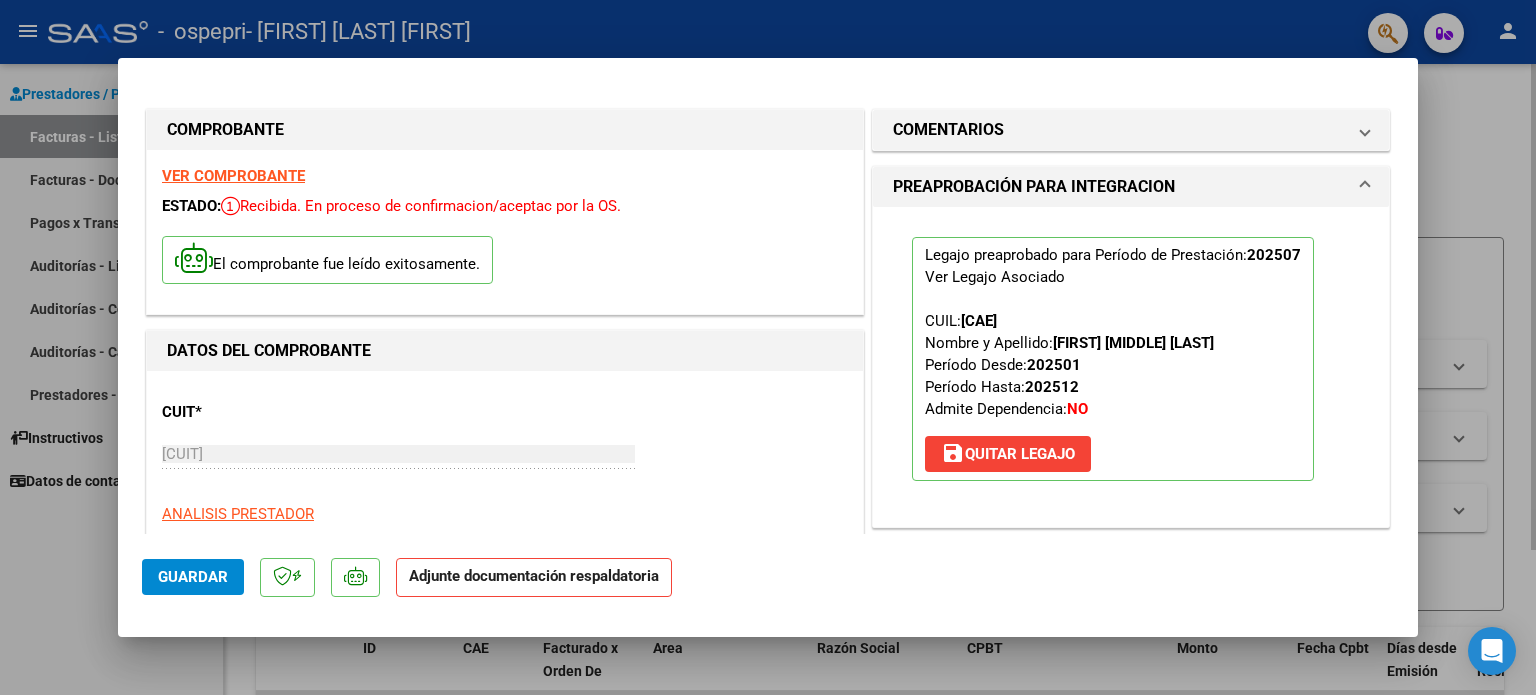 drag, startPoint x: 1418, startPoint y: 172, endPoint x: 1428, endPoint y: 254, distance: 82.607506 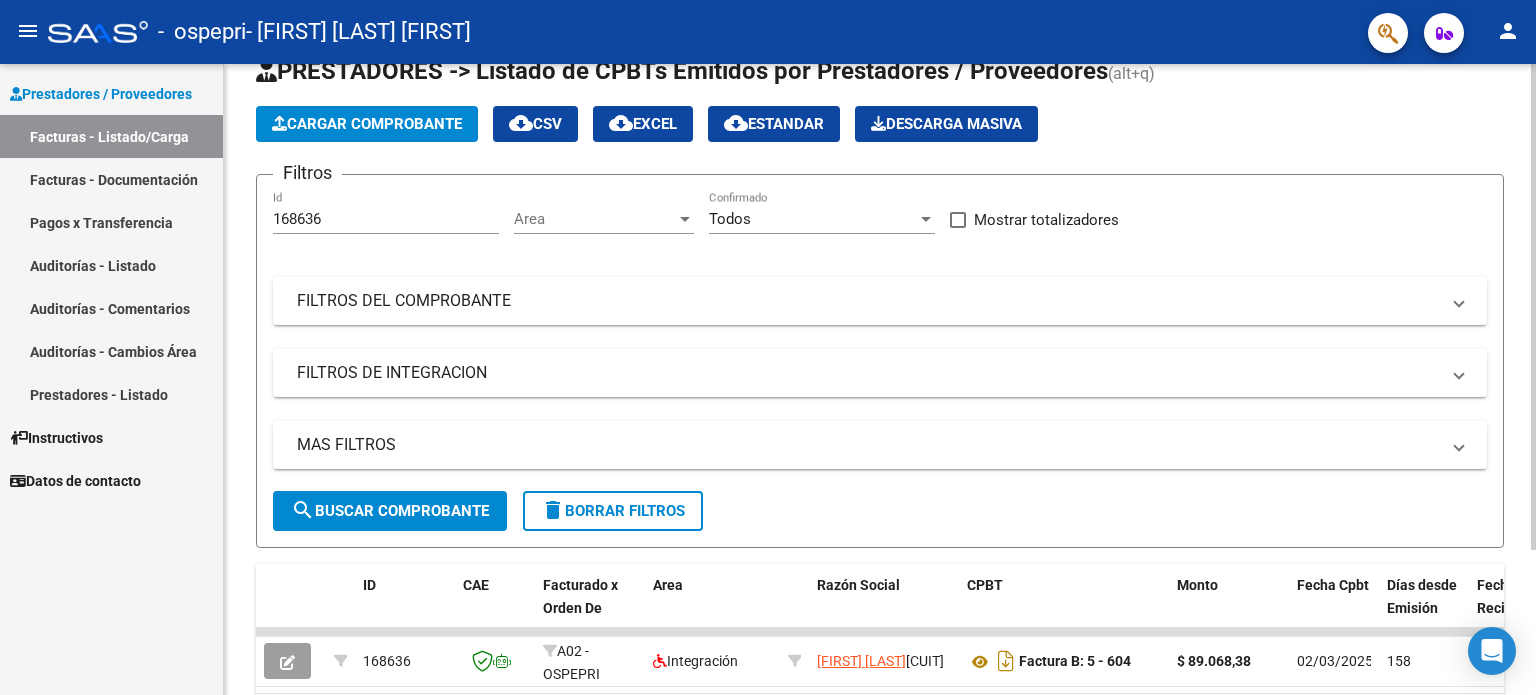scroll, scrollTop: 0, scrollLeft: 0, axis: both 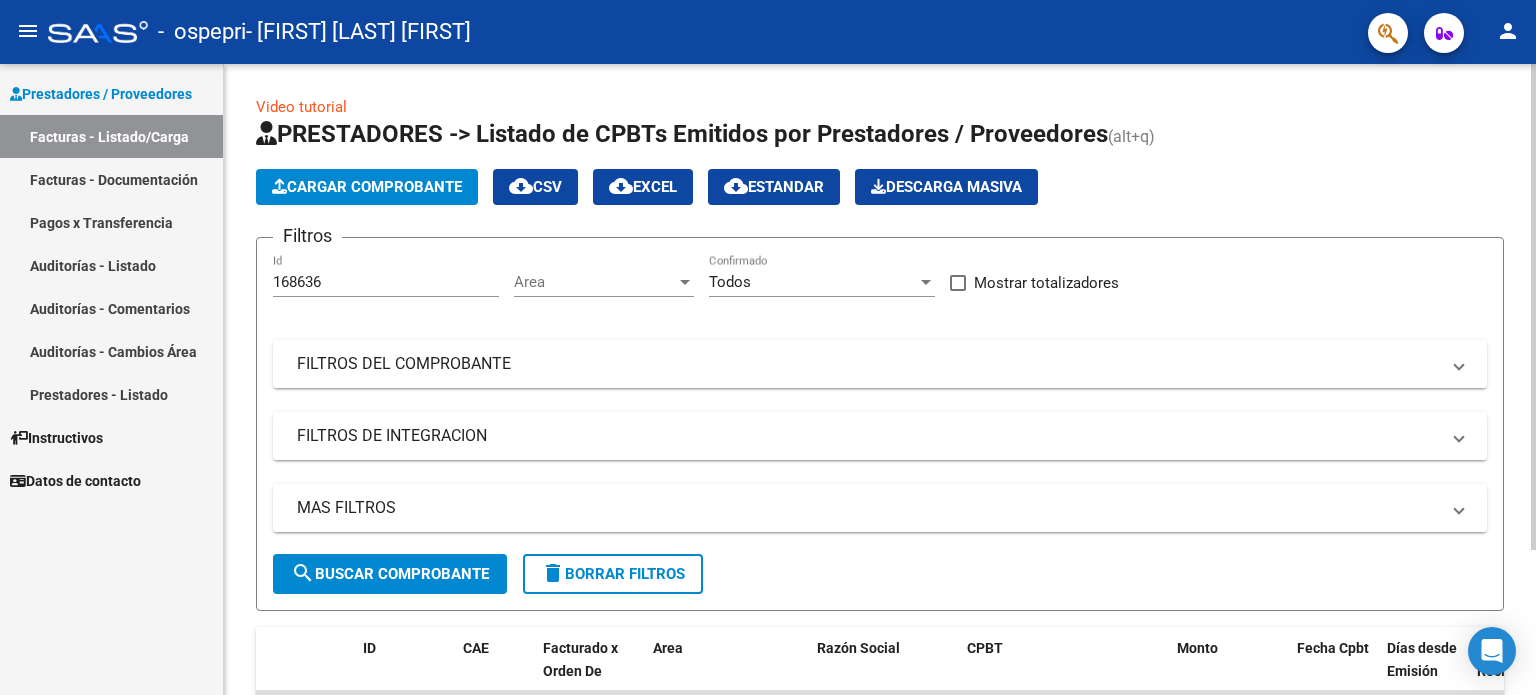 click on "Video tutorial   PRESTADORES -> Listado de CPBTs Emitidos por Prestadores / Proveedores (alt+q)   Cargar Comprobante
cloud_download  CSV  cloud_download  EXCEL  cloud_download  Estandar   Descarga Masiva
Filtros 168636 Id Area Area Todos Confirmado   Mostrar totalizadores   FILTROS DEL COMPROBANTE  Comprobante Tipo Comprobante Tipo Start date – End date Fec. Comprobante Desde / Hasta Días Emisión Desde(cant. días) Días Emisión Hasta(cant. días) CUIT / Razón Social Pto. Venta Nro. Comprobante Código SSS CAE Válido CAE Válido Todos Cargado Módulo Hosp. Todos Tiene facturacion Apócrifa Hospital Refes  FILTROS DE INTEGRACION  Período De Prestación Campos del Archivo de Rendición Devuelto x SSS (dr_envio) Todos Rendido x SSS (dr_envio) Tipo de Registro Tipo de Registro Período Presentación Período Presentación Campos del Legajo Asociado (preaprobación) Afiliado Legajo (cuil/nombre) Todos Solo facturas preaprobadas  MAS FILTROS  Todos Con Doc. Respaldatoria Todos Con Trazabilidad Todos Op" 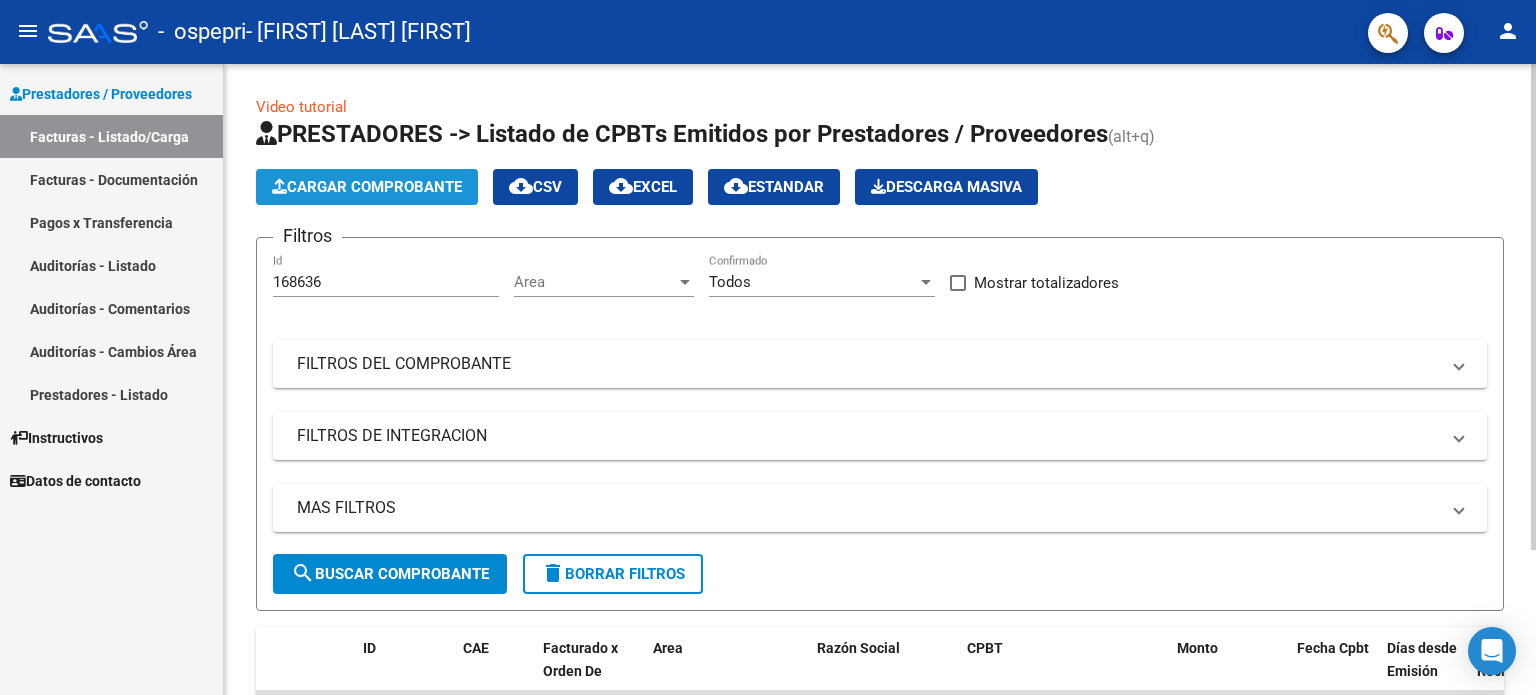 click on "Cargar Comprobante" 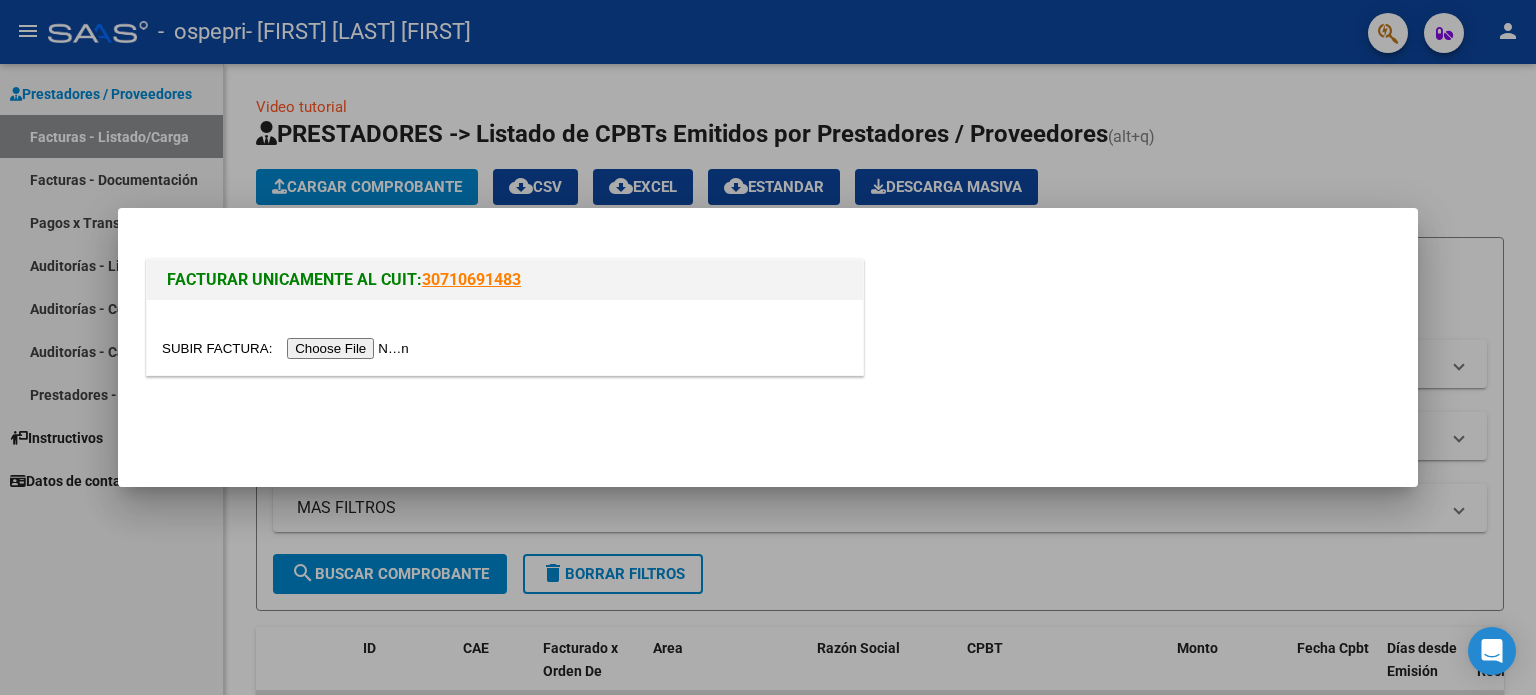 click at bounding box center [288, 348] 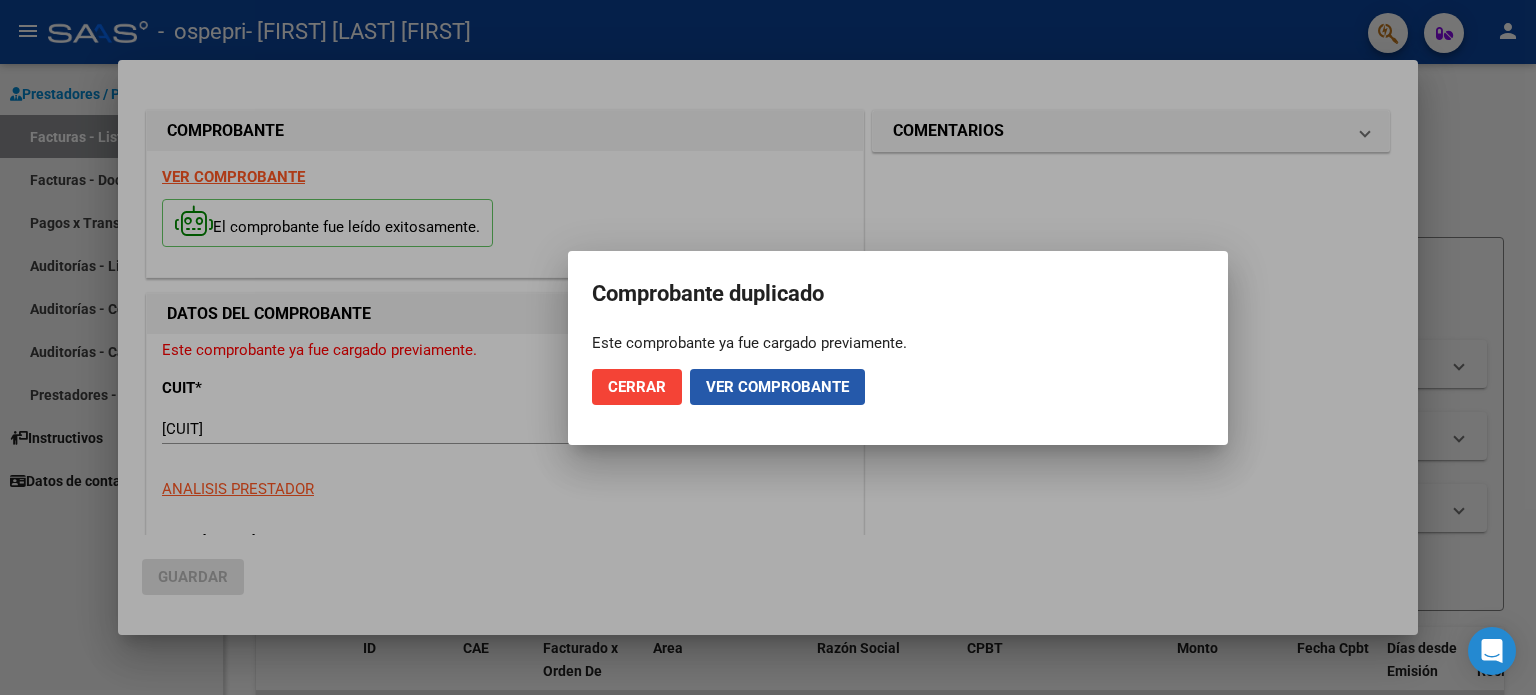 click on "Ver comprobante" 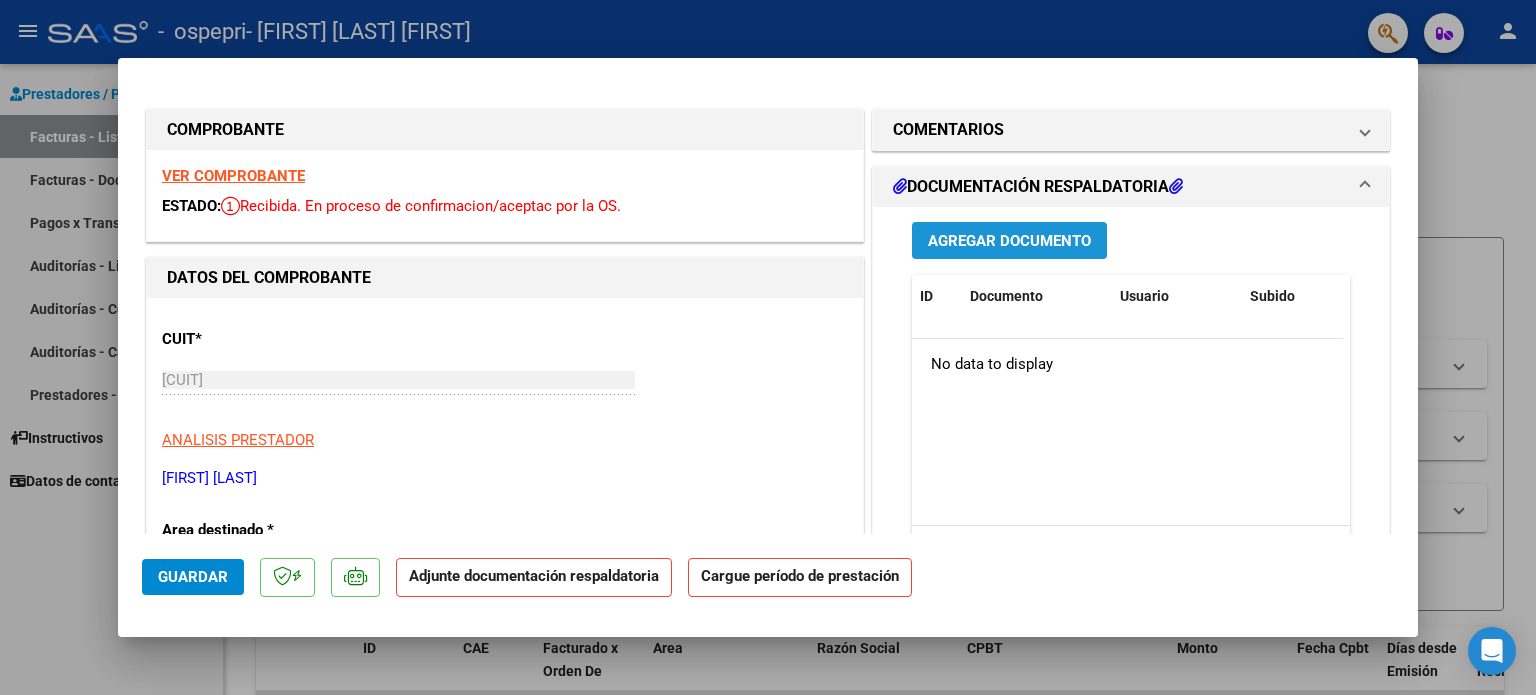 click on "Agregar Documento" at bounding box center (1009, 241) 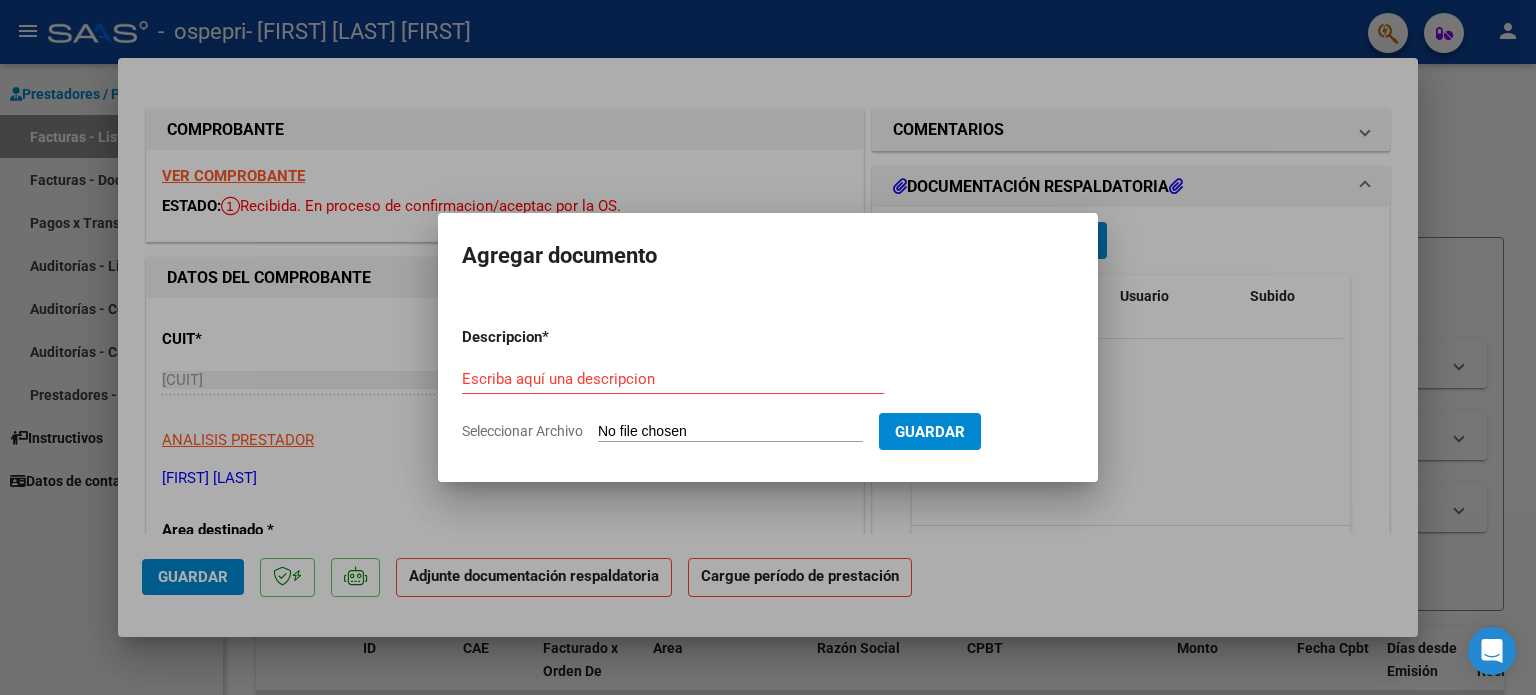 click on "Escriba aquí una descripcion" at bounding box center (673, 379) 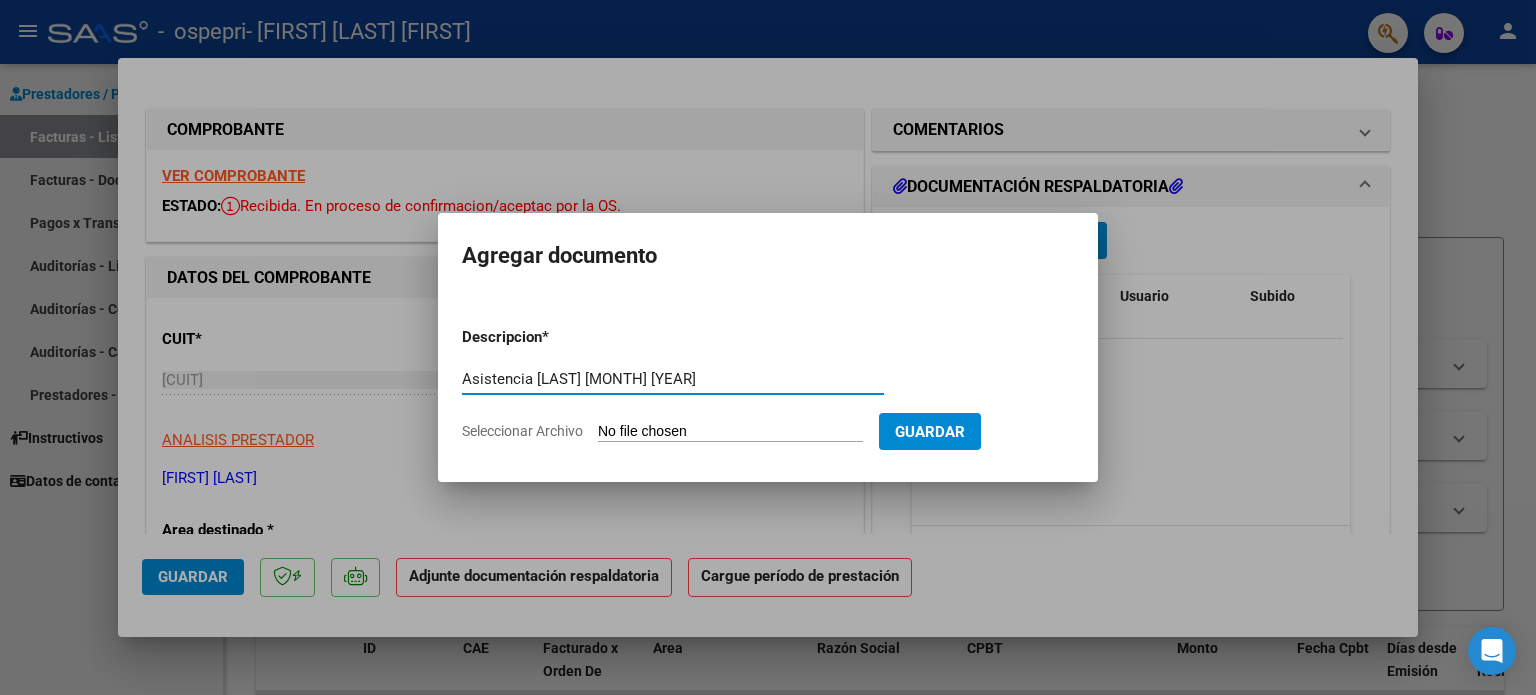 type on "Asistencia [LAST] [MONTH] [YEAR]" 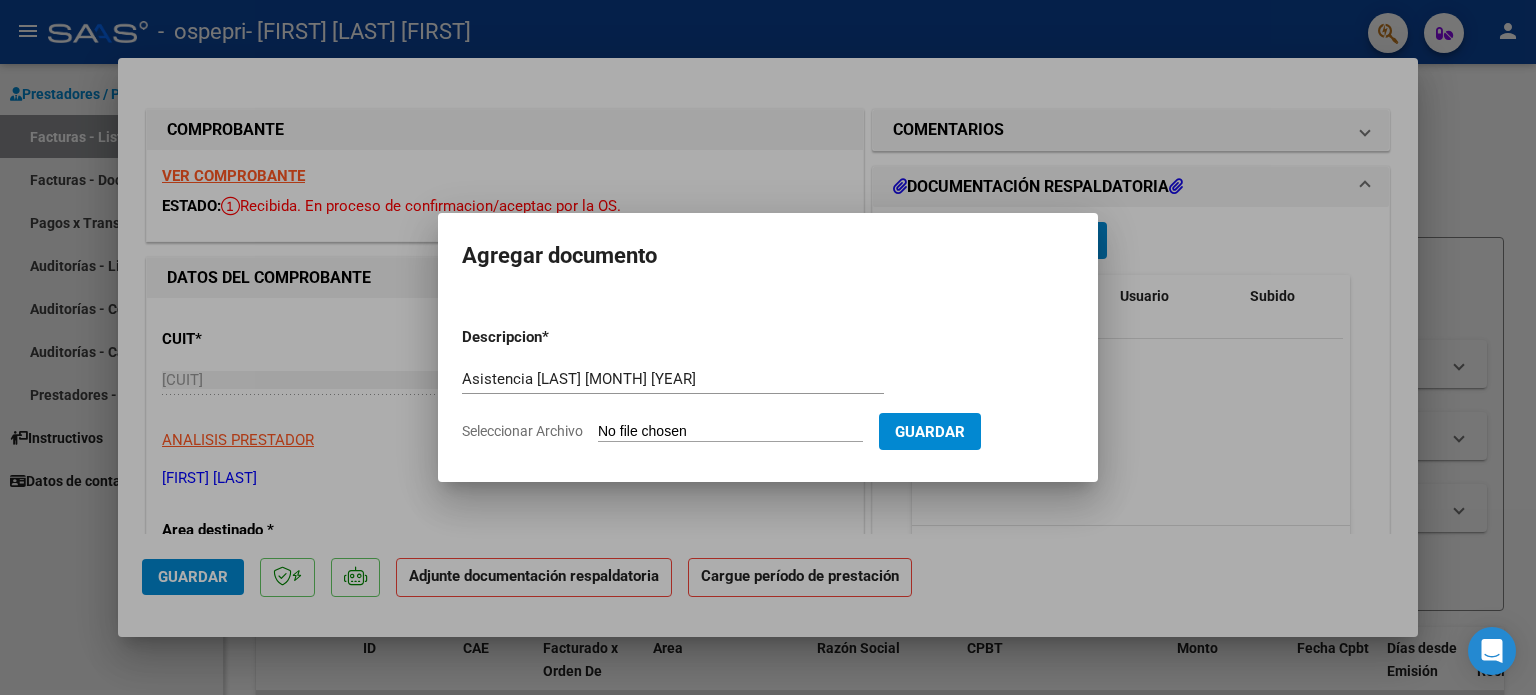 click on "Seleccionar Archivo" at bounding box center [730, 432] 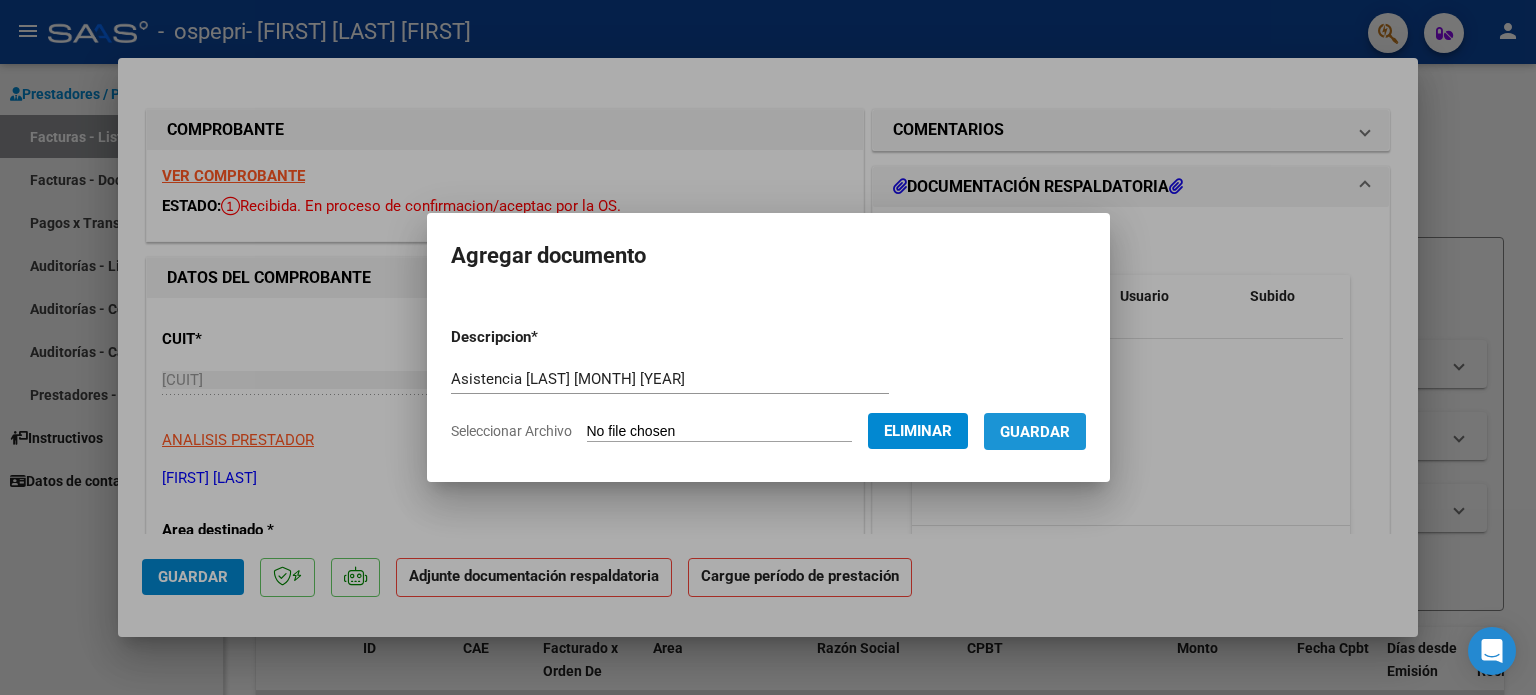 click on "Guardar" at bounding box center [1035, 431] 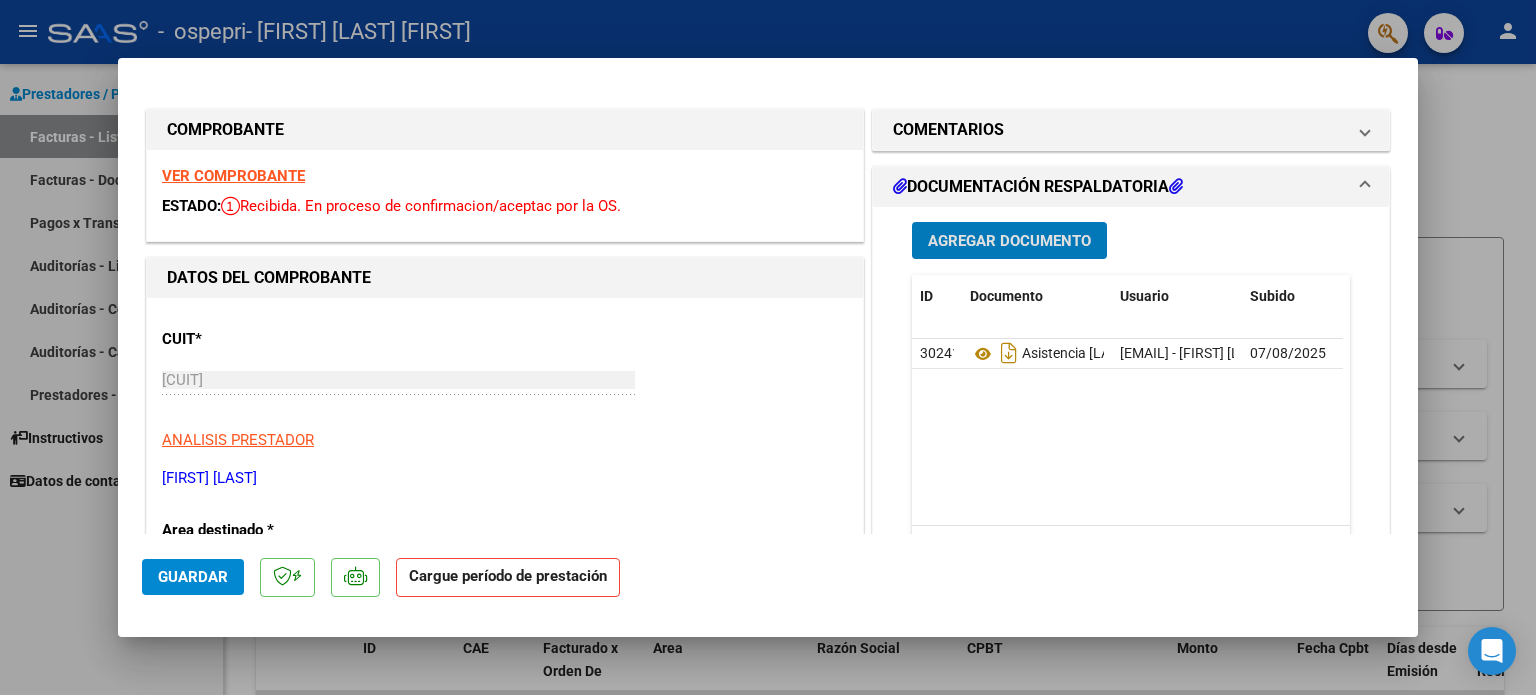 click on "Guardar" 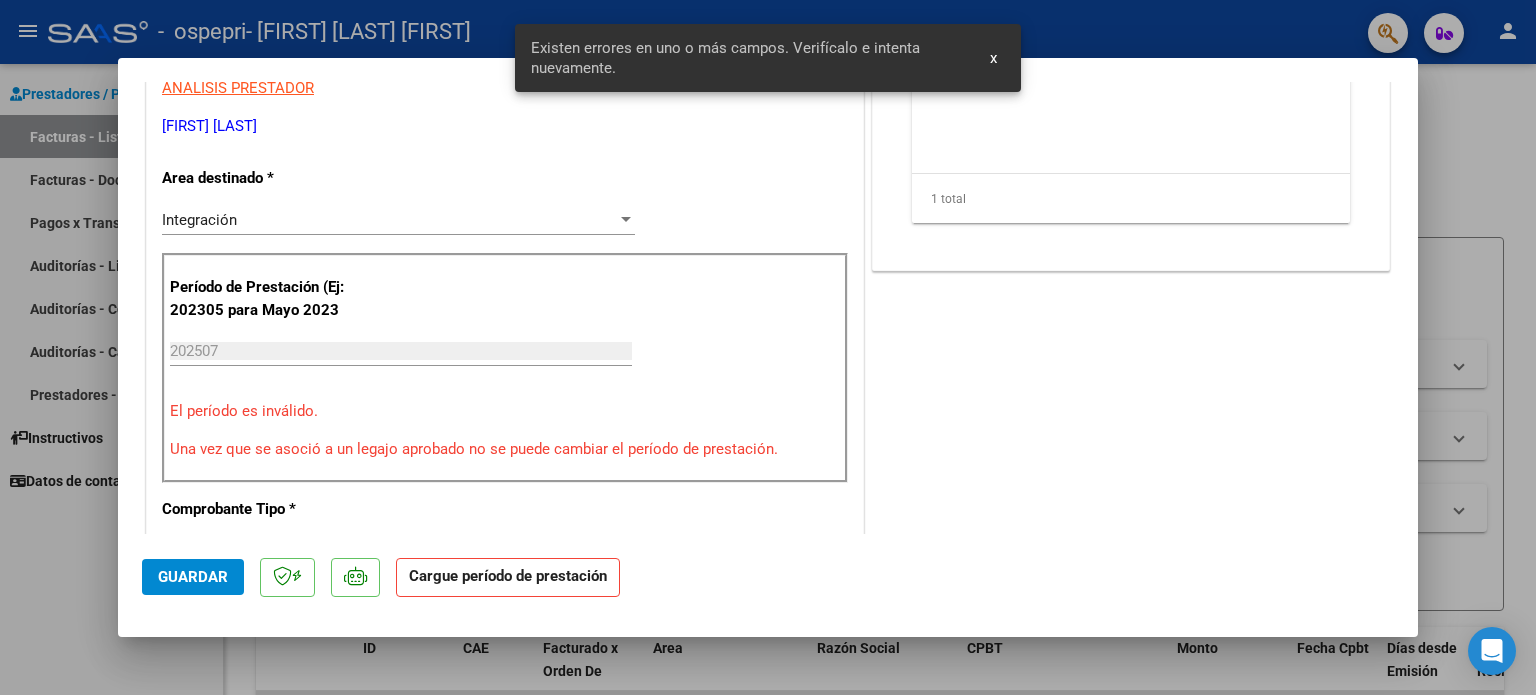 scroll, scrollTop: 373, scrollLeft: 0, axis: vertical 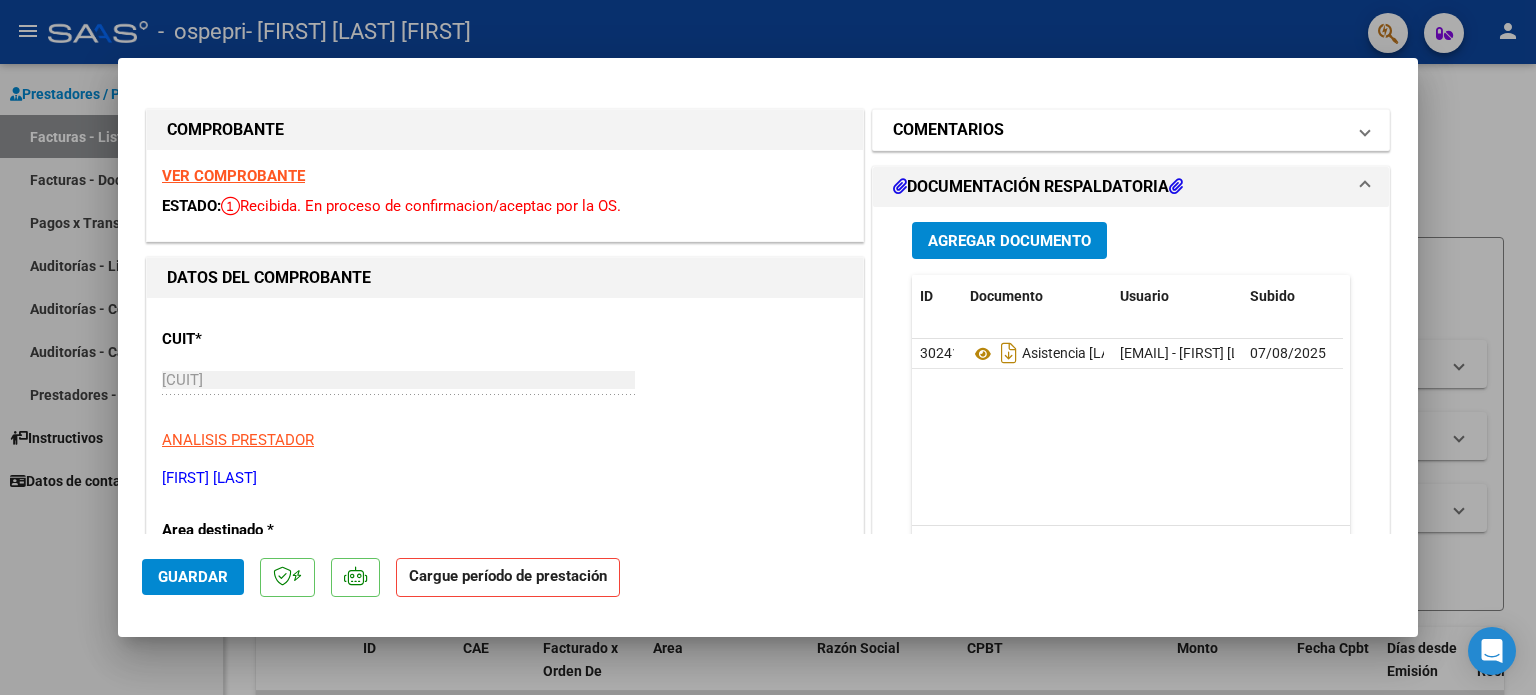 click on "COMENTARIOS" at bounding box center [1119, 130] 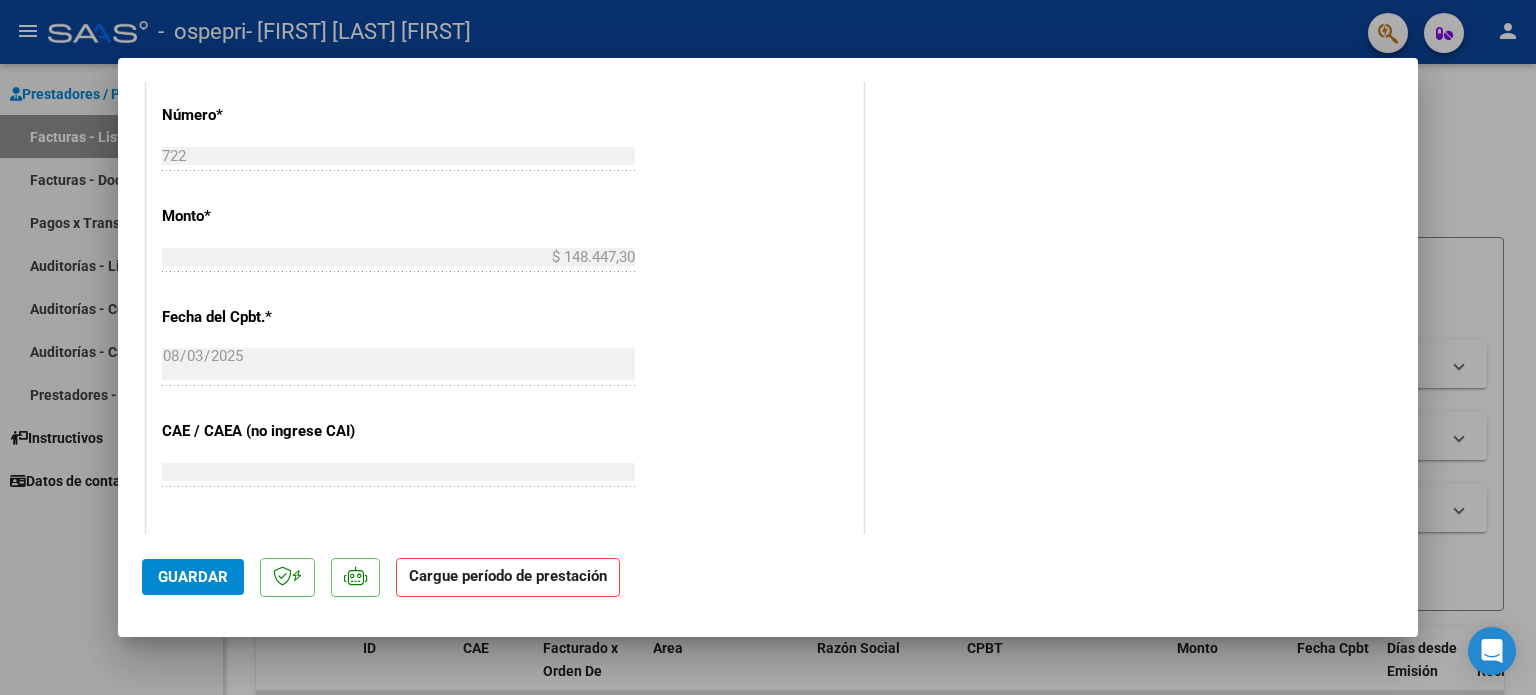 scroll, scrollTop: 1172, scrollLeft: 0, axis: vertical 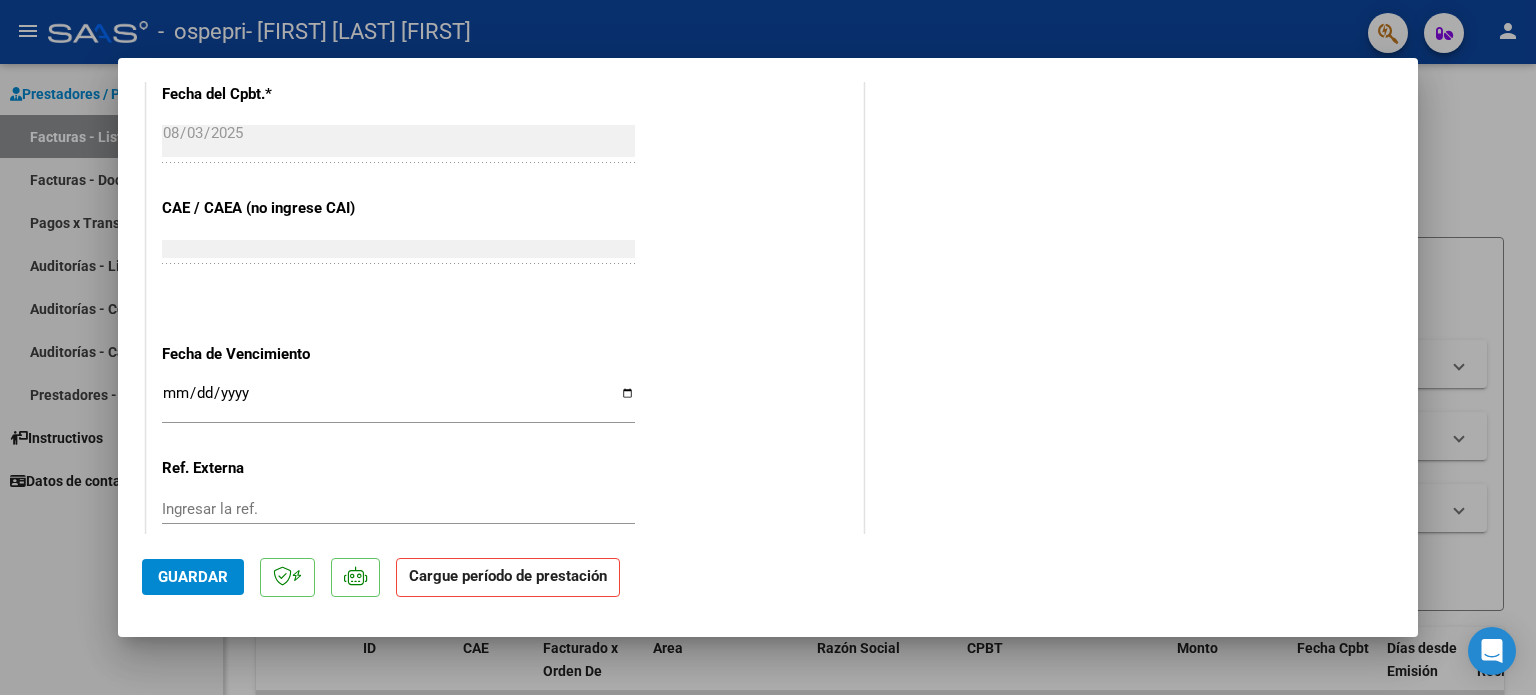 click on "Cargue período de prestación" 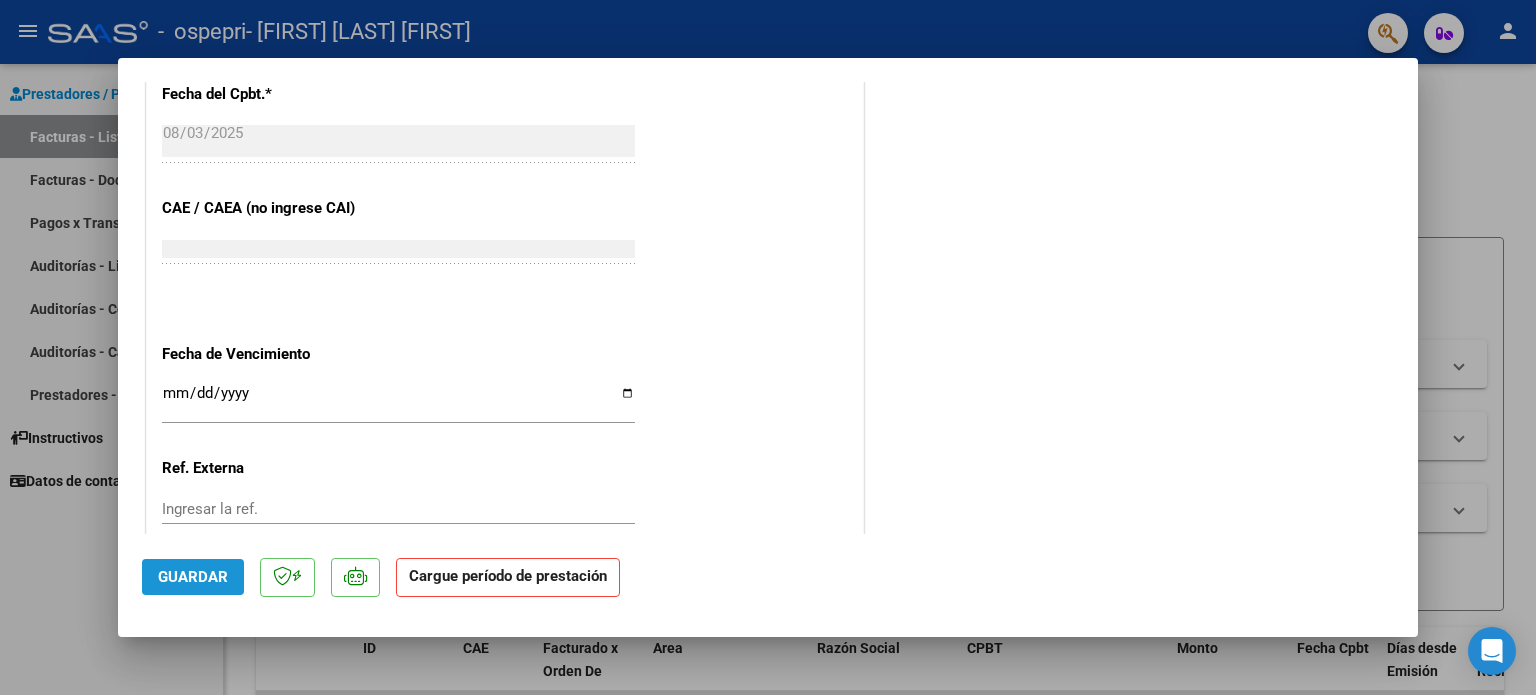 click on "Guardar" 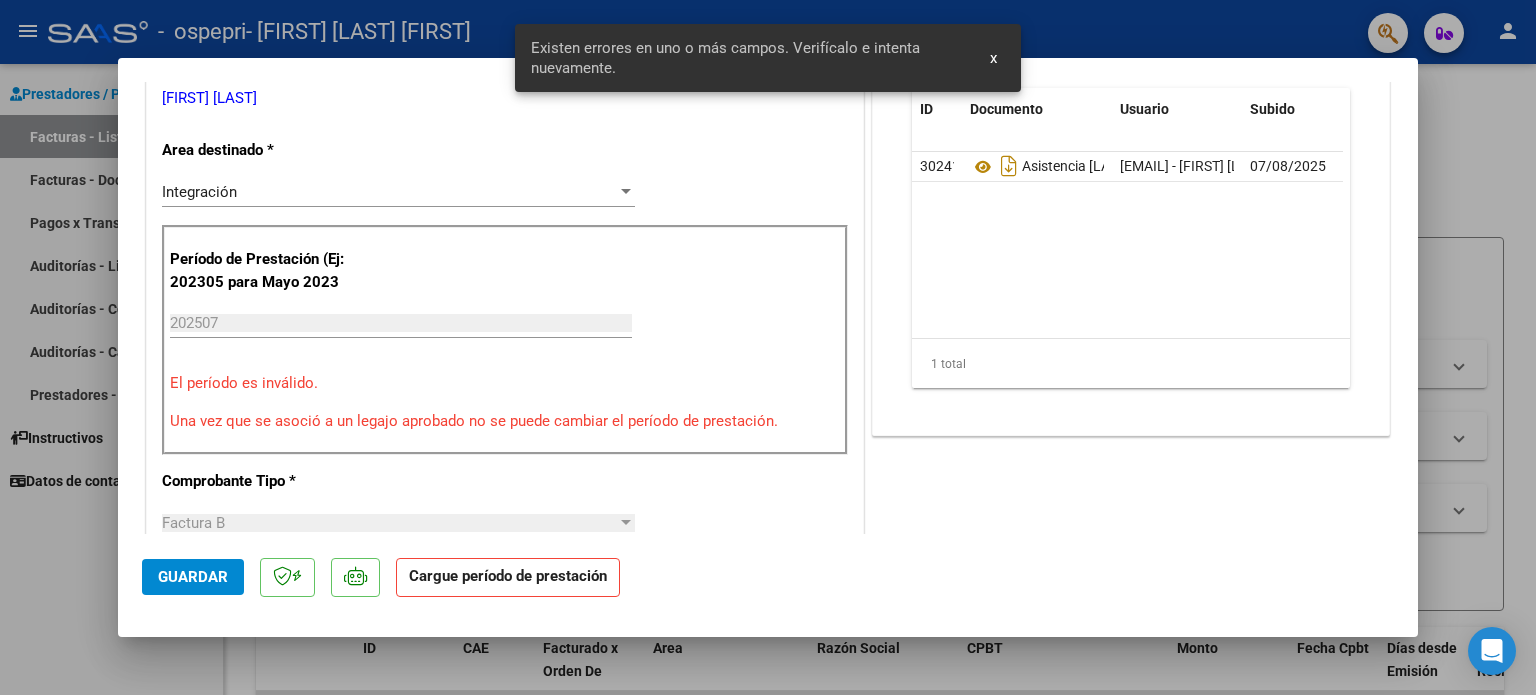 scroll, scrollTop: 373, scrollLeft: 0, axis: vertical 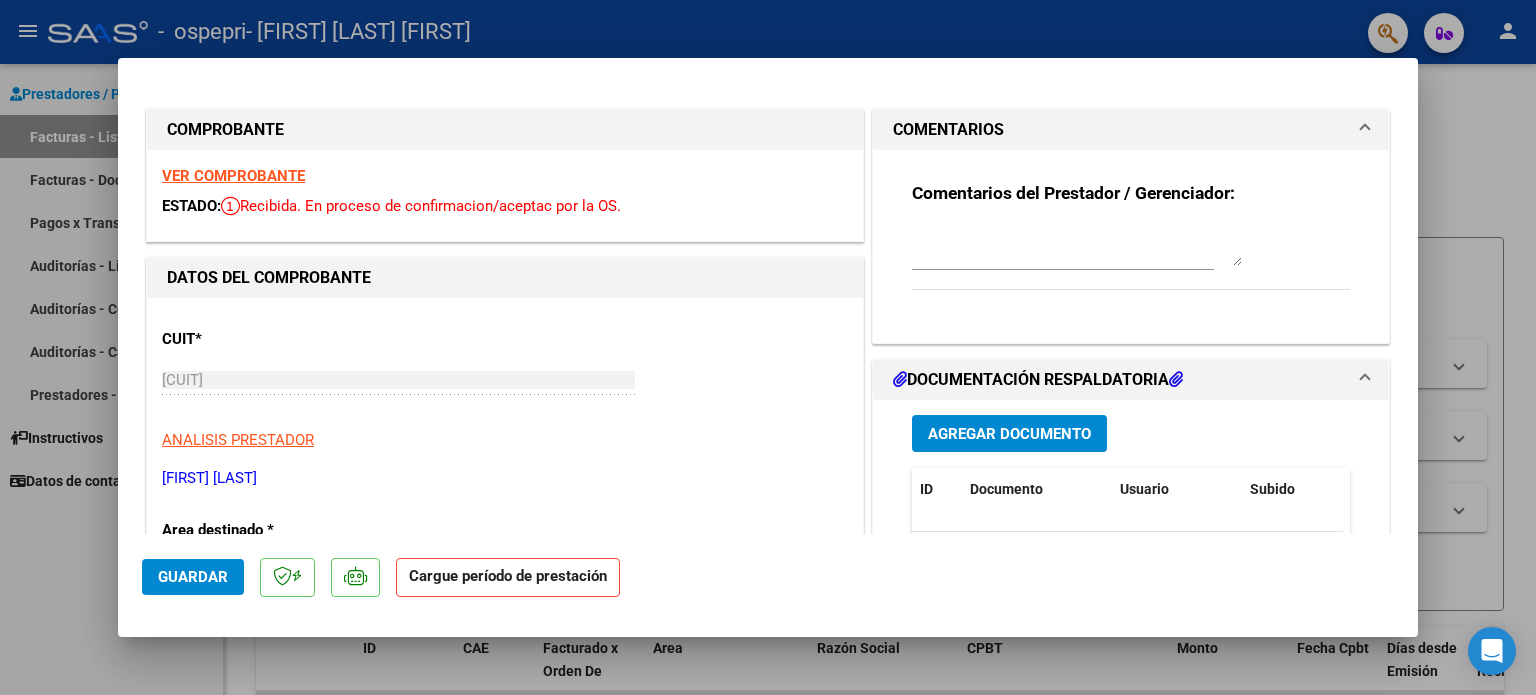 click on "COMENTARIOS" at bounding box center (1127, 130) 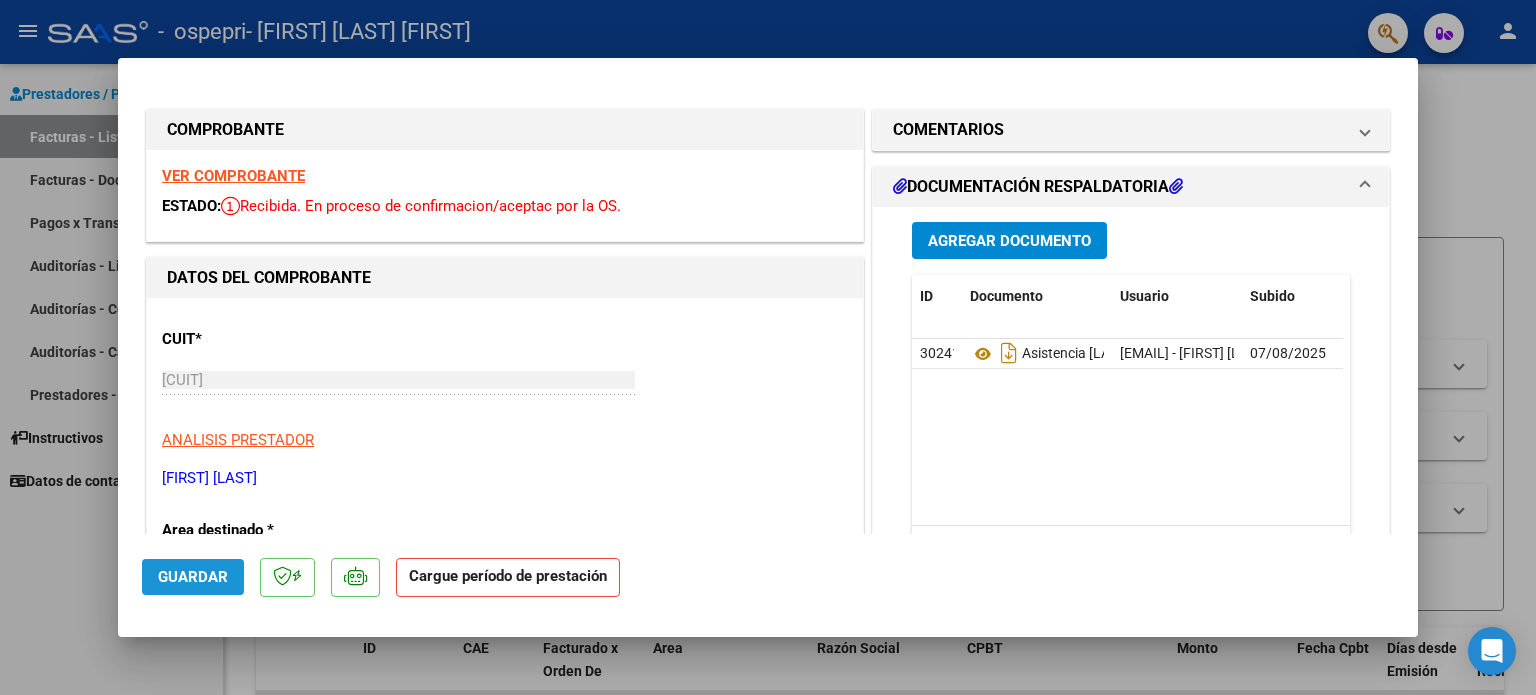 click on "Guardar" 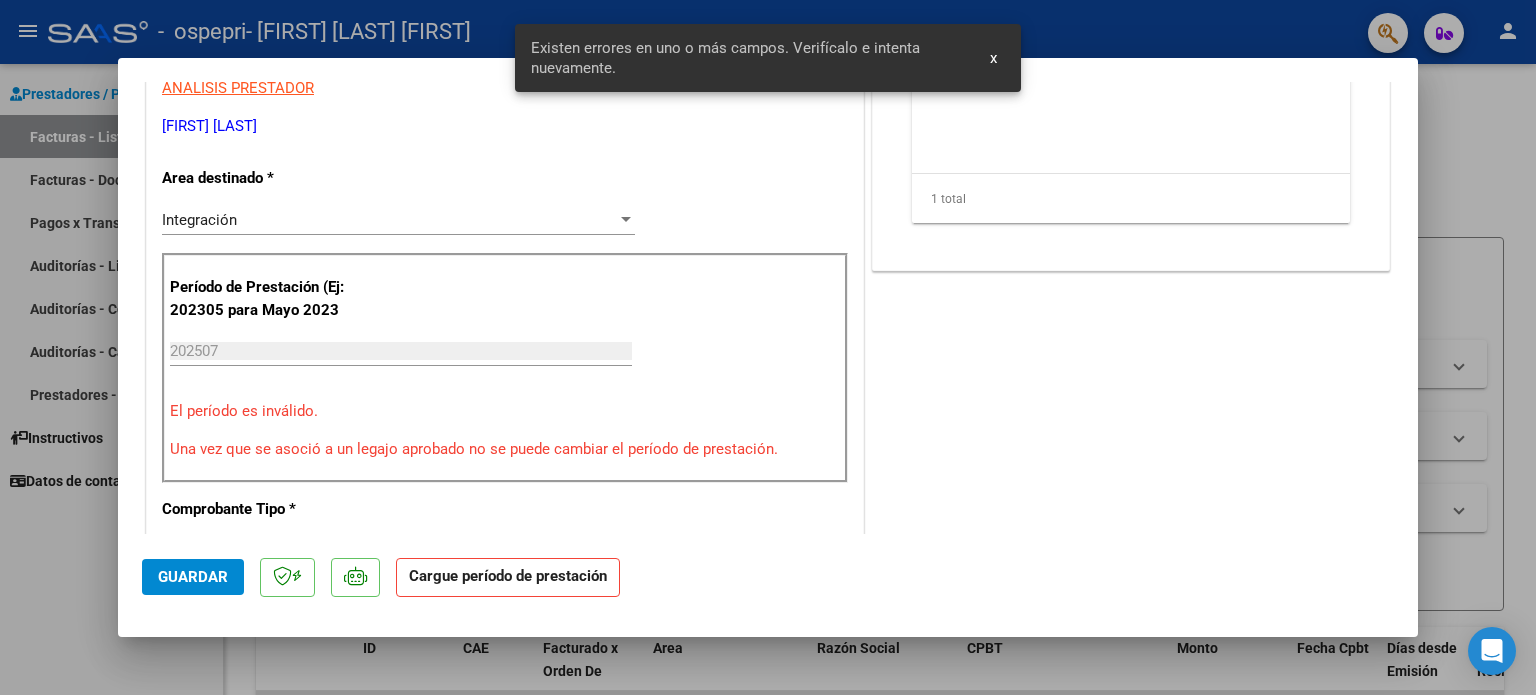 scroll, scrollTop: 373, scrollLeft: 0, axis: vertical 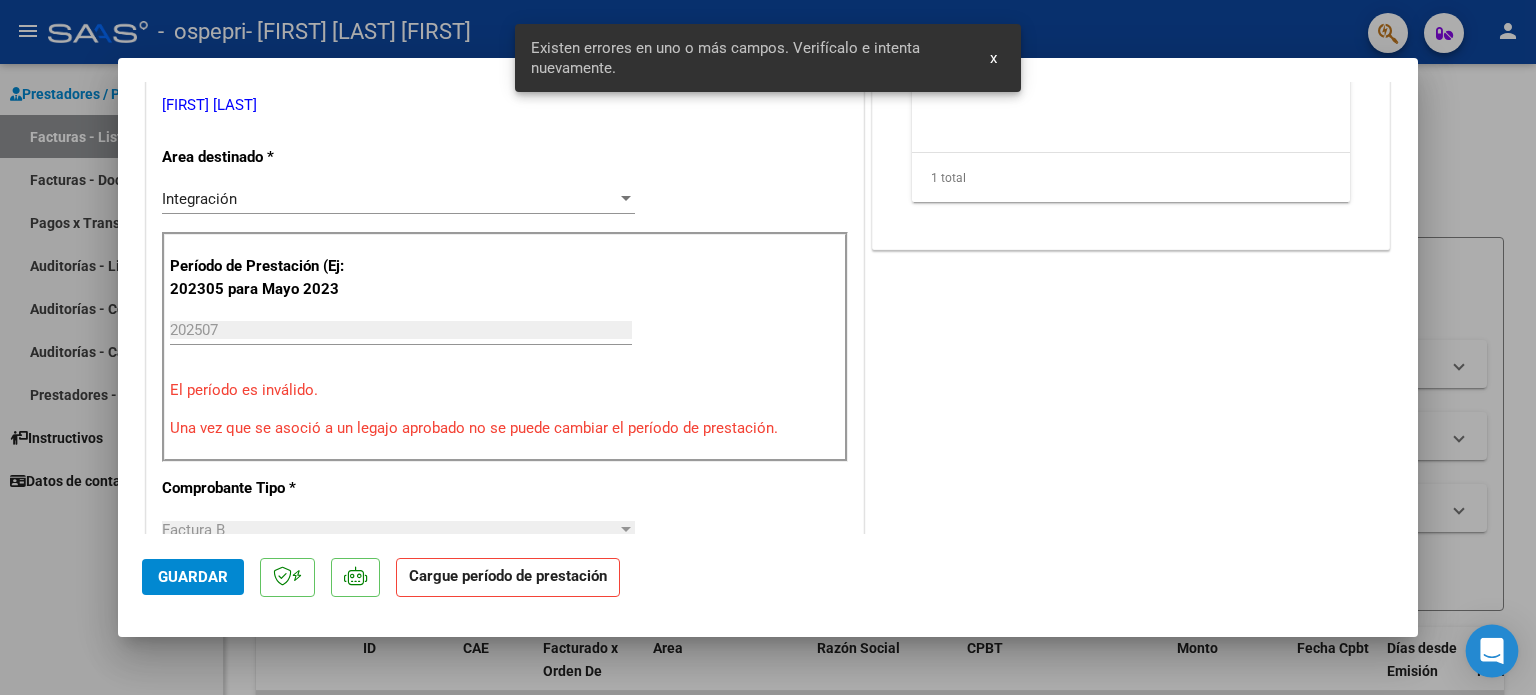 click 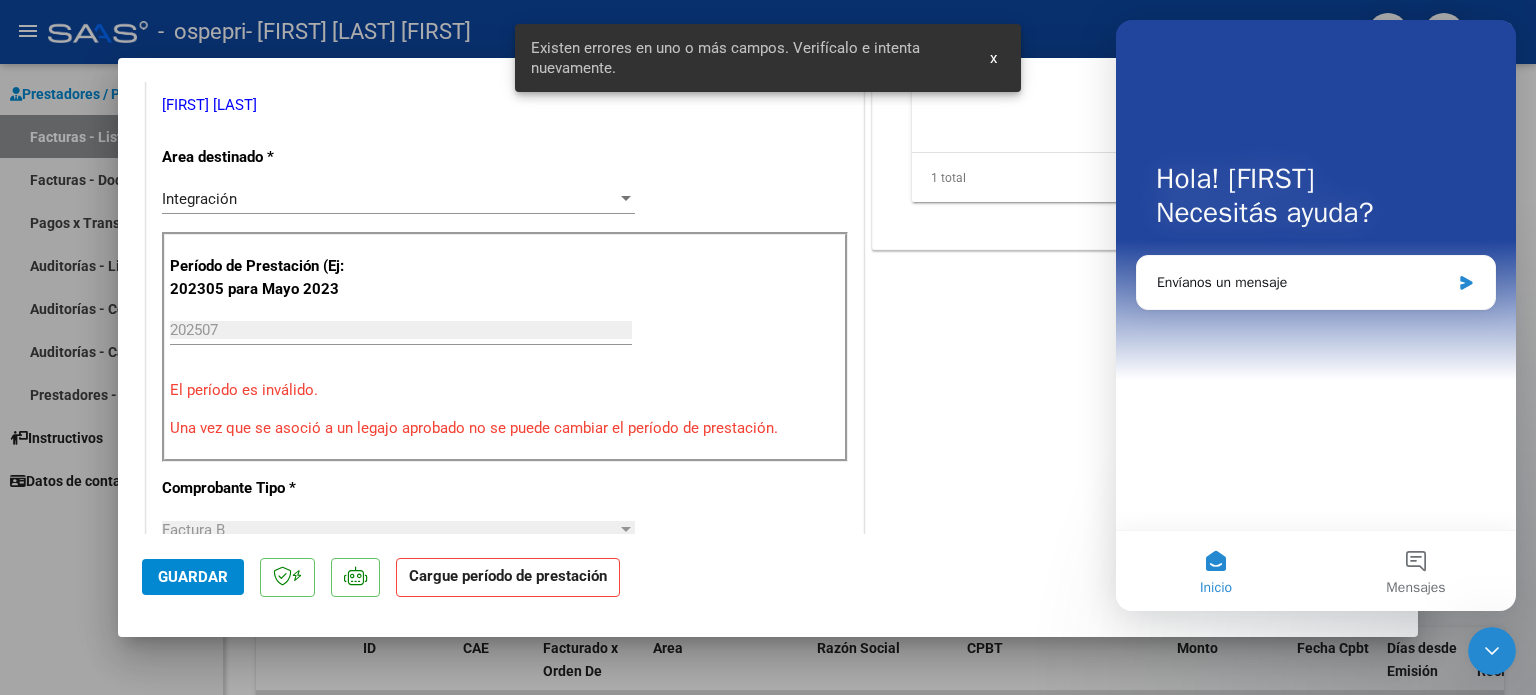 scroll, scrollTop: 0, scrollLeft: 0, axis: both 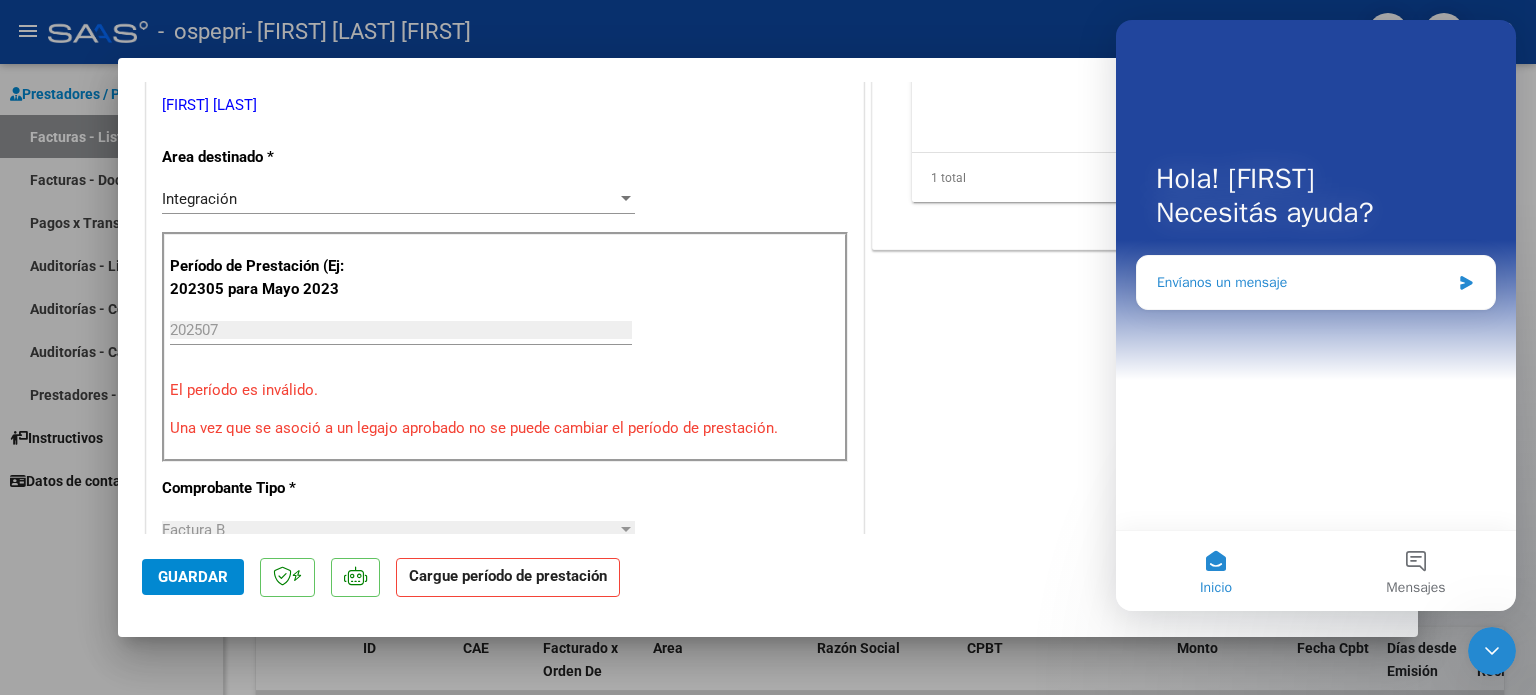 click on "Envíanos un mensaje" at bounding box center [1303, 282] 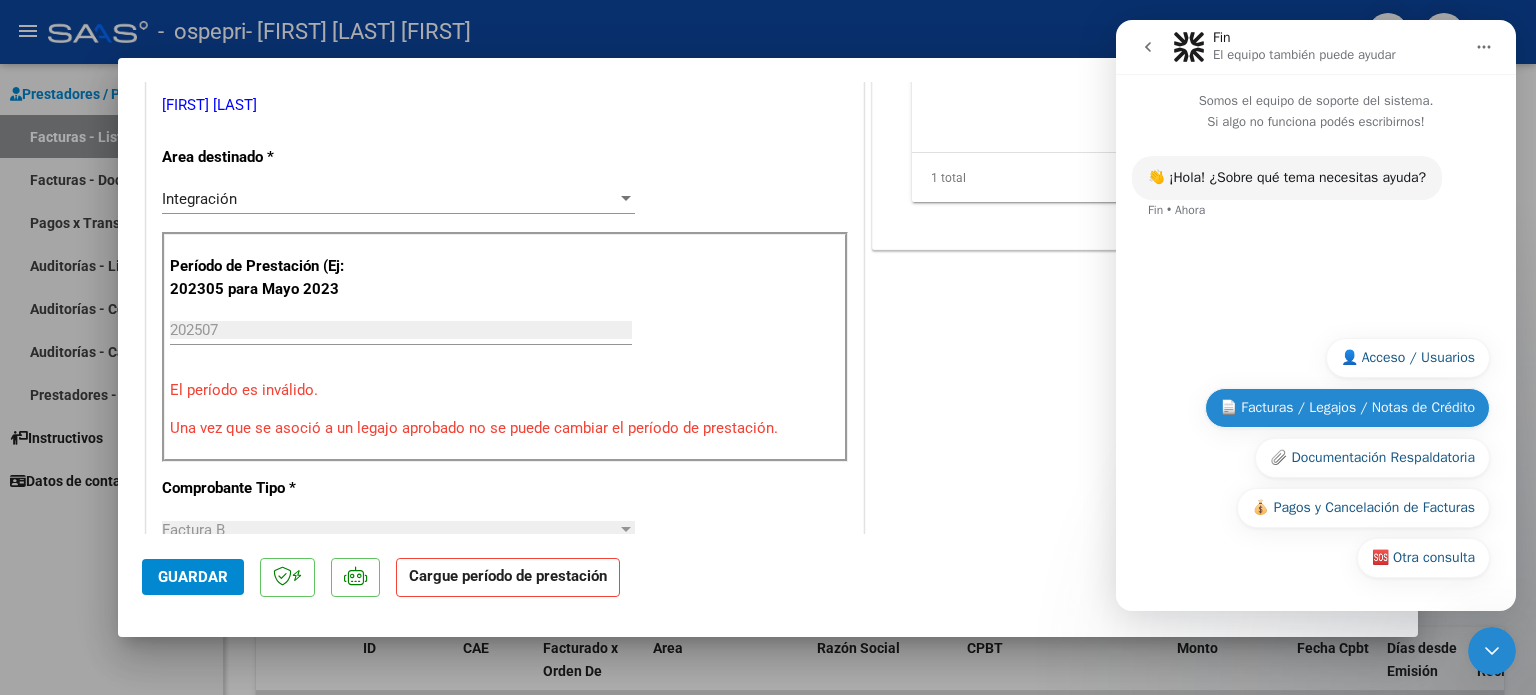 click on "📄 Facturas / Legajos / Notas de Crédito" at bounding box center [1347, 408] 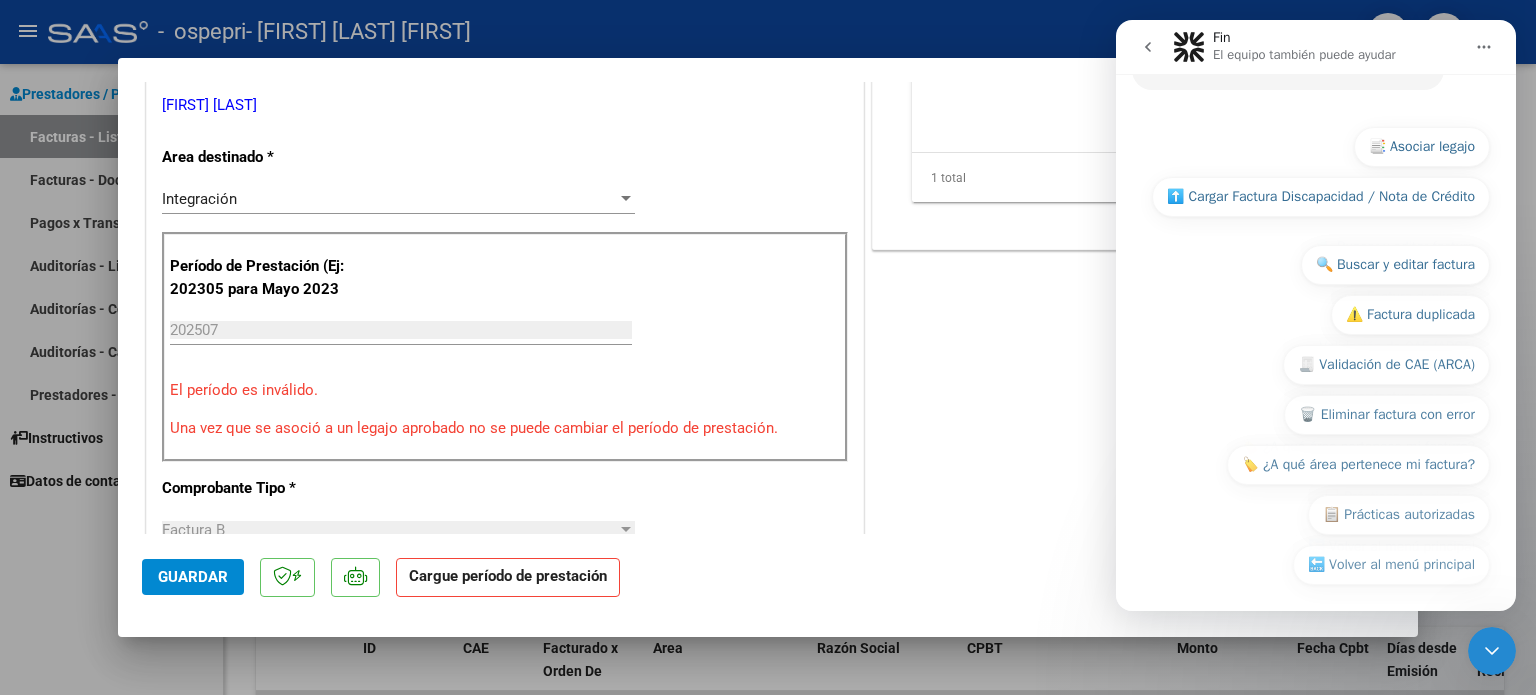 scroll, scrollTop: 294, scrollLeft: 0, axis: vertical 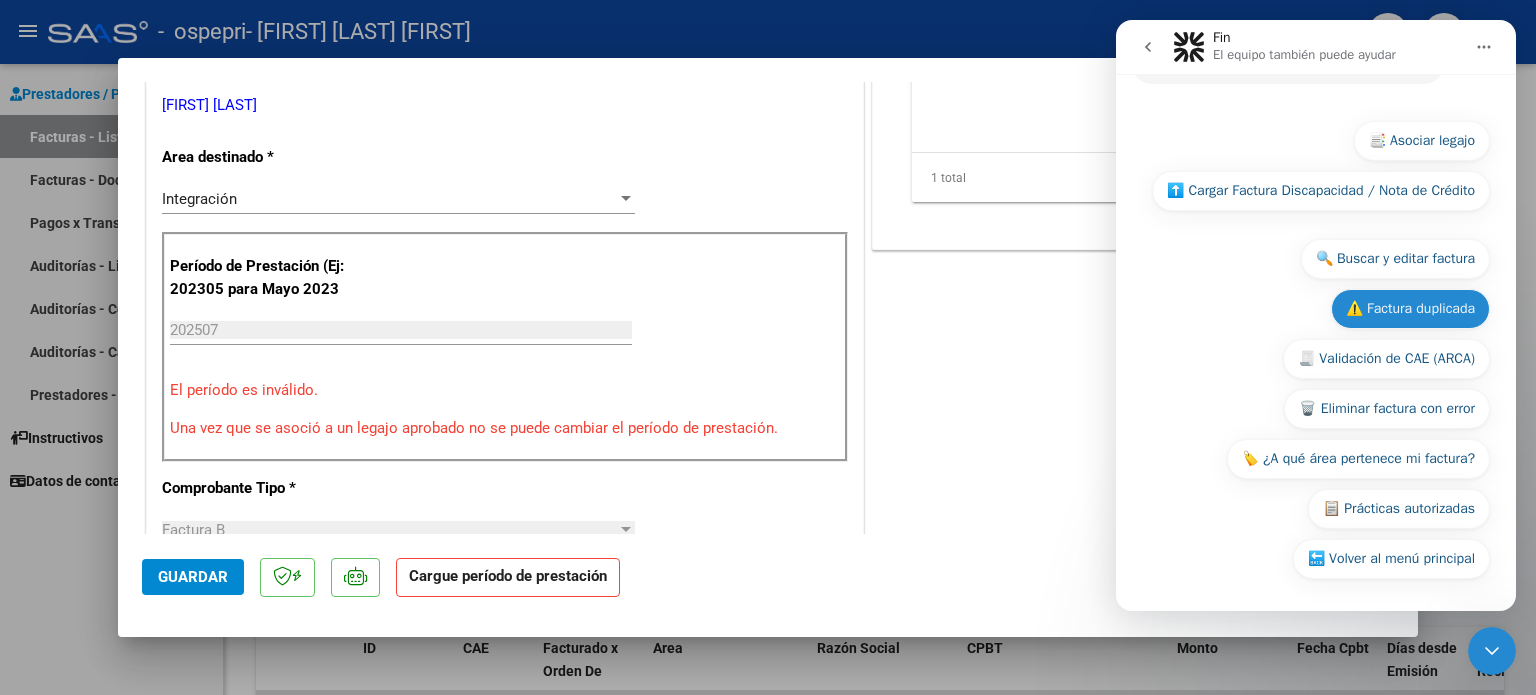 click on "⚠️ Factura duplicada" at bounding box center (1410, 309) 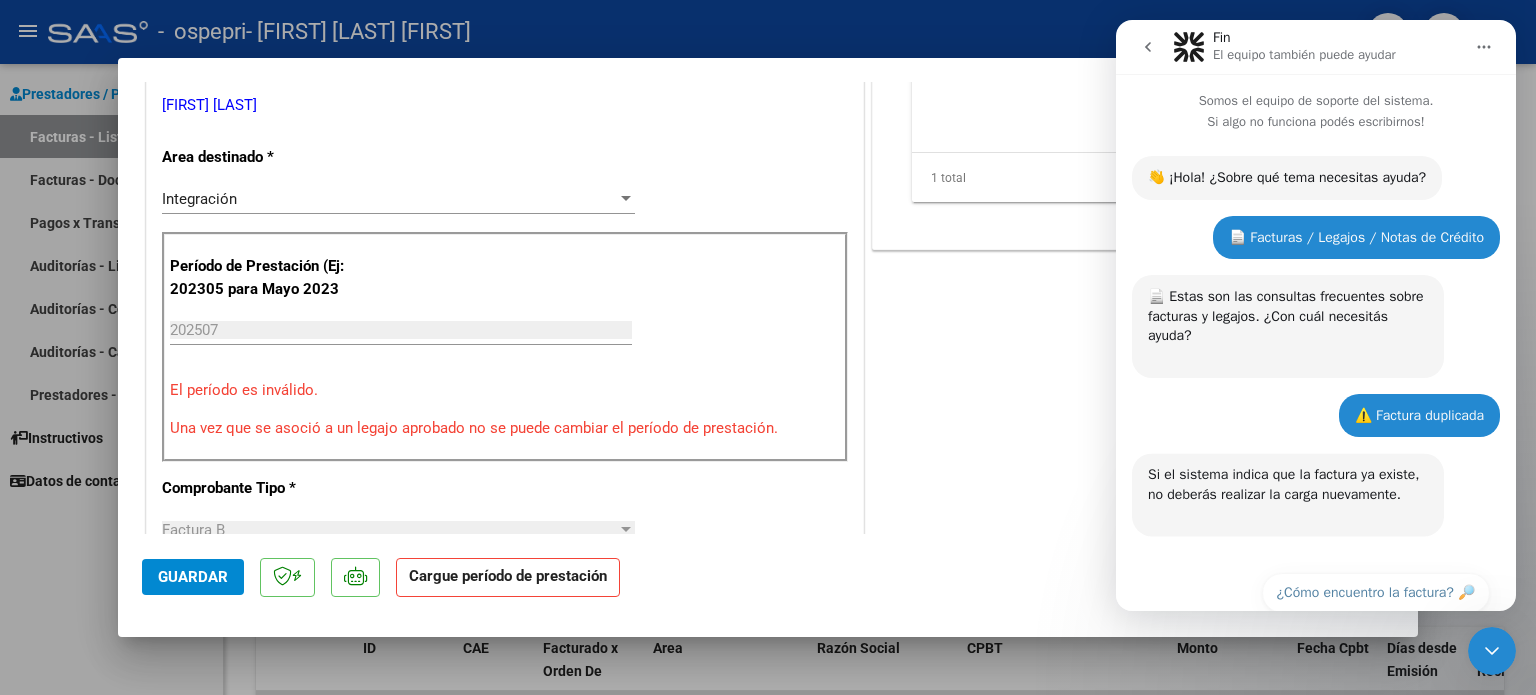 scroll, scrollTop: 84, scrollLeft: 0, axis: vertical 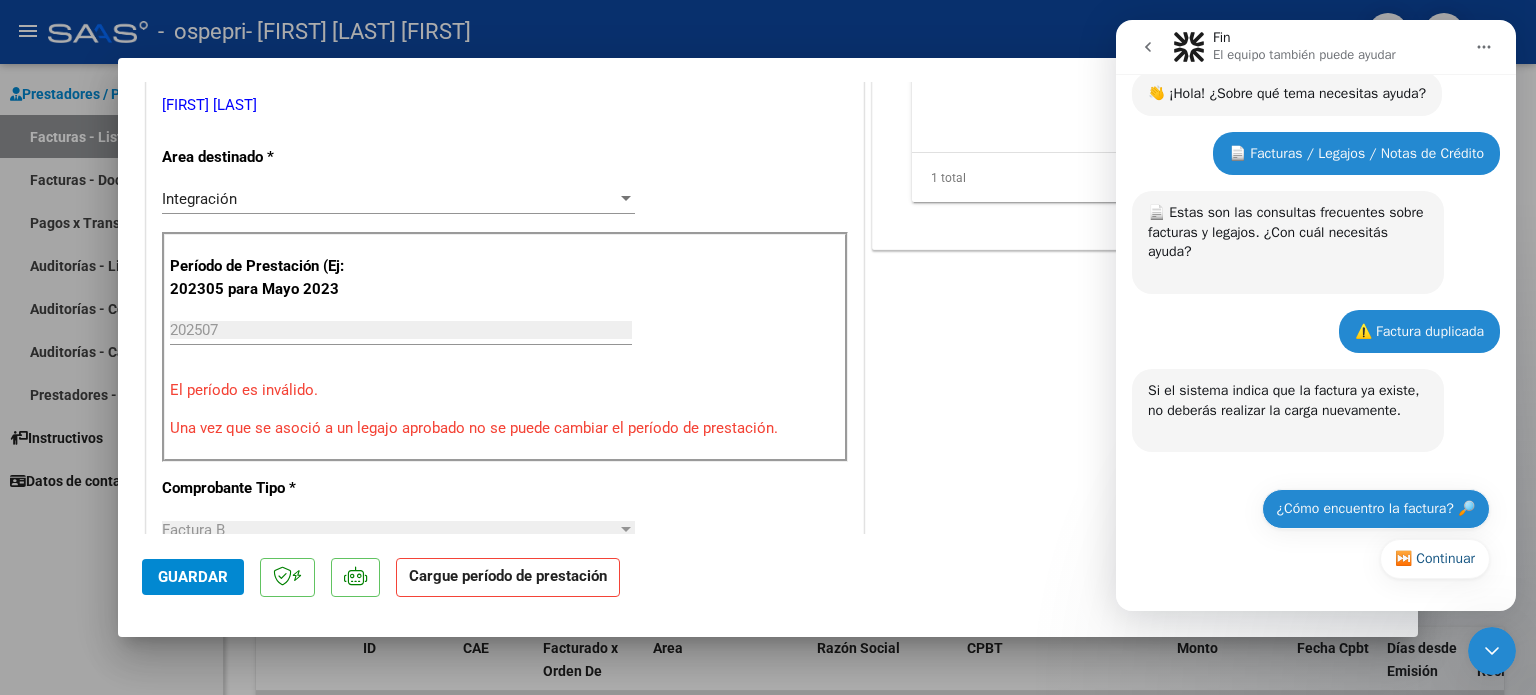 click on "¿Cómo encuentro la factura? 🔎" at bounding box center (1376, 509) 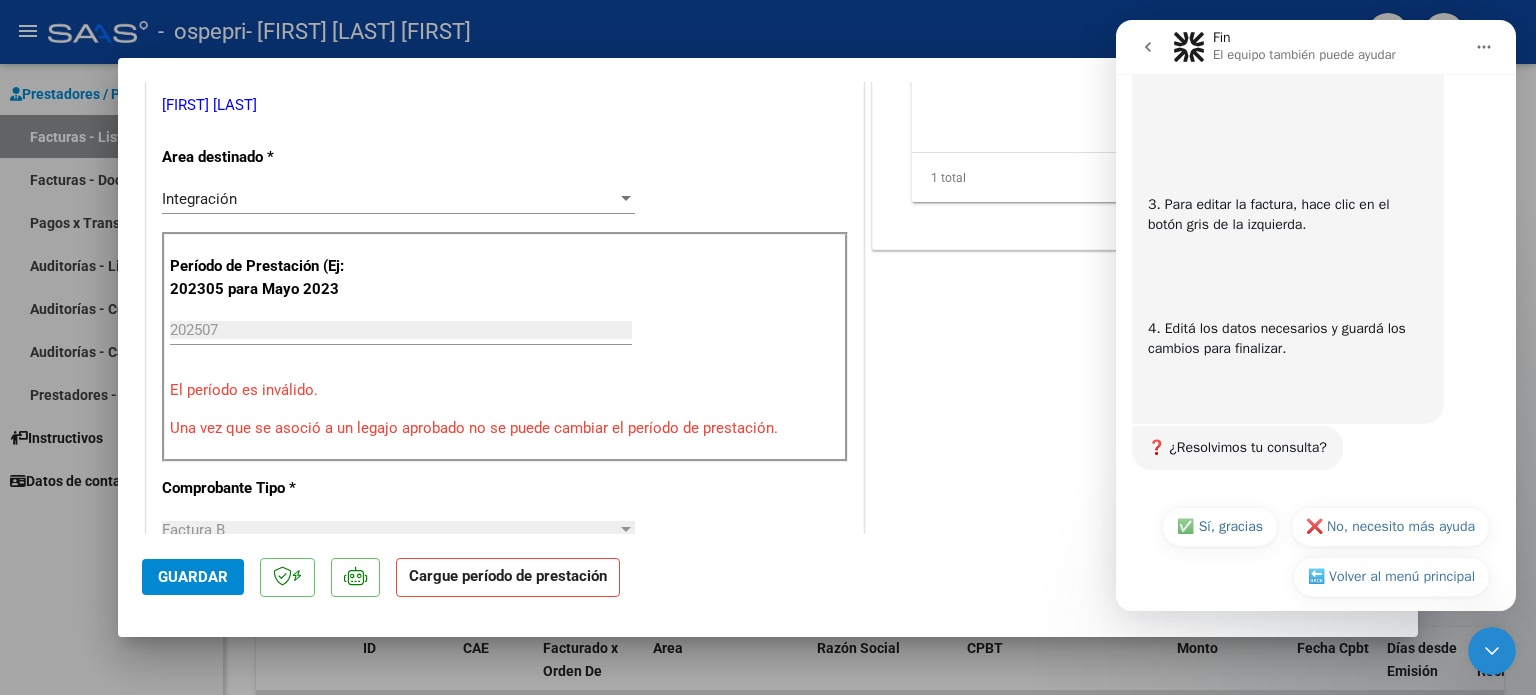 scroll, scrollTop: 964, scrollLeft: 0, axis: vertical 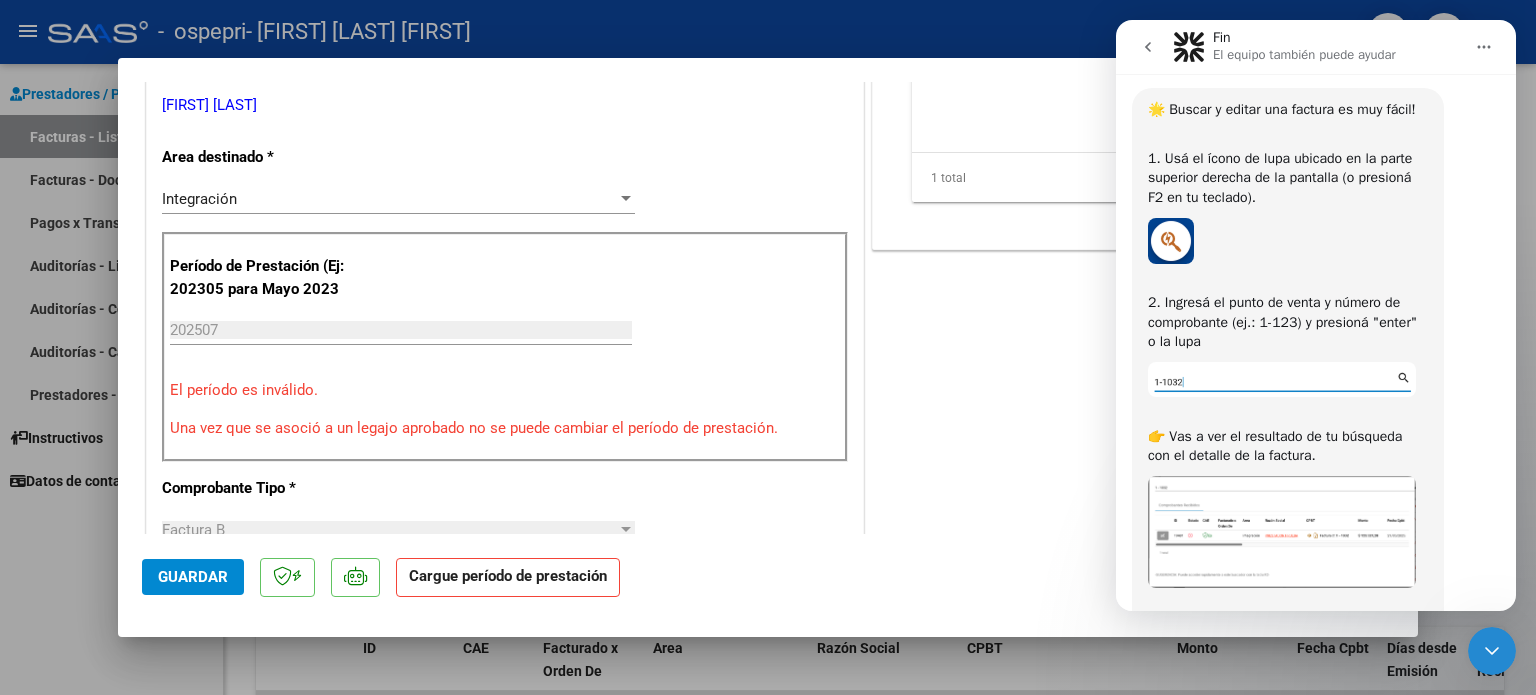 click at bounding box center [768, 347] 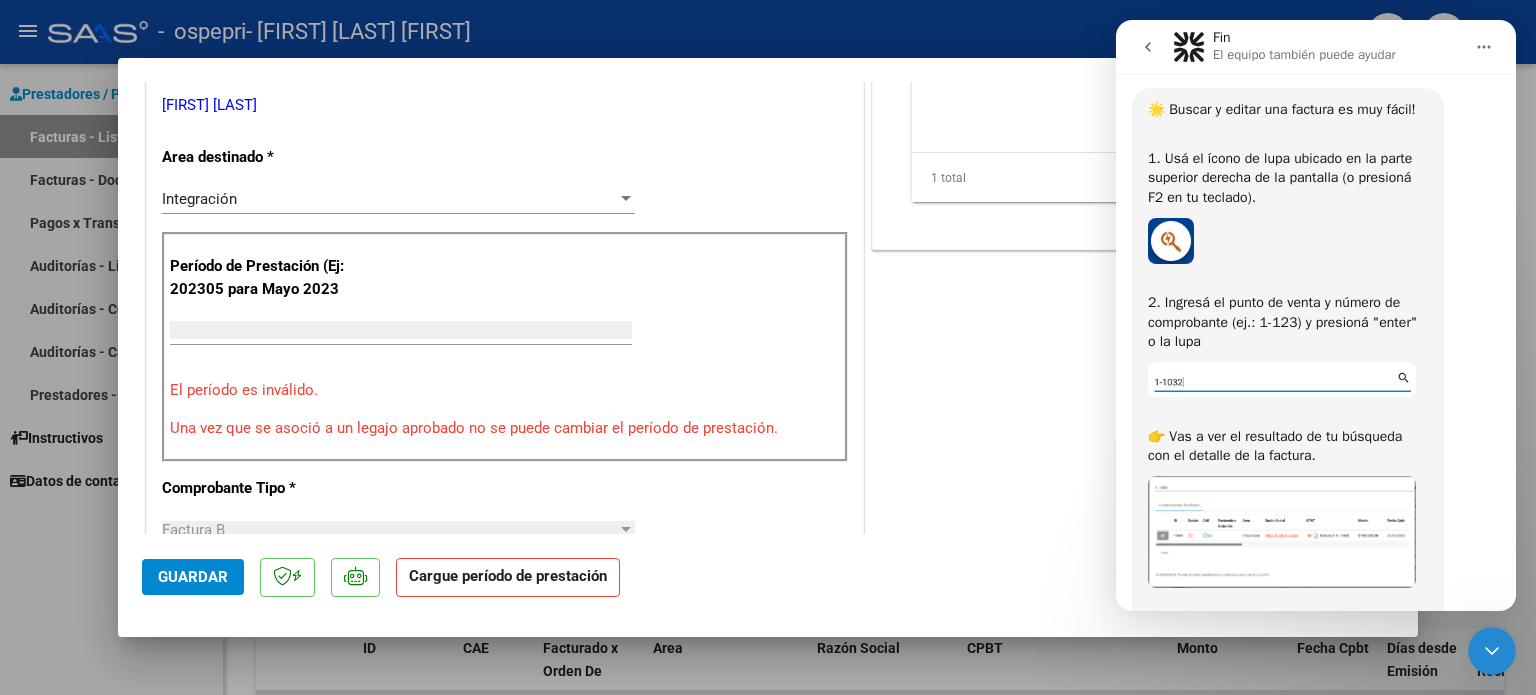 scroll, scrollTop: 0, scrollLeft: 0, axis: both 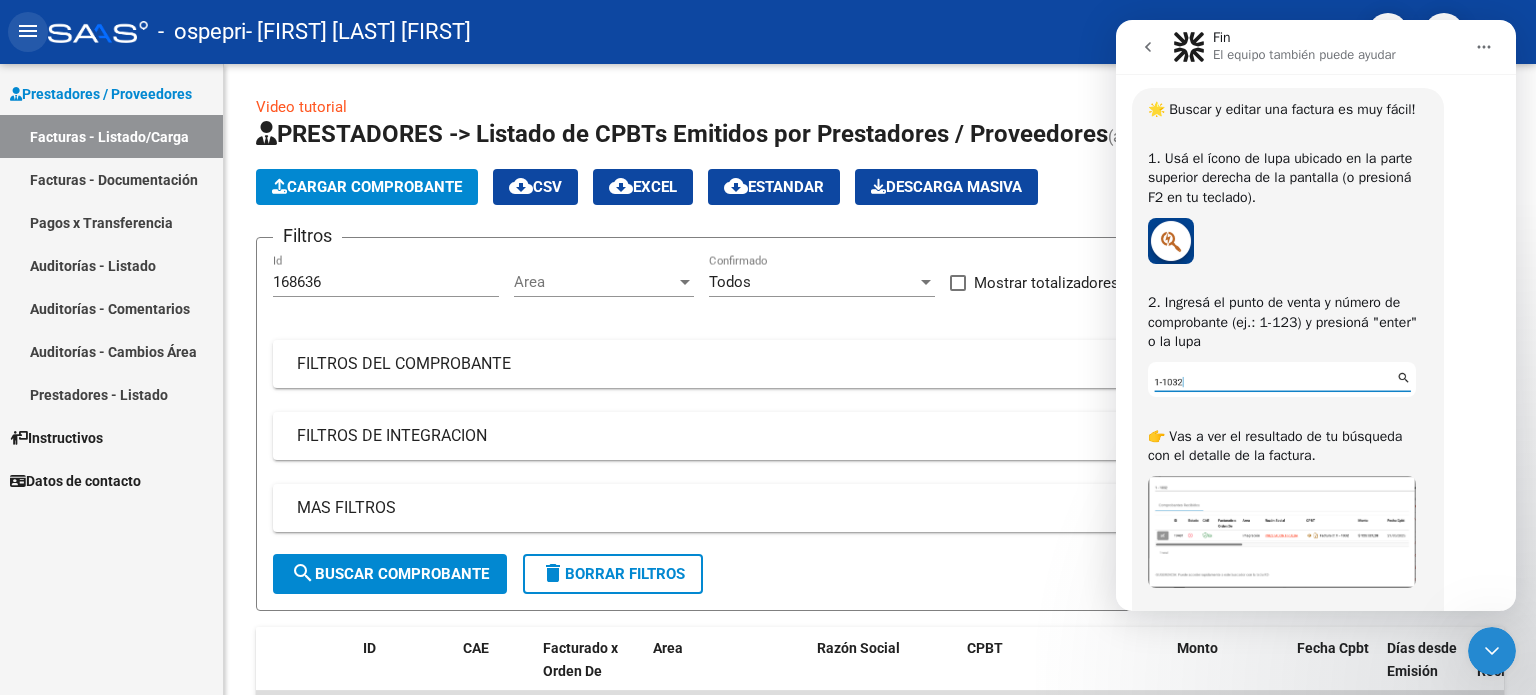 click on "menu" 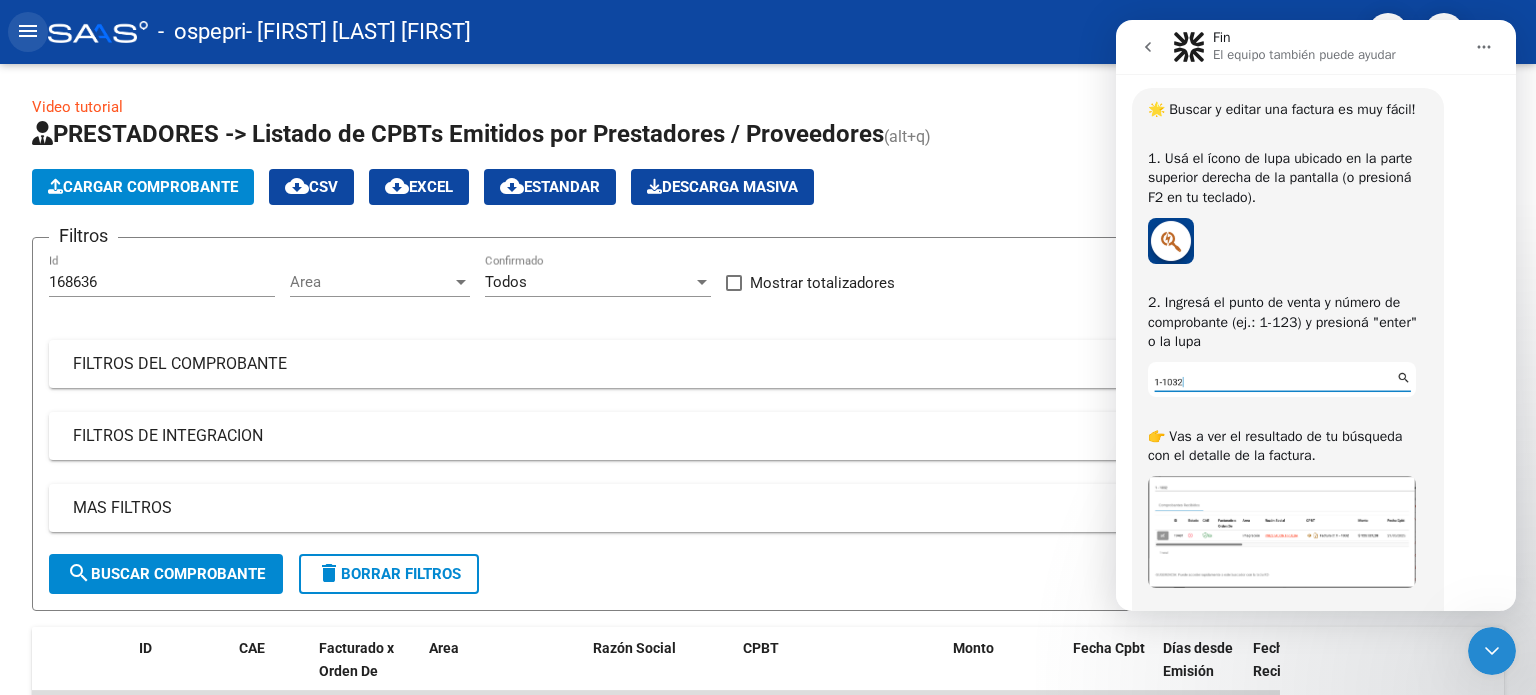 click on "menu" 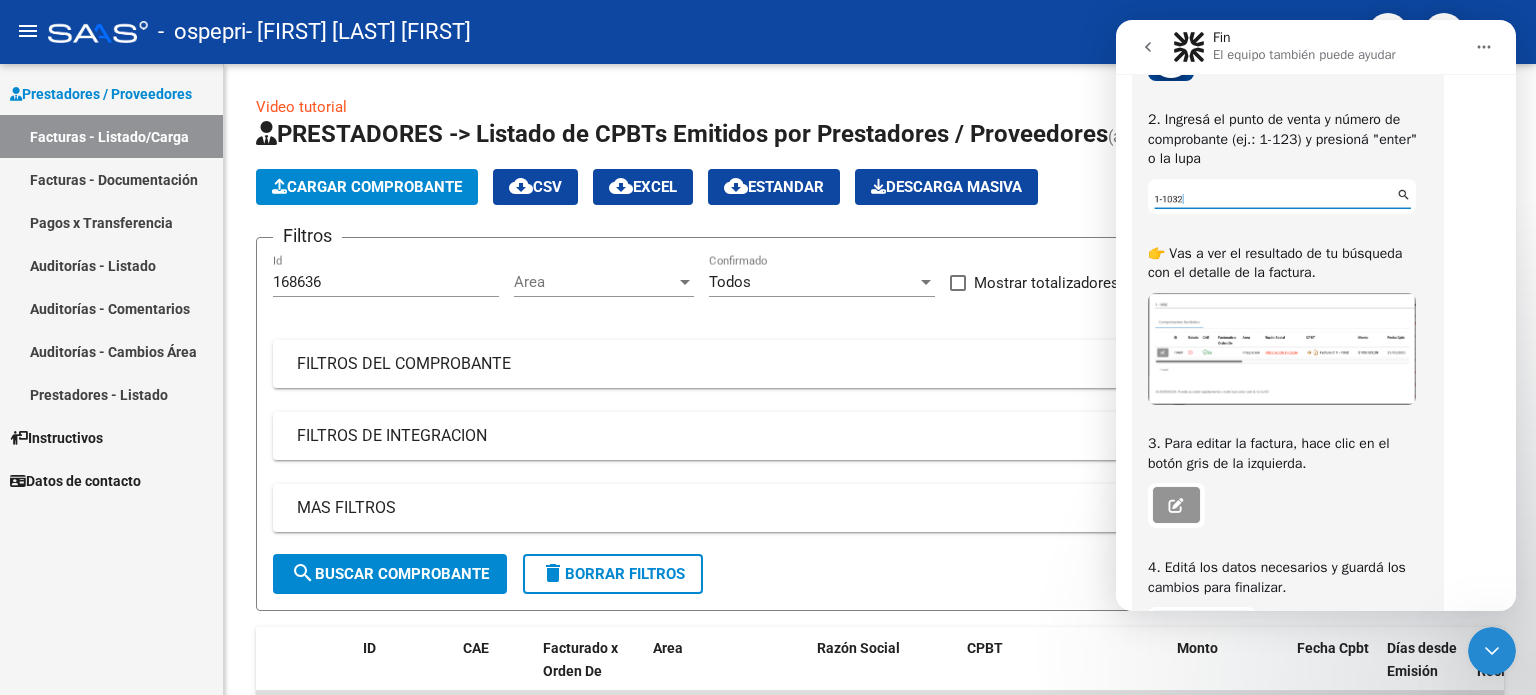scroll, scrollTop: 737, scrollLeft: 0, axis: vertical 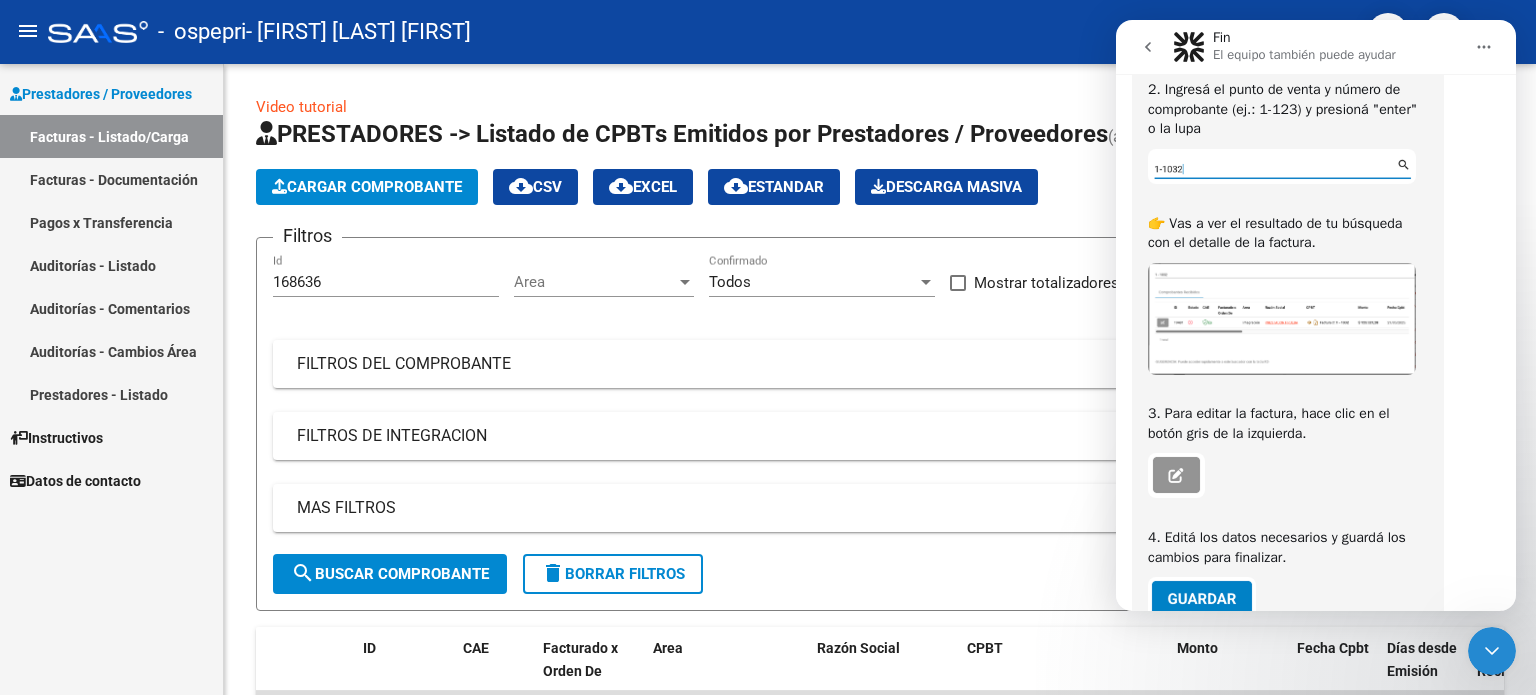 click at bounding box center [1484, 47] 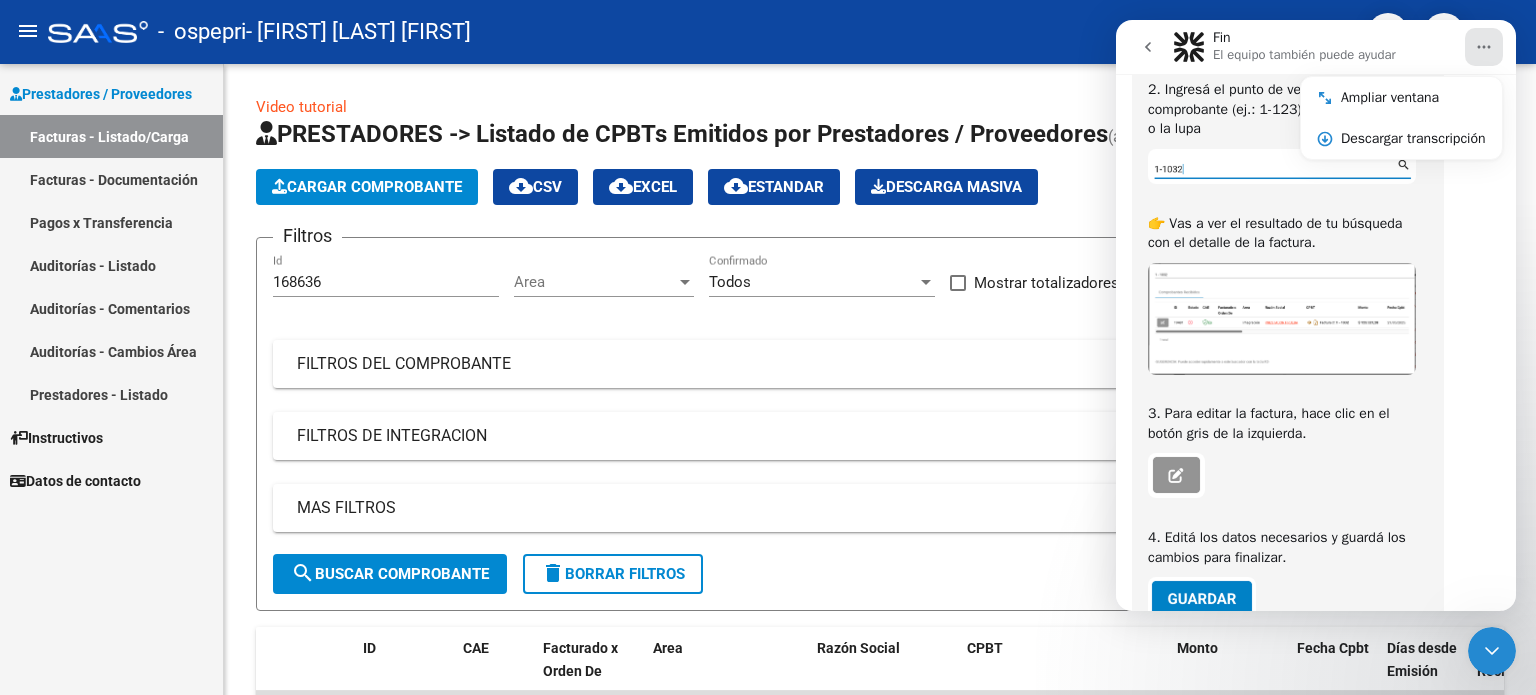 click on "menu -   ospepri   - [LAST_NAME] [FIRST_NAME] [LAST_NAME] person" 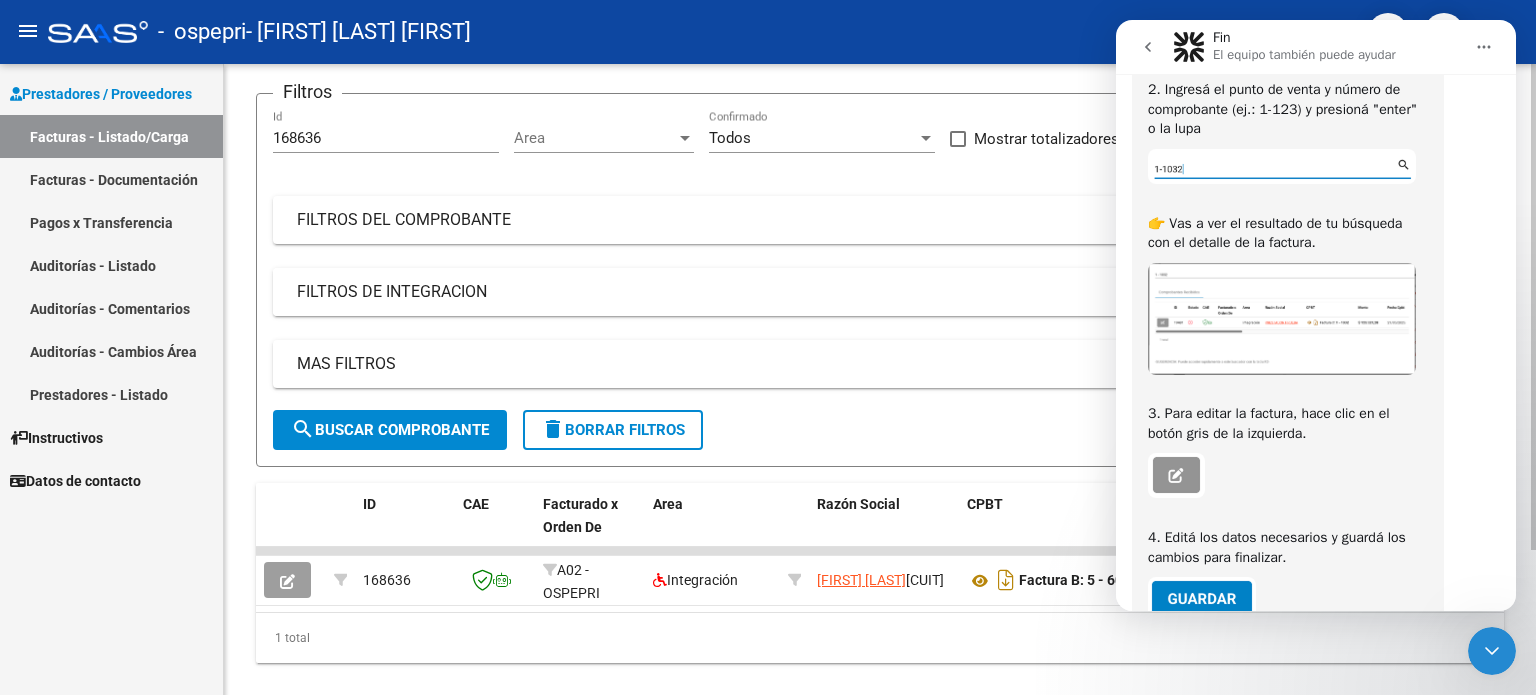 scroll, scrollTop: 0, scrollLeft: 0, axis: both 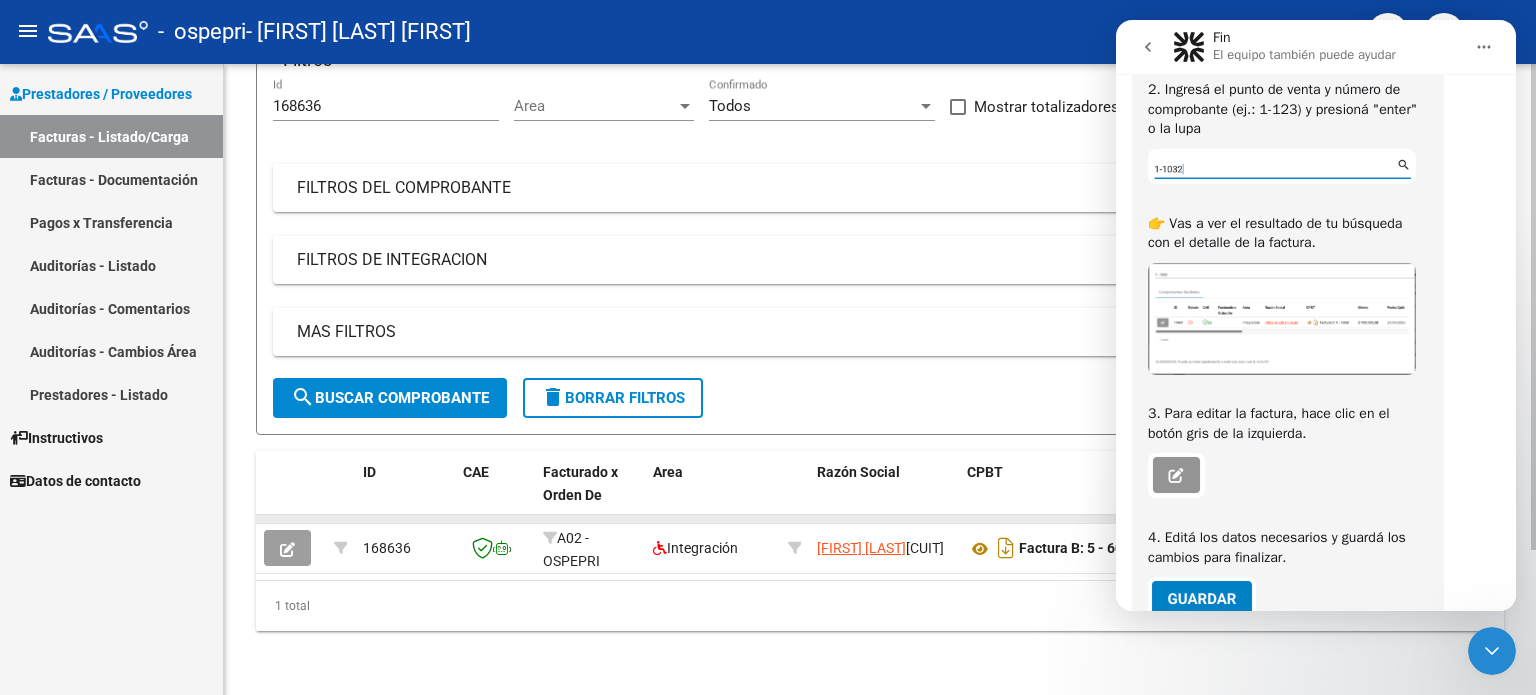 drag, startPoint x: 103, startPoint y: 645, endPoint x: 831, endPoint y: 549, distance: 734.30237 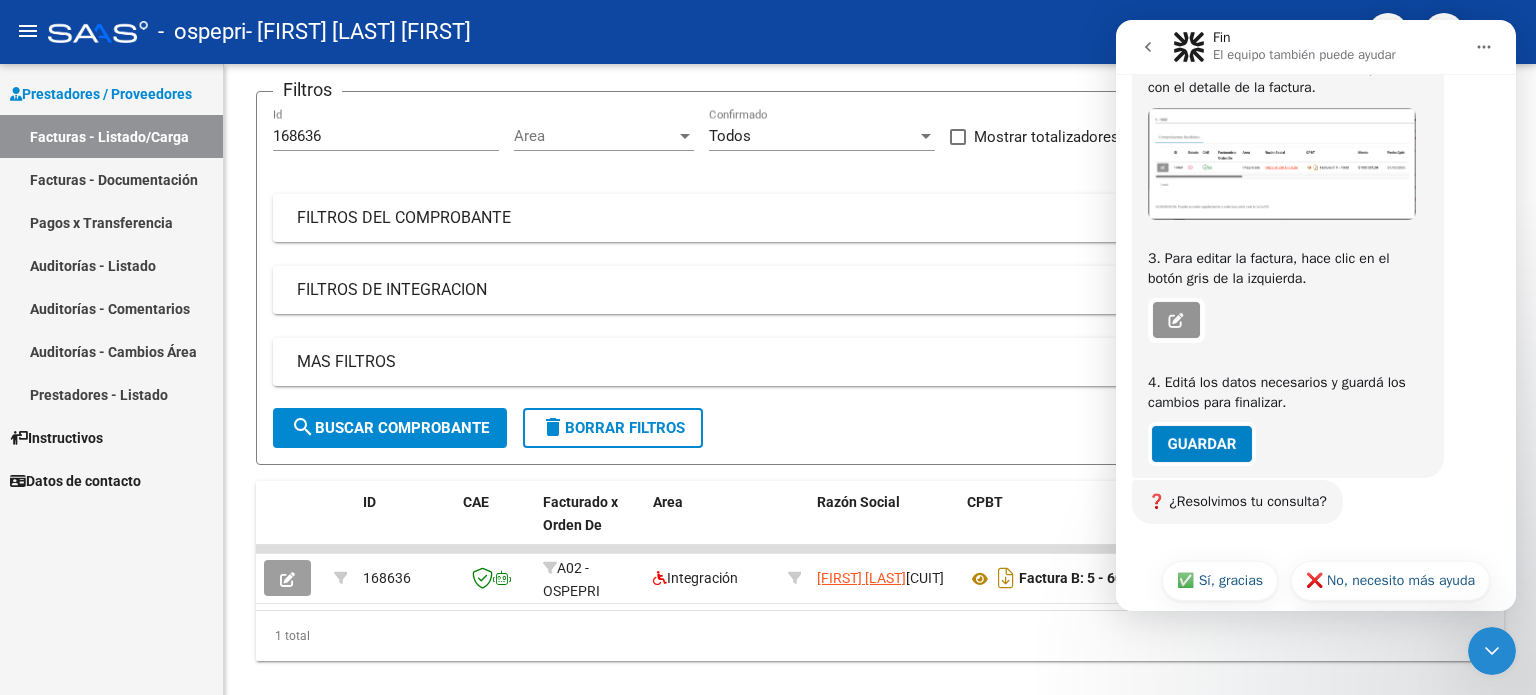 scroll, scrollTop: 964, scrollLeft: 0, axis: vertical 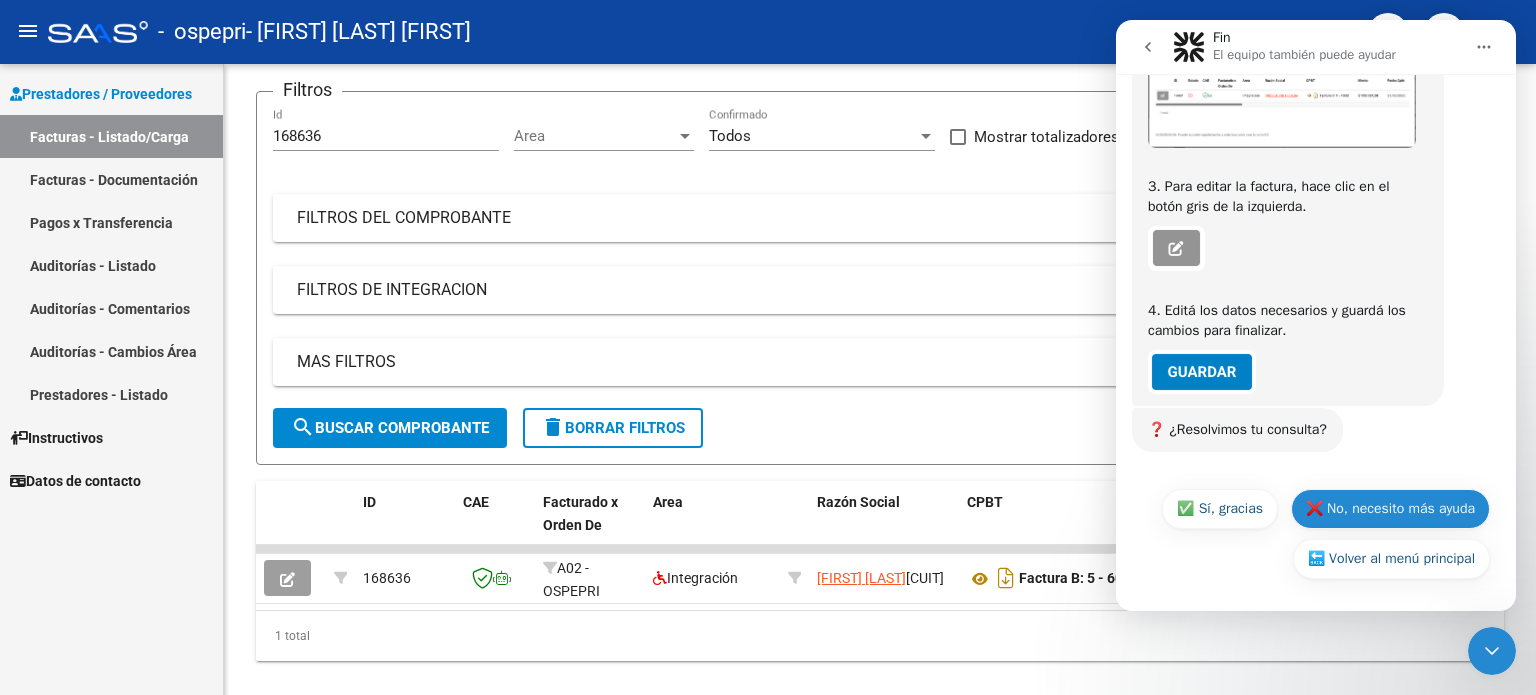 click on "❌ No, necesito más ayuda" at bounding box center (1390, 509) 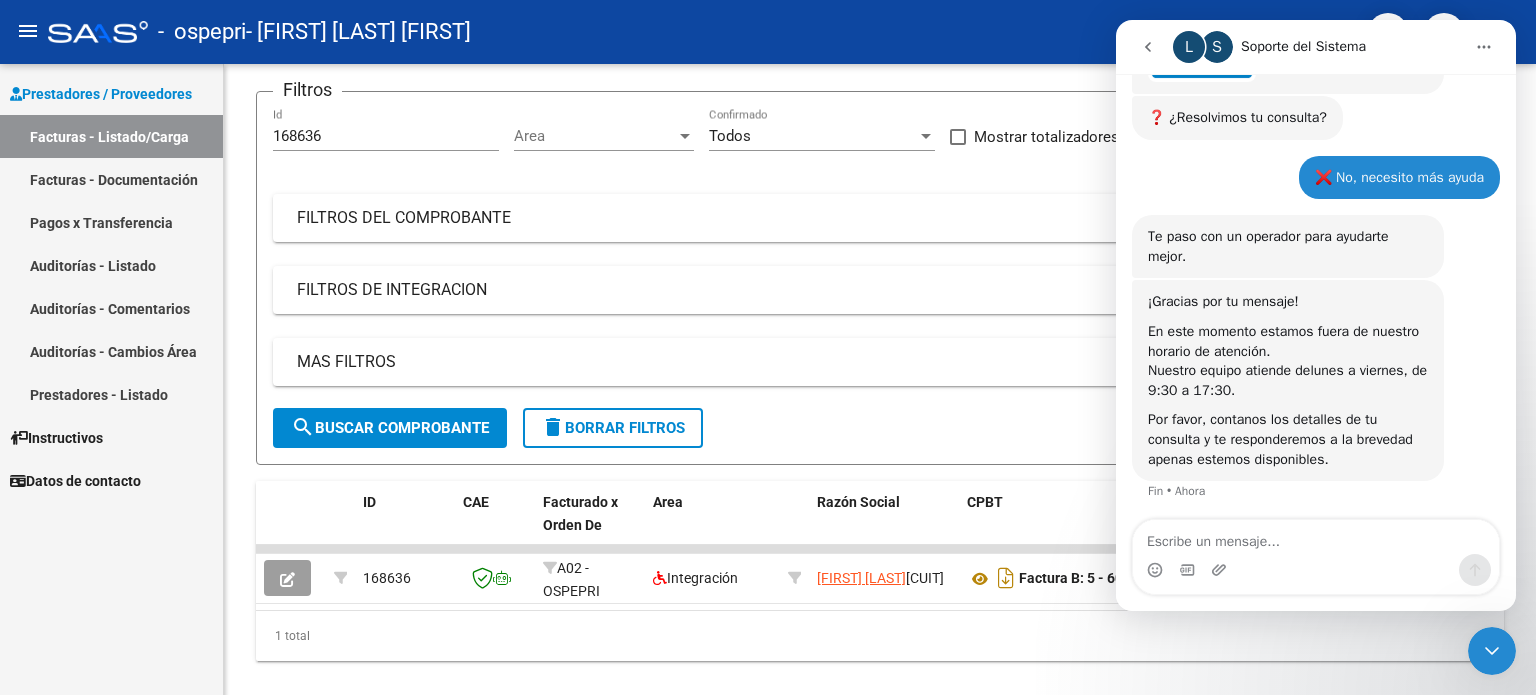 scroll, scrollTop: 1279, scrollLeft: 0, axis: vertical 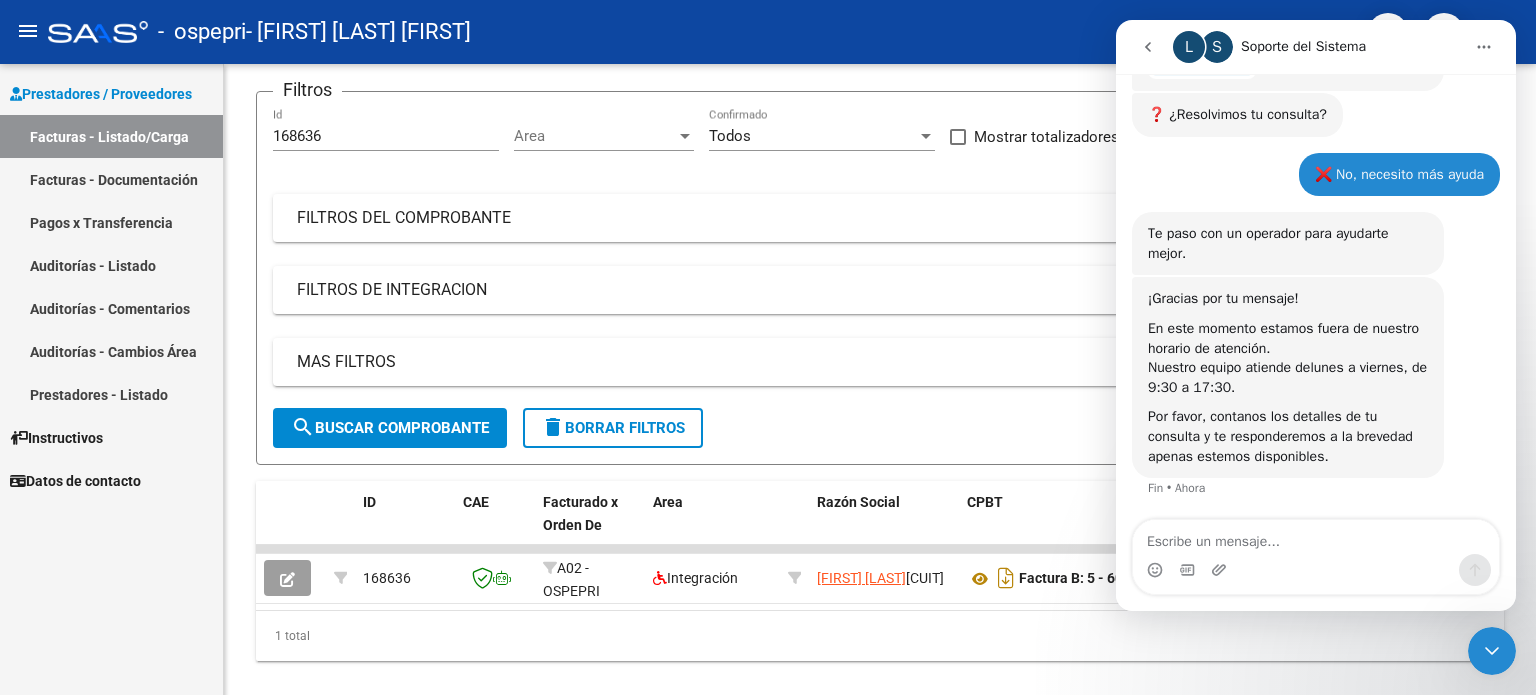 click at bounding box center [1148, 47] 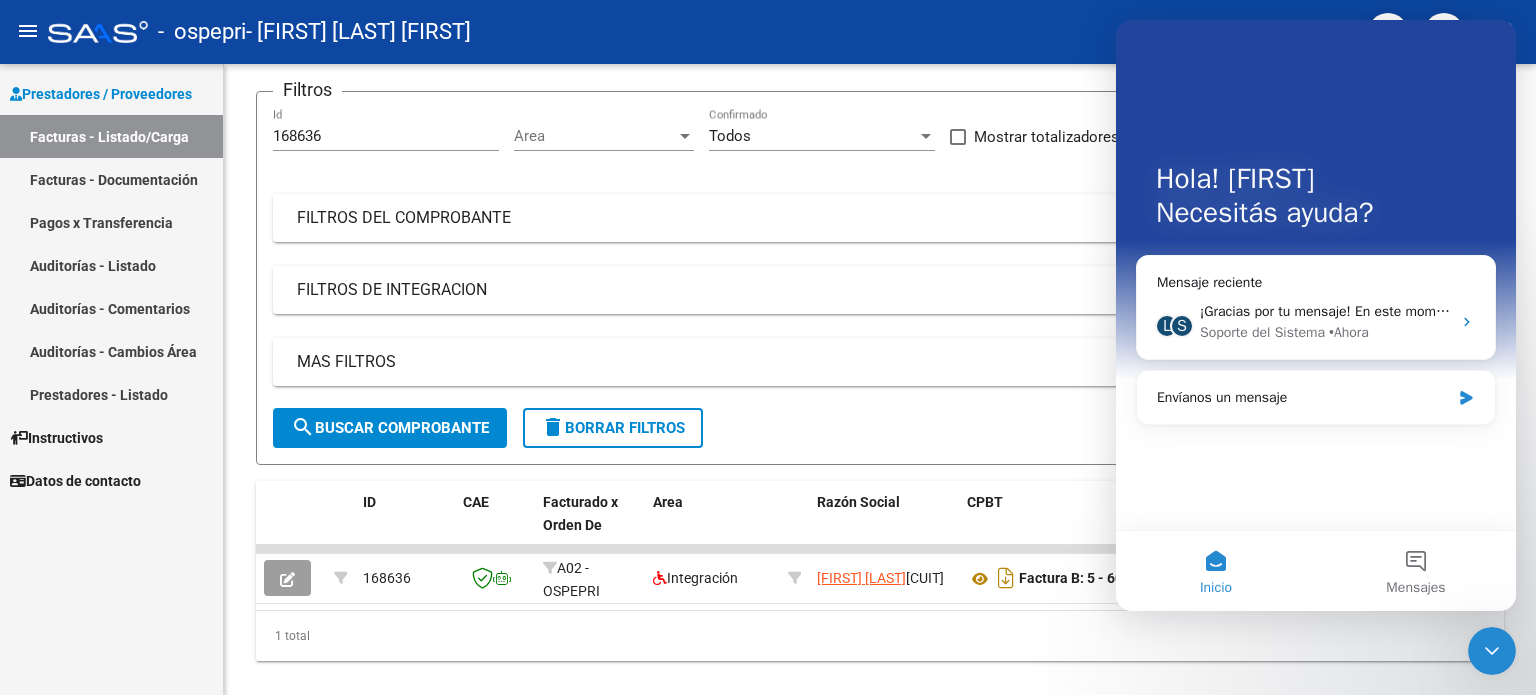 scroll, scrollTop: 0, scrollLeft: 0, axis: both 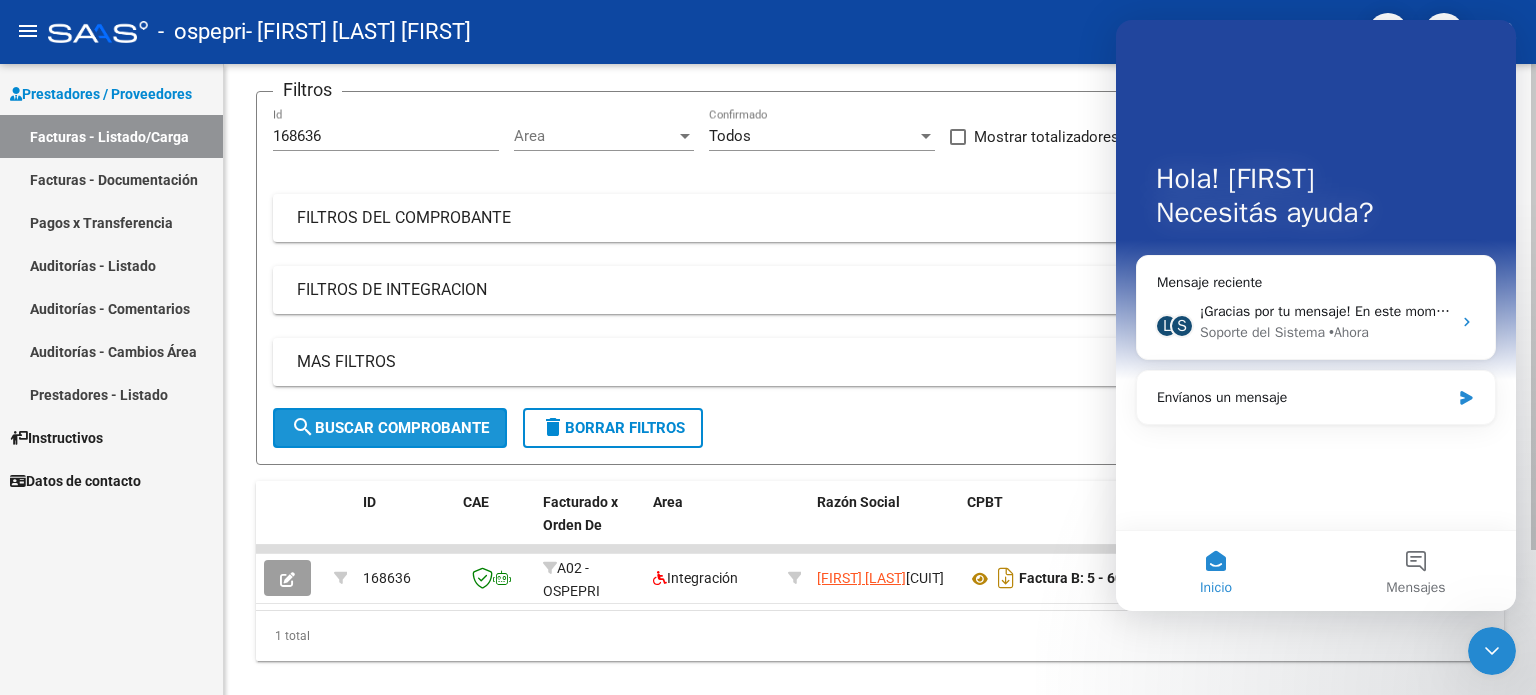 click on "search  Buscar Comprobante" 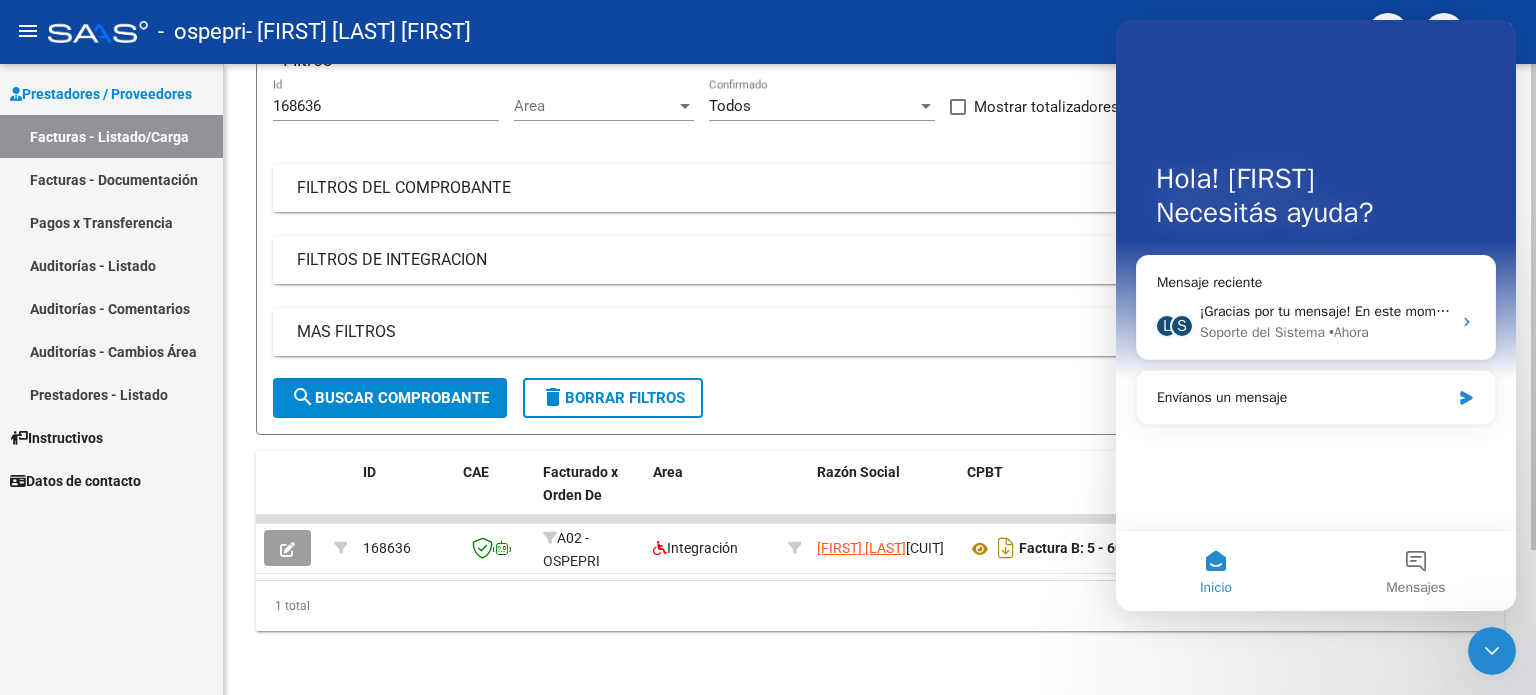scroll, scrollTop: 188, scrollLeft: 0, axis: vertical 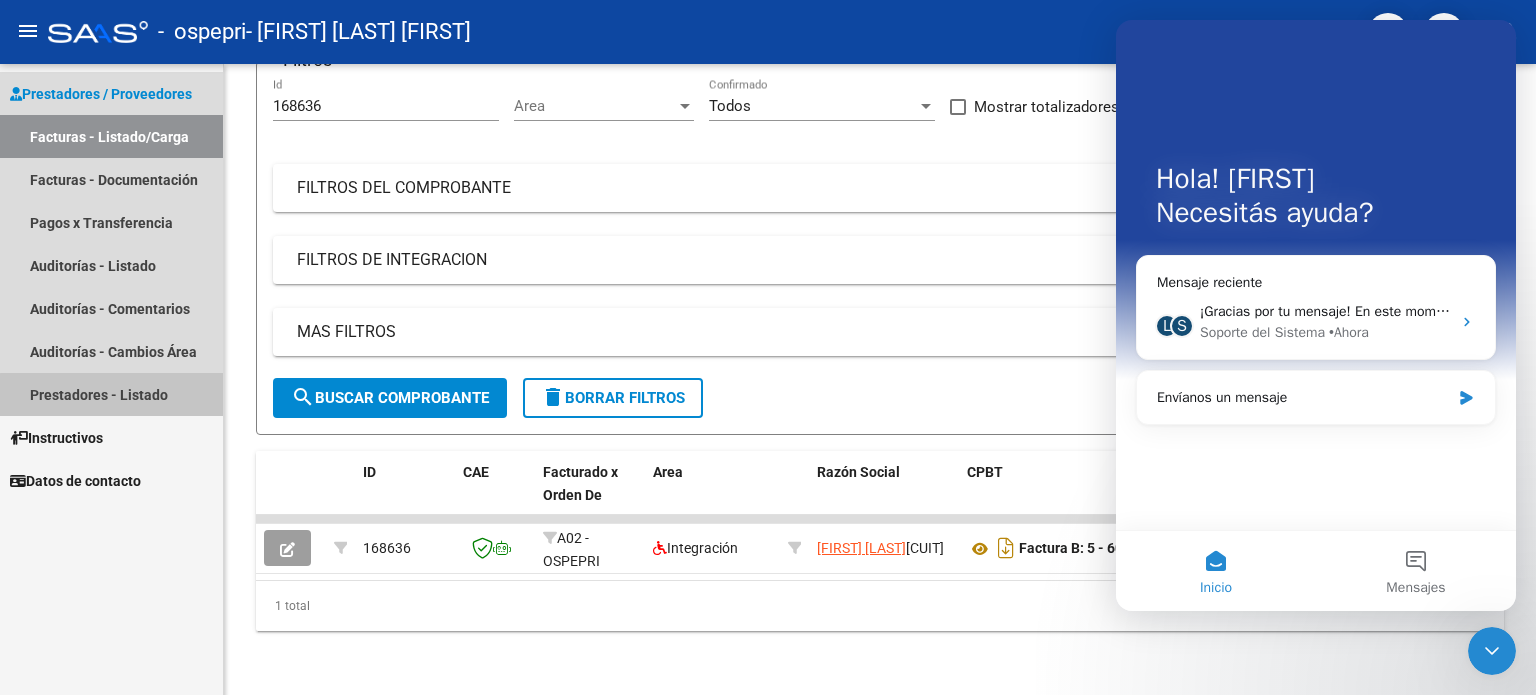 click on "Prestadores - Listado" at bounding box center (111, 394) 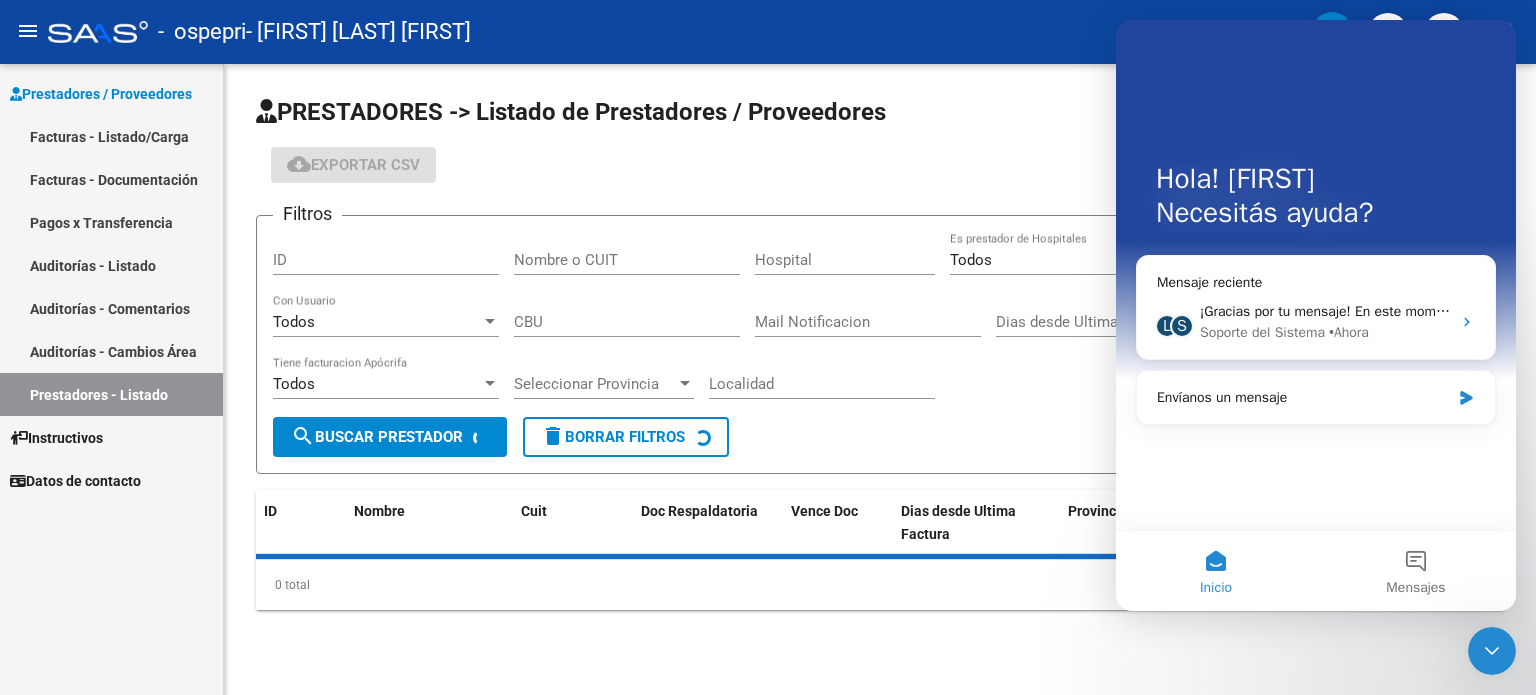 scroll, scrollTop: 0, scrollLeft: 0, axis: both 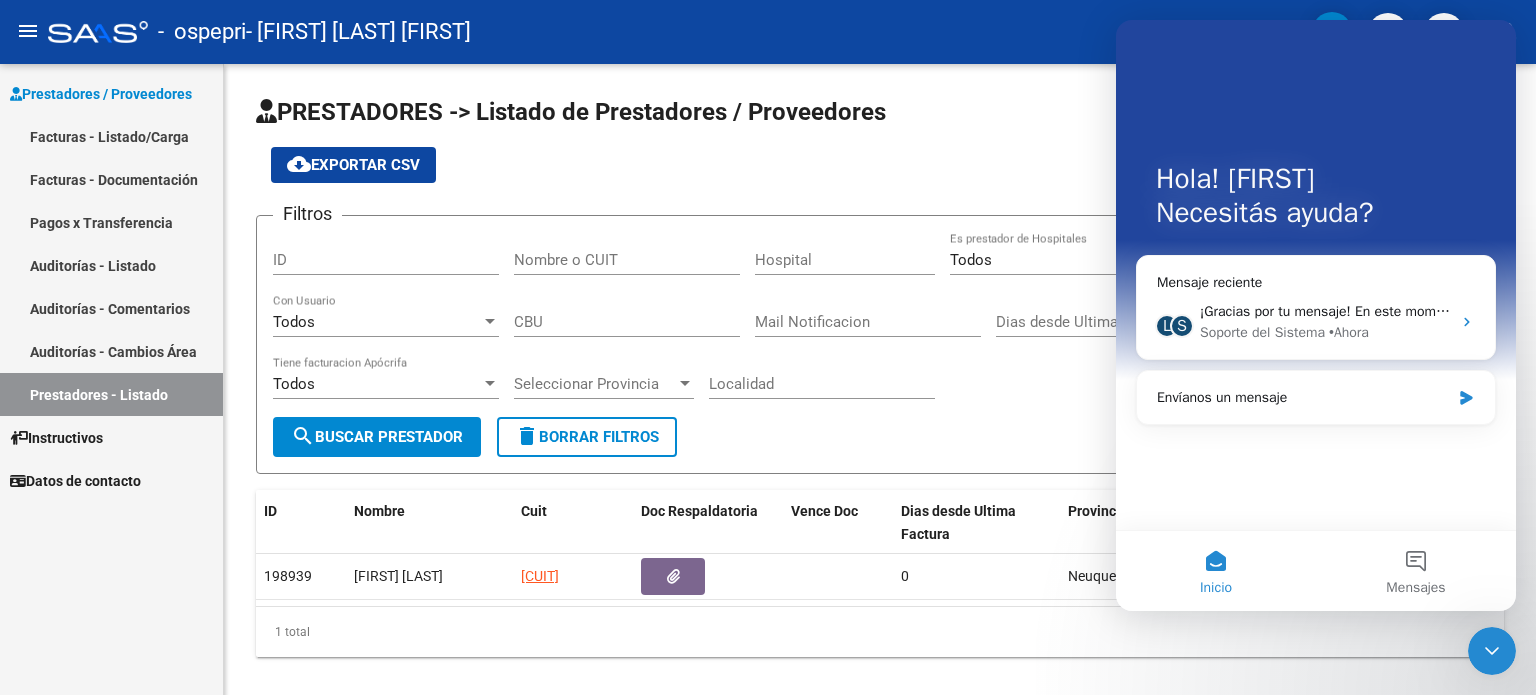 click on "Prestadores / Proveedores Facturas - Listado/Carga Facturas - Documentación Pagos x Transferencia Auditorías - Listado Auditorías - Comentarios Auditorías - Cambios Área Prestadores - Listado    Instructivos    Datos de contacto" at bounding box center (111, 379) 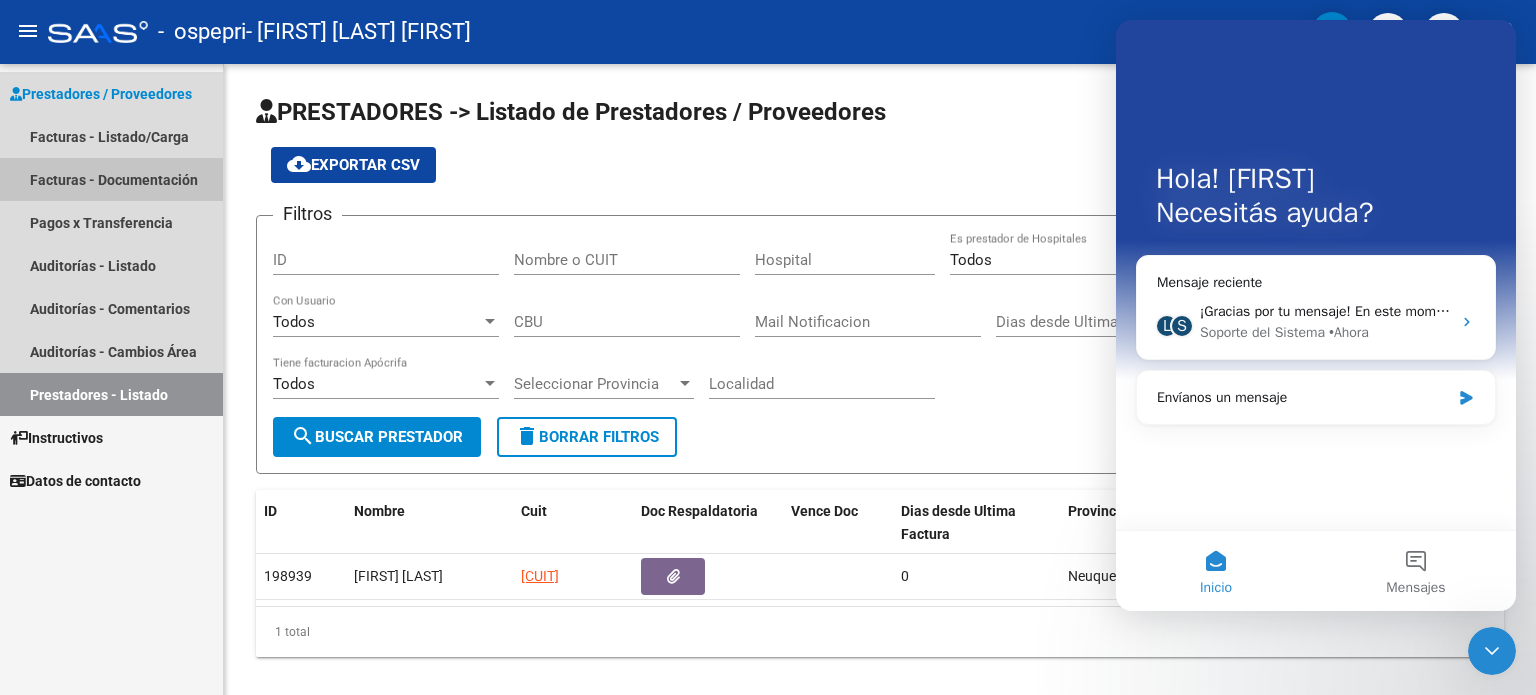 click on "Facturas - Documentación" at bounding box center (111, 179) 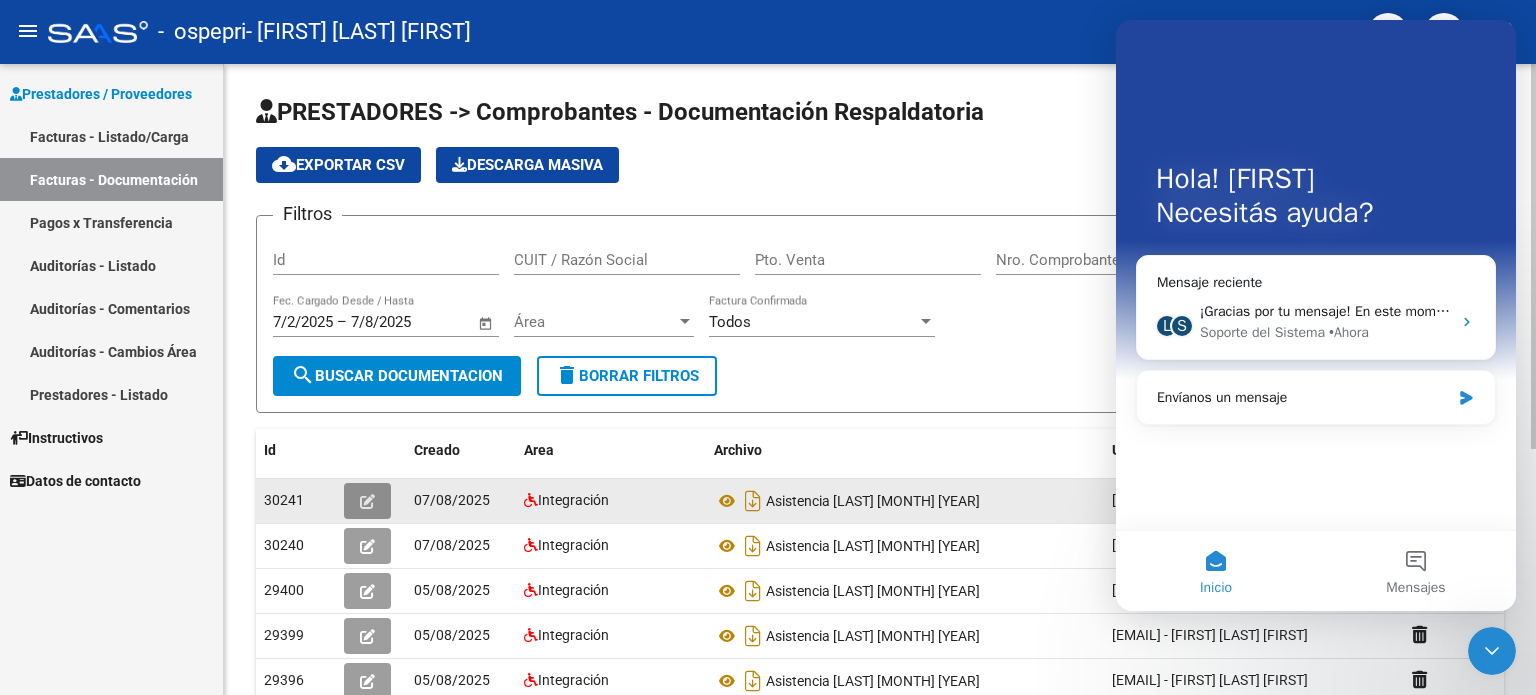 click 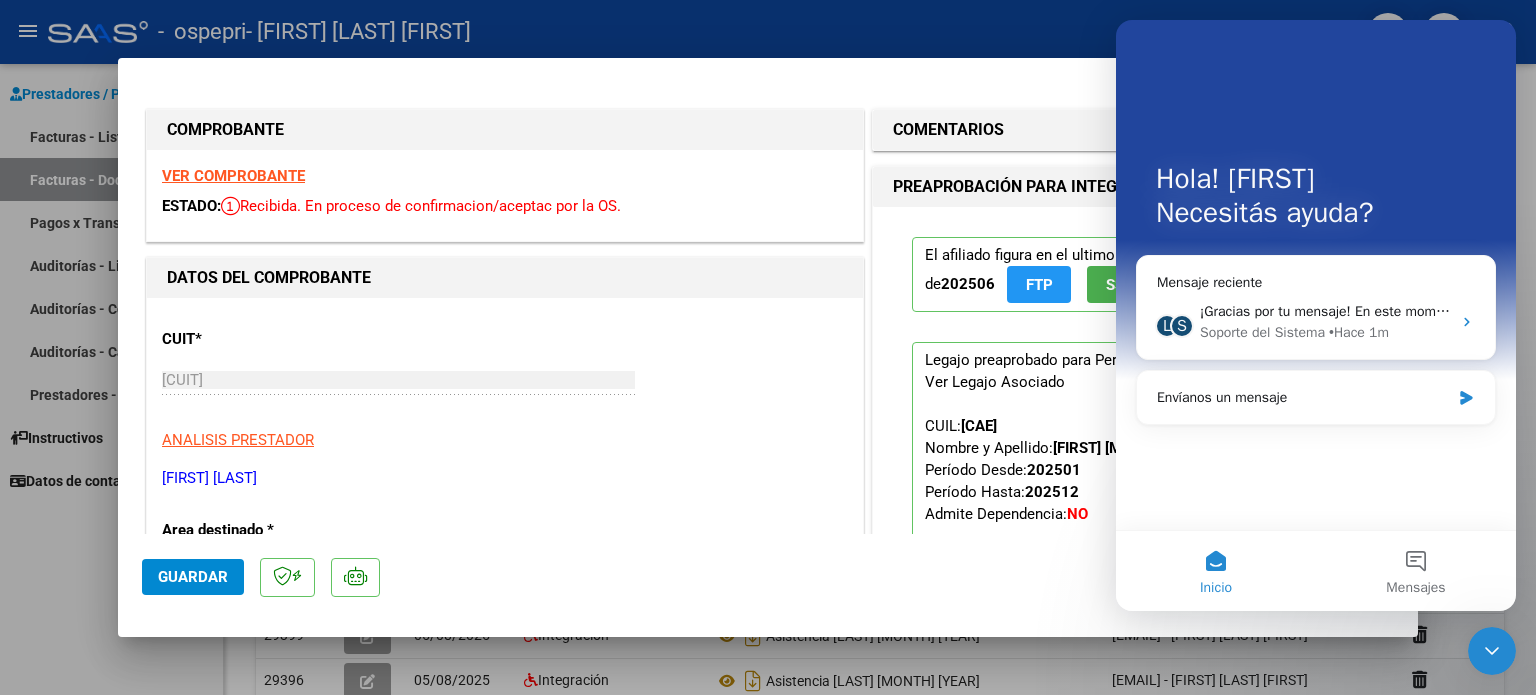 drag, startPoint x: 1485, startPoint y: 133, endPoint x: 1496, endPoint y: 314, distance: 181.33394 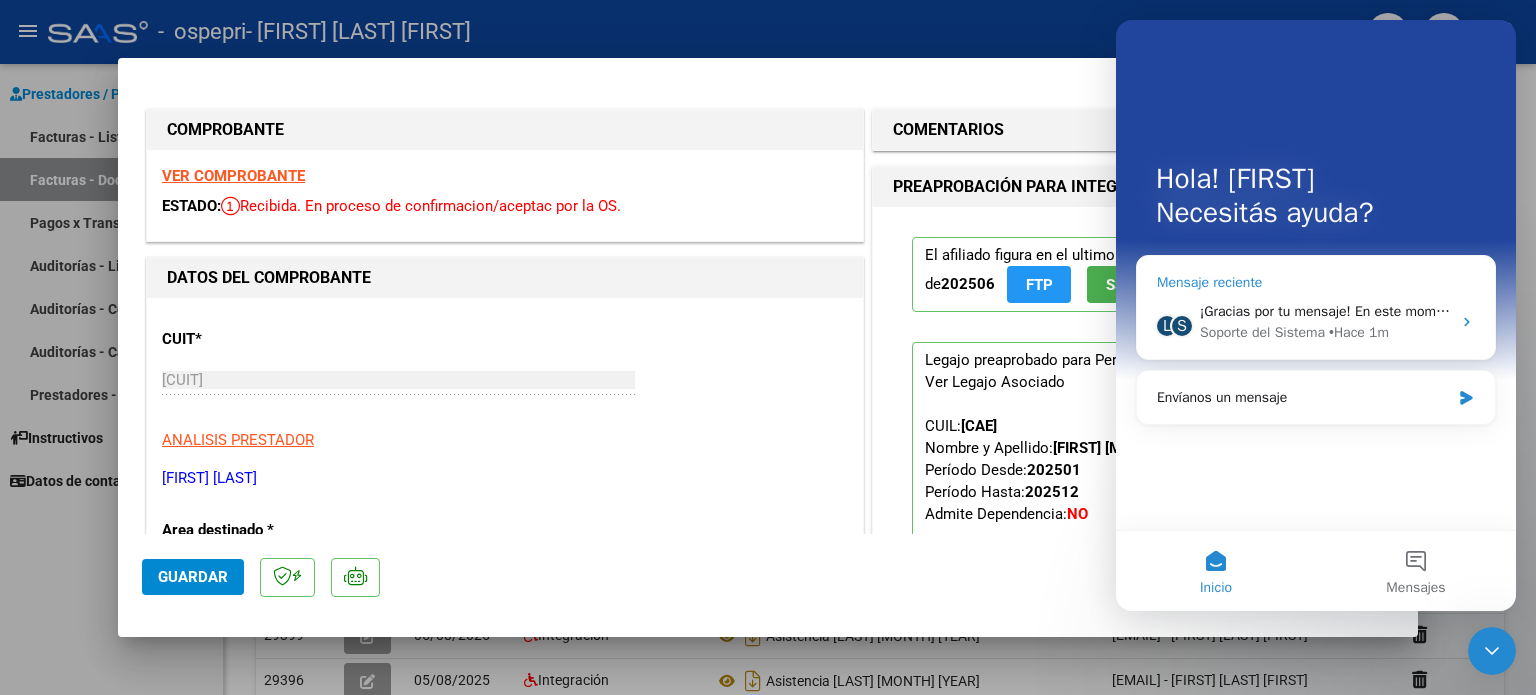 click 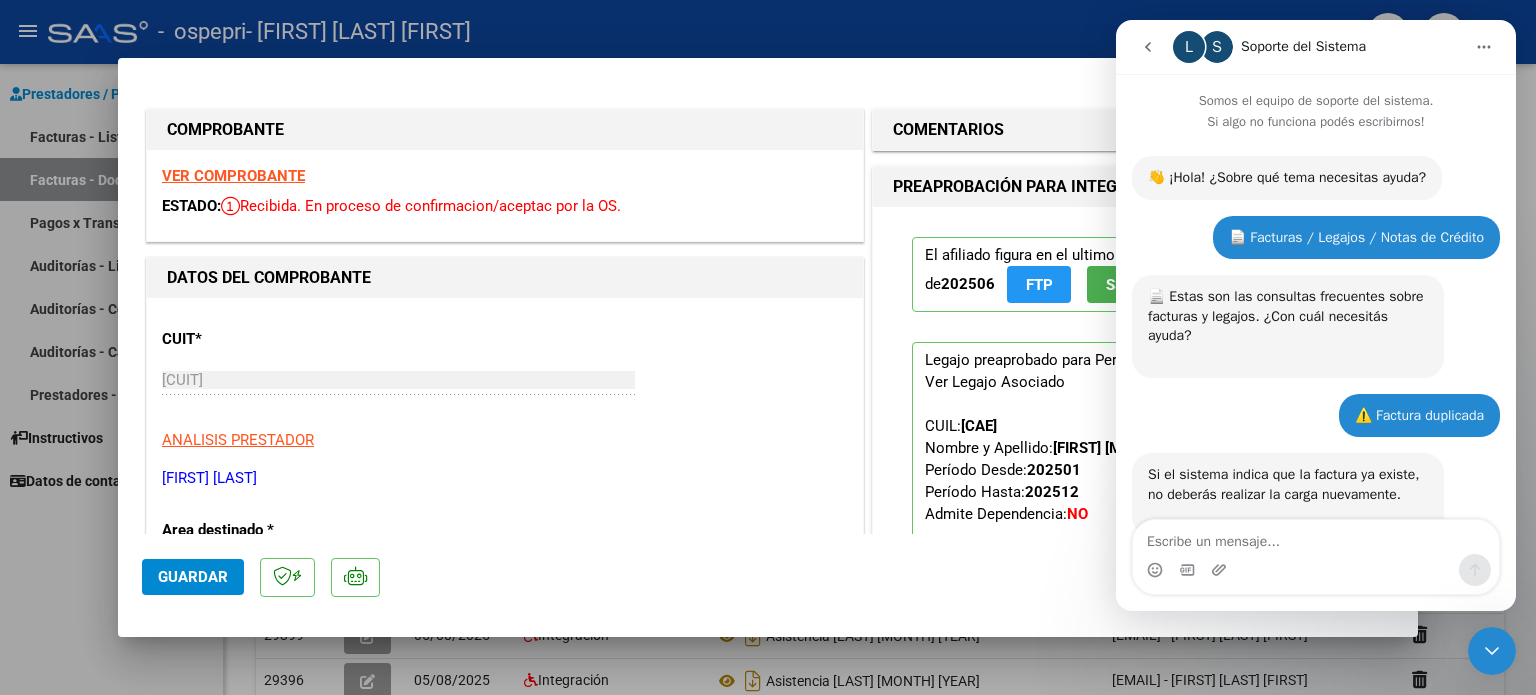 scroll, scrollTop: 3, scrollLeft: 0, axis: vertical 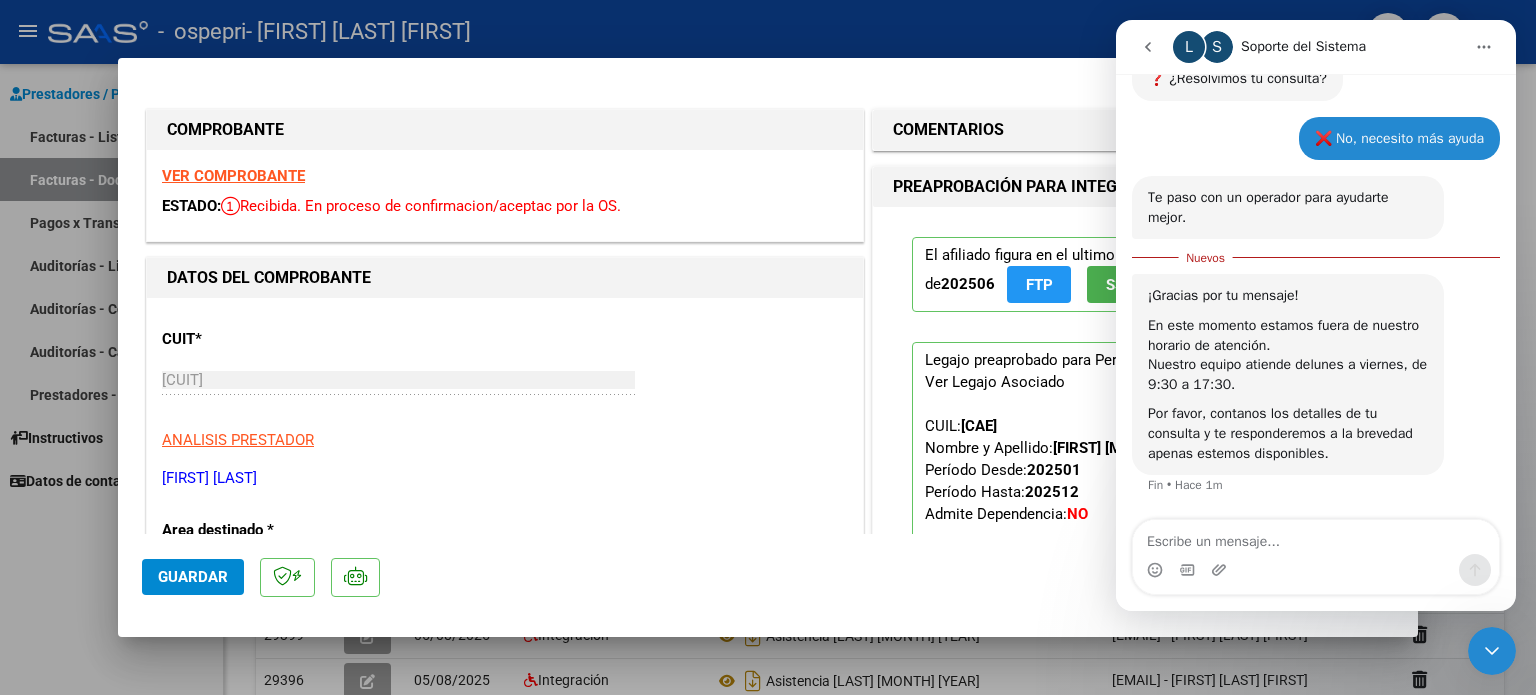 click at bounding box center (1148, 47) 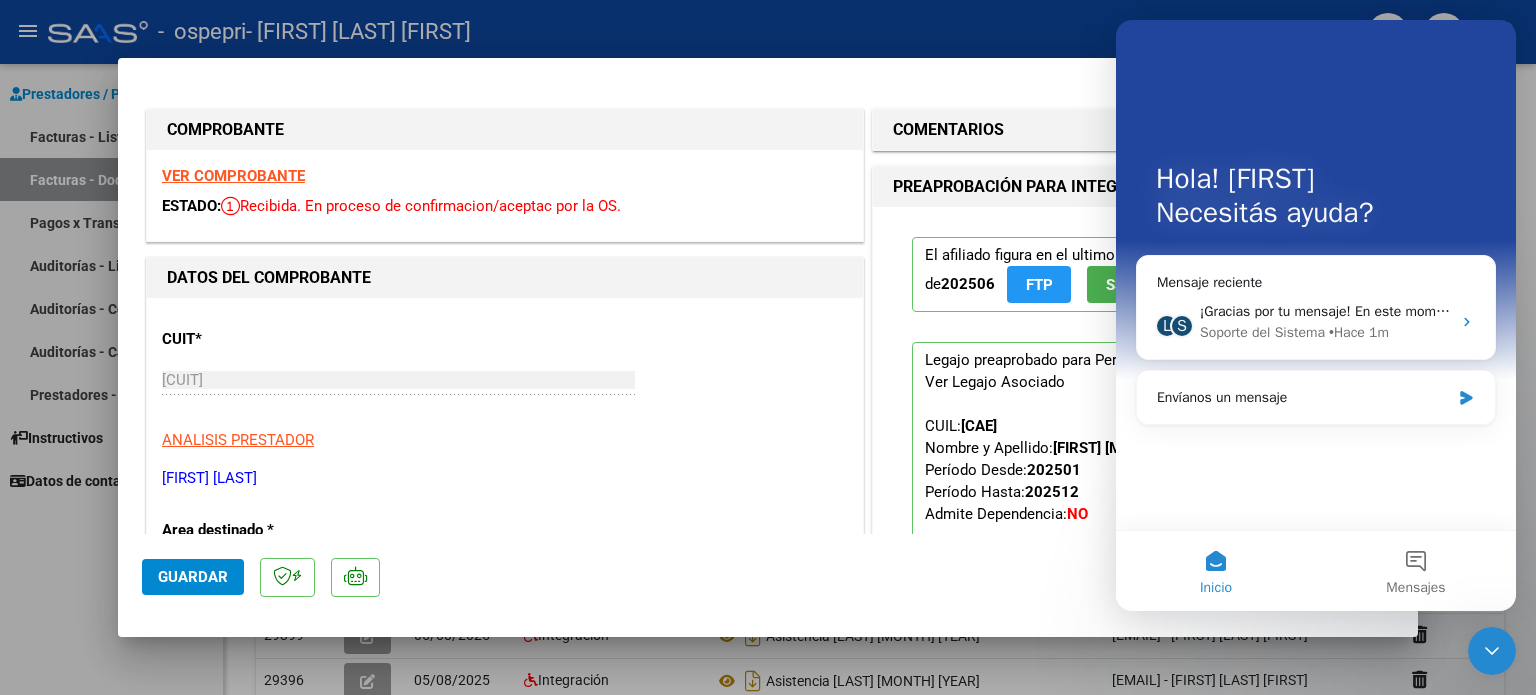 scroll, scrollTop: 0, scrollLeft: 0, axis: both 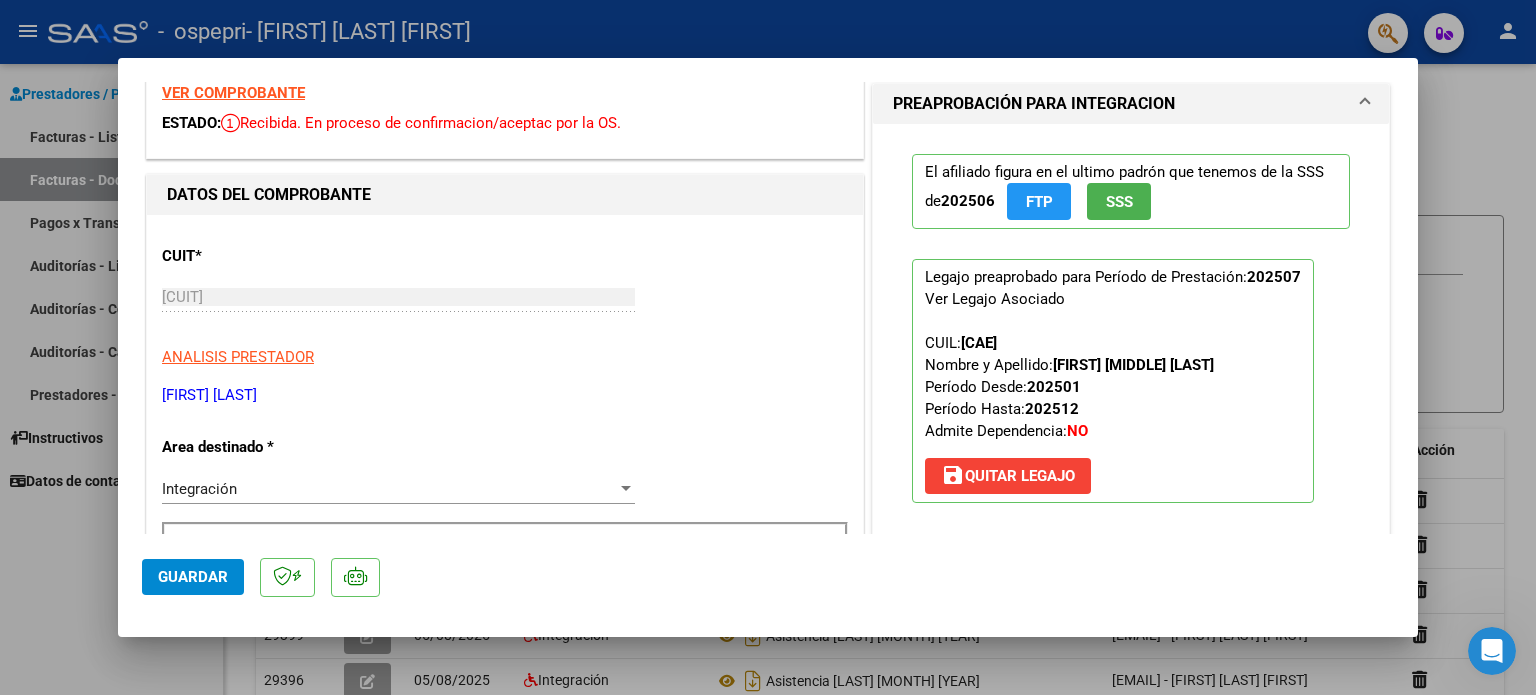 drag, startPoint x: 1420, startPoint y: 183, endPoint x: 1422, endPoint y: 217, distance: 34.058773 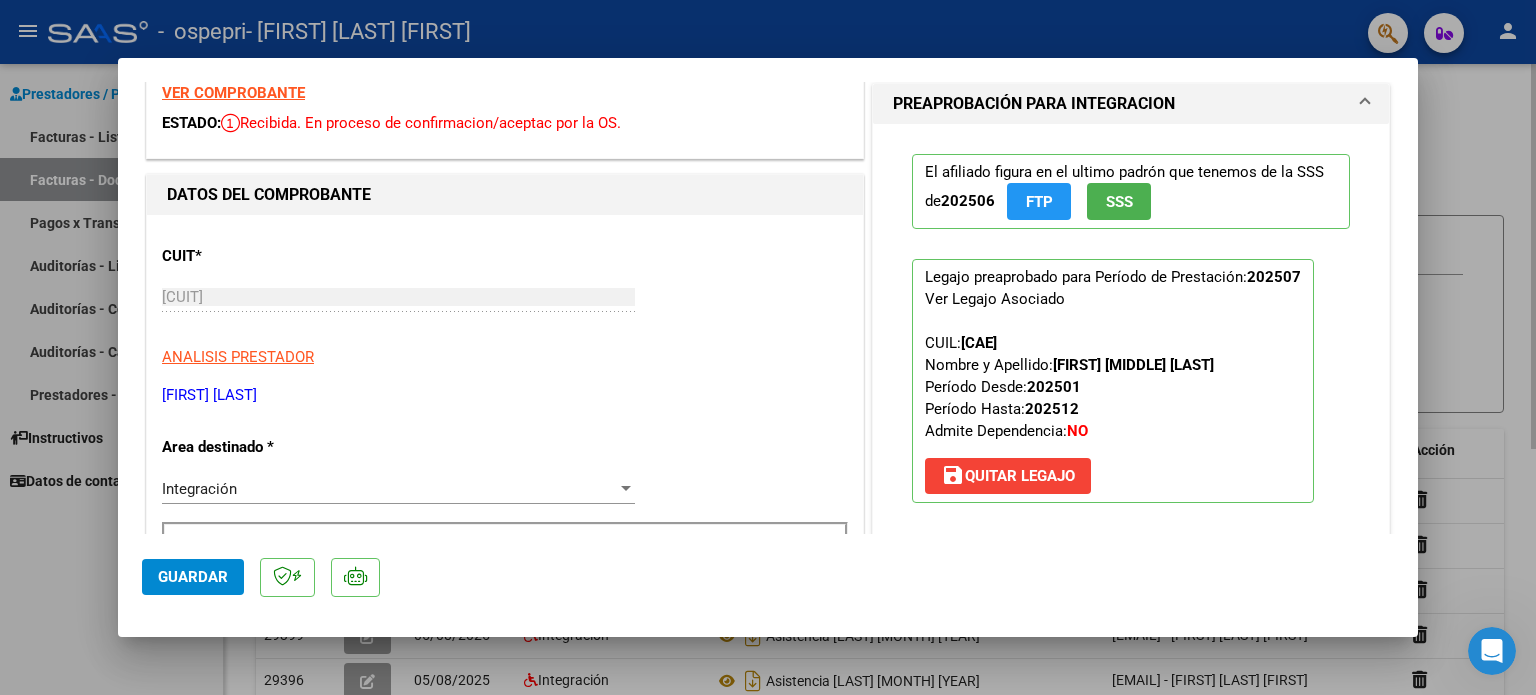 type 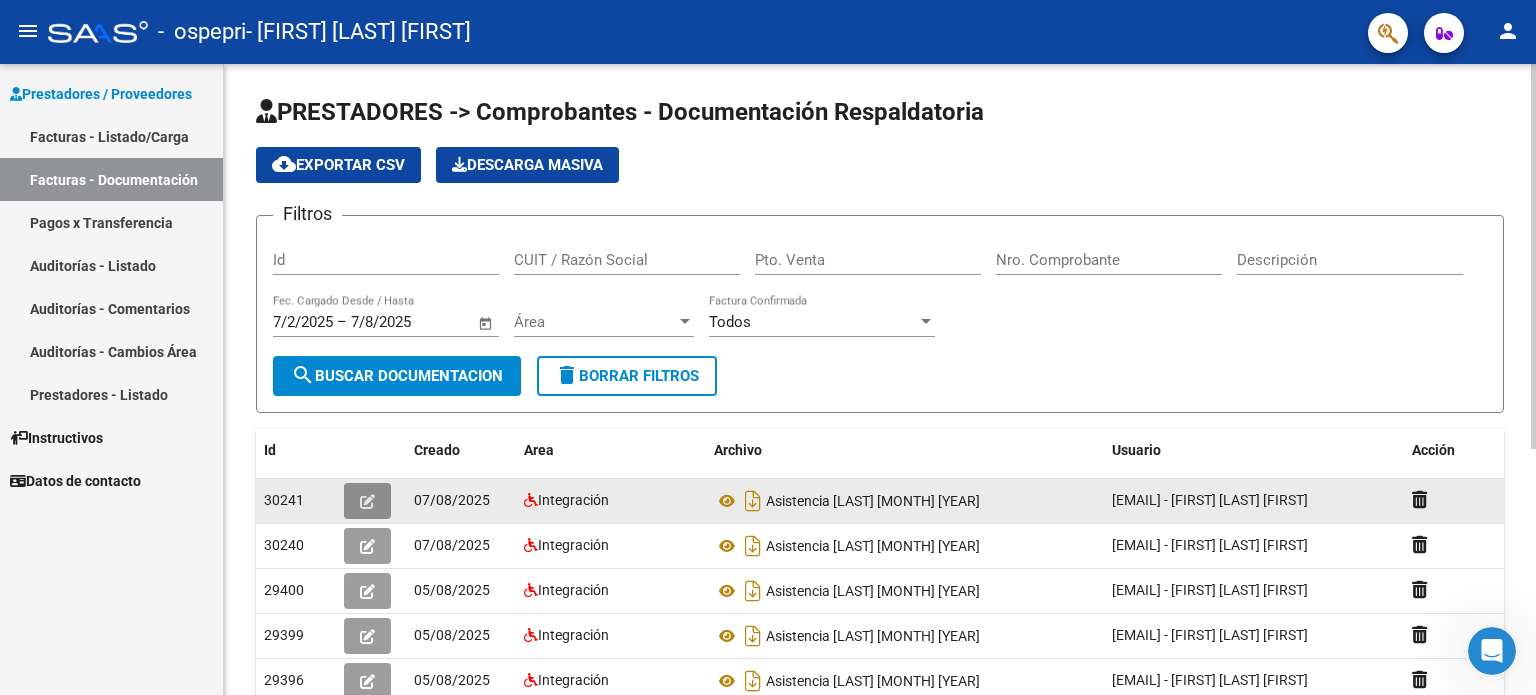click 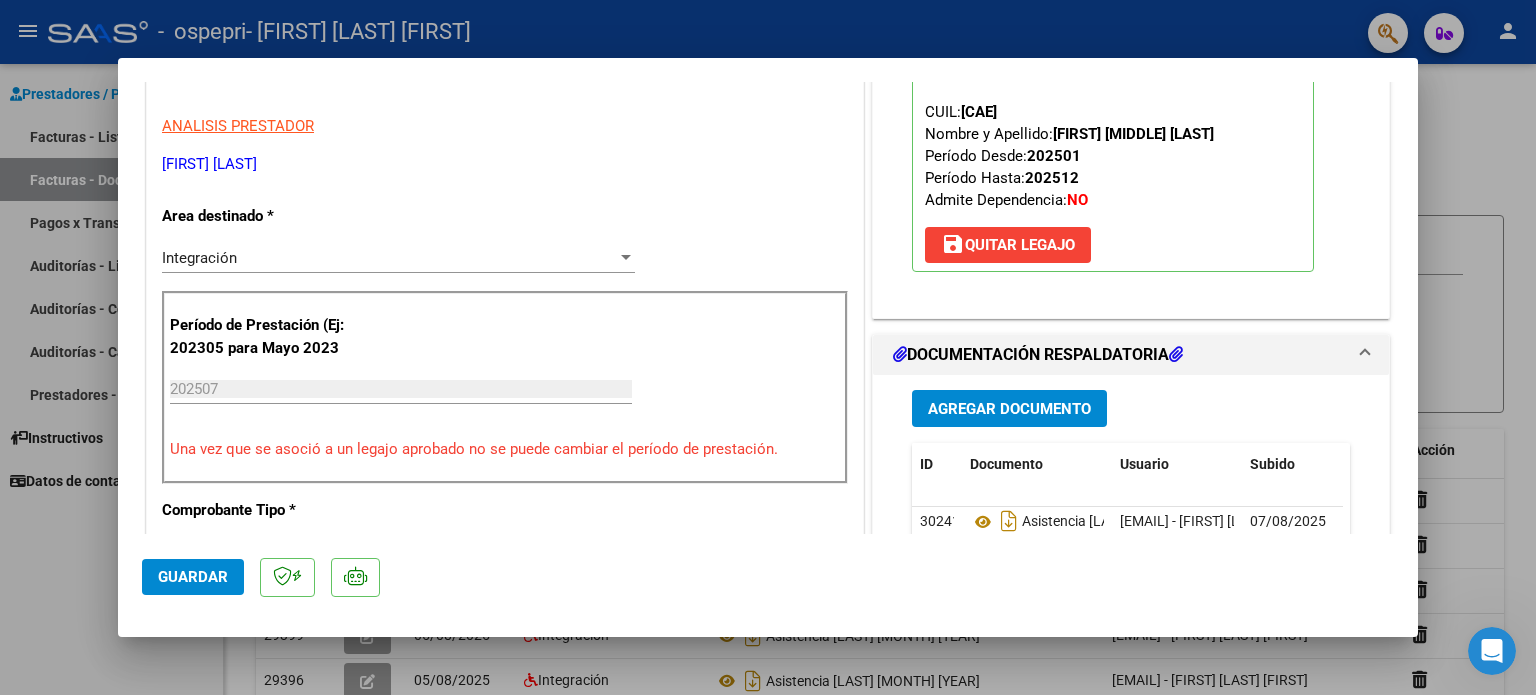 scroll, scrollTop: 311, scrollLeft: 0, axis: vertical 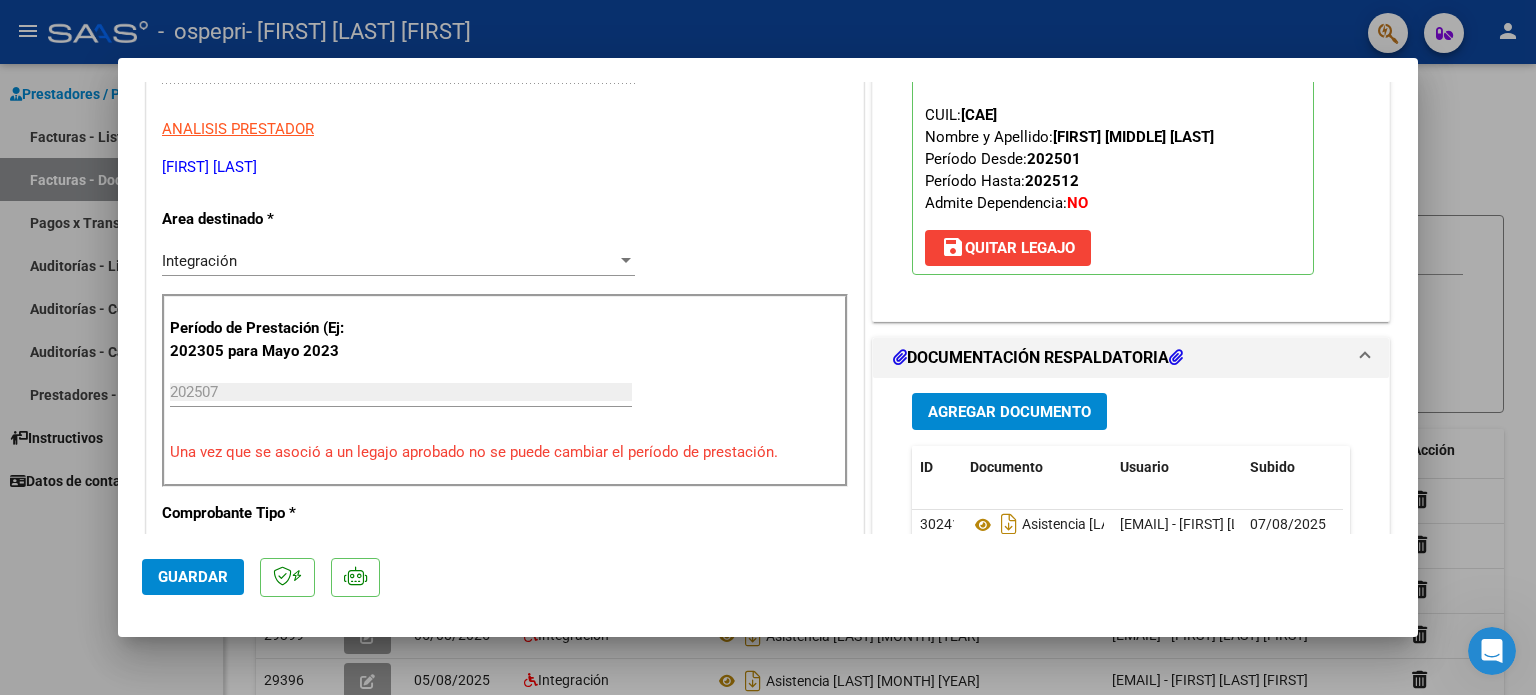 click on "202507 Ingrese el Período de Prestación como indica el ejemplo" at bounding box center [401, 392] 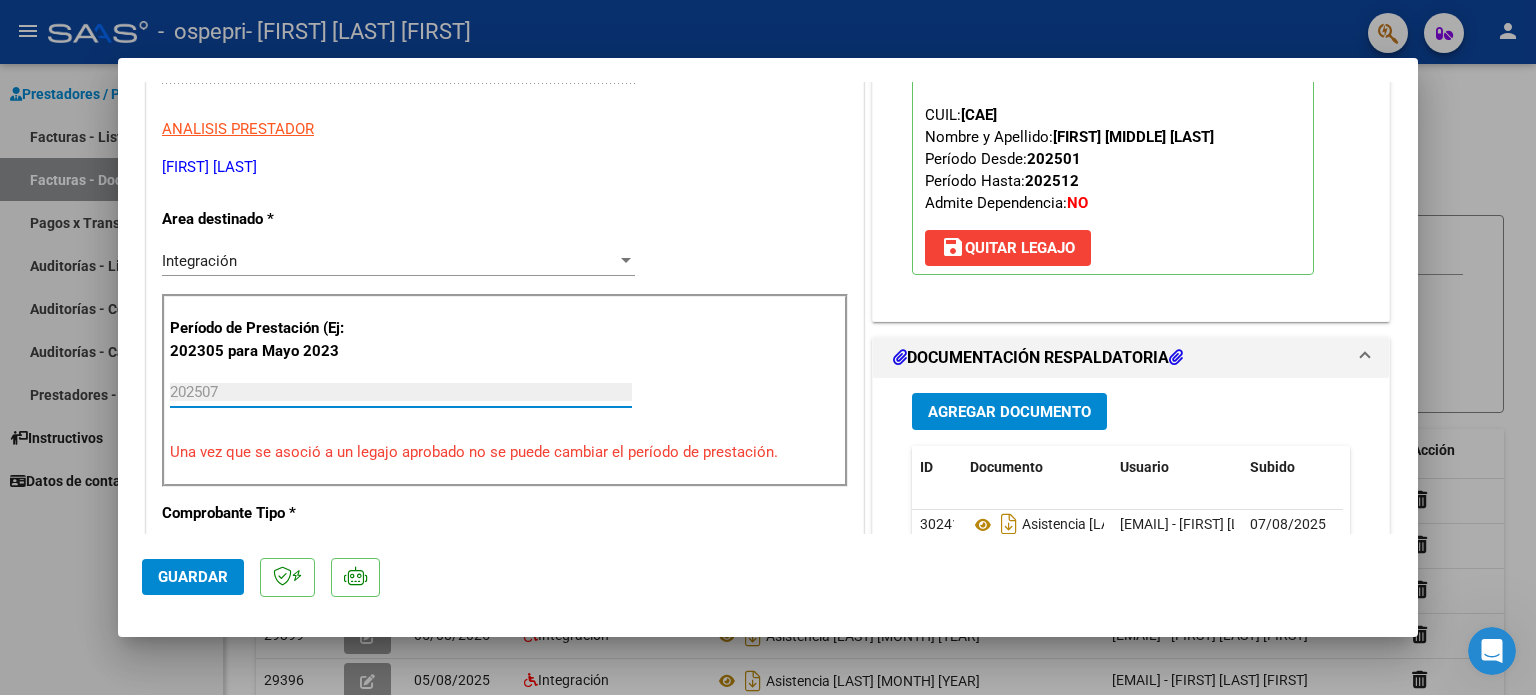 click on "202507" at bounding box center (401, 392) 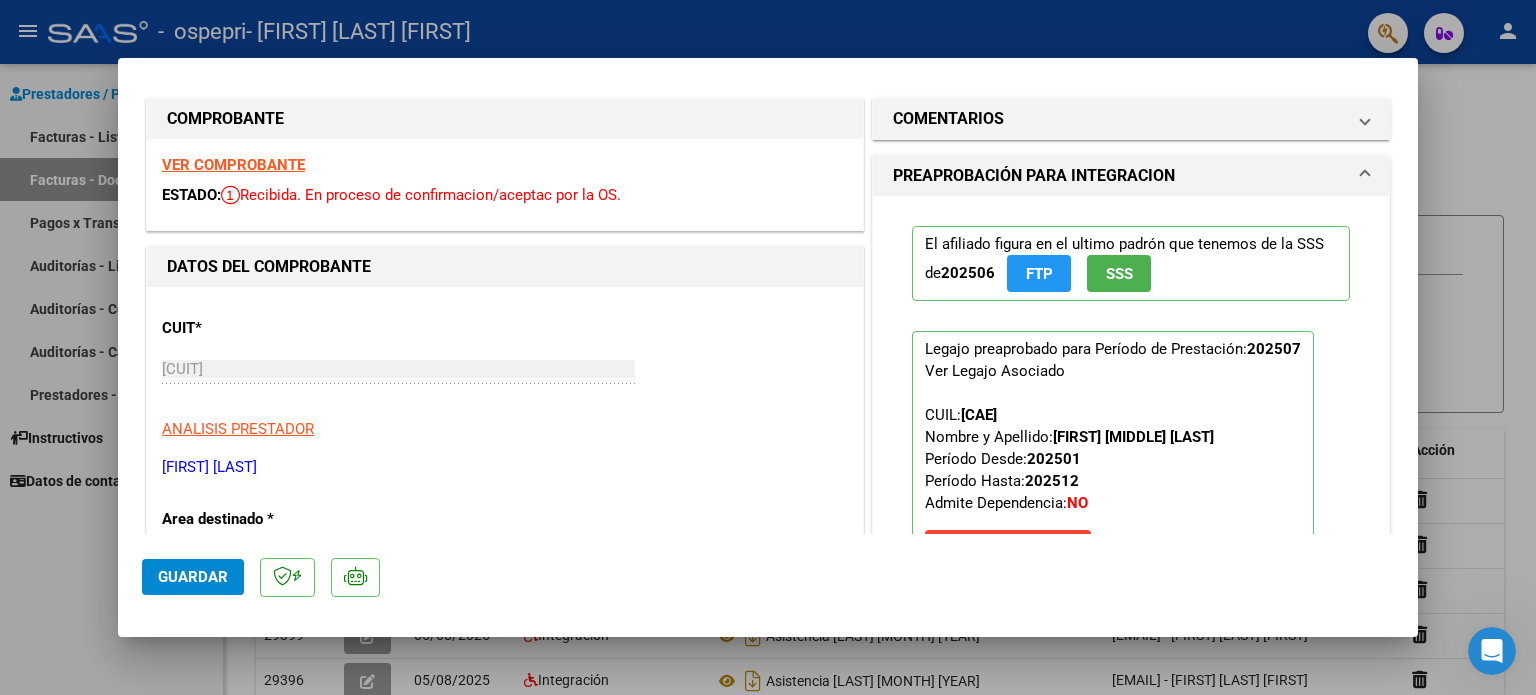 scroll, scrollTop: 21, scrollLeft: 0, axis: vertical 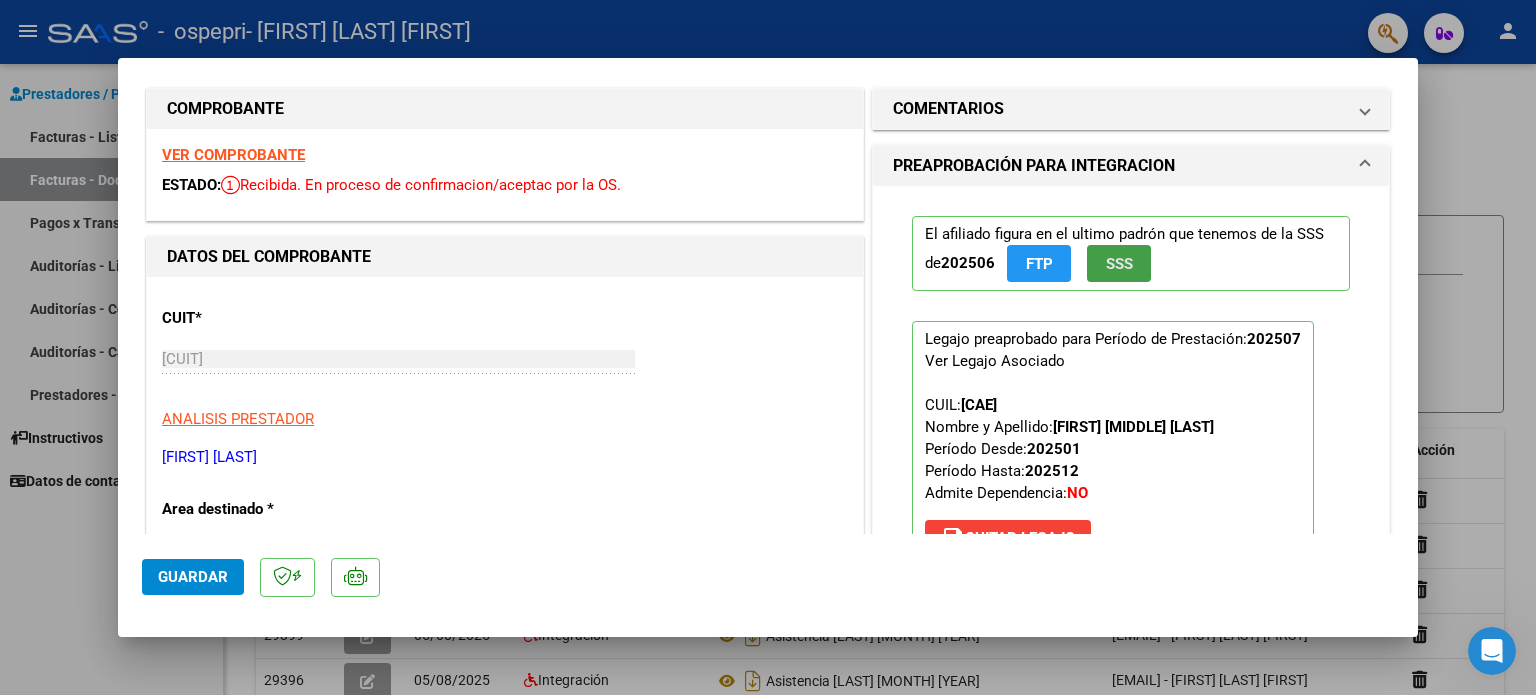 click on "SSS" 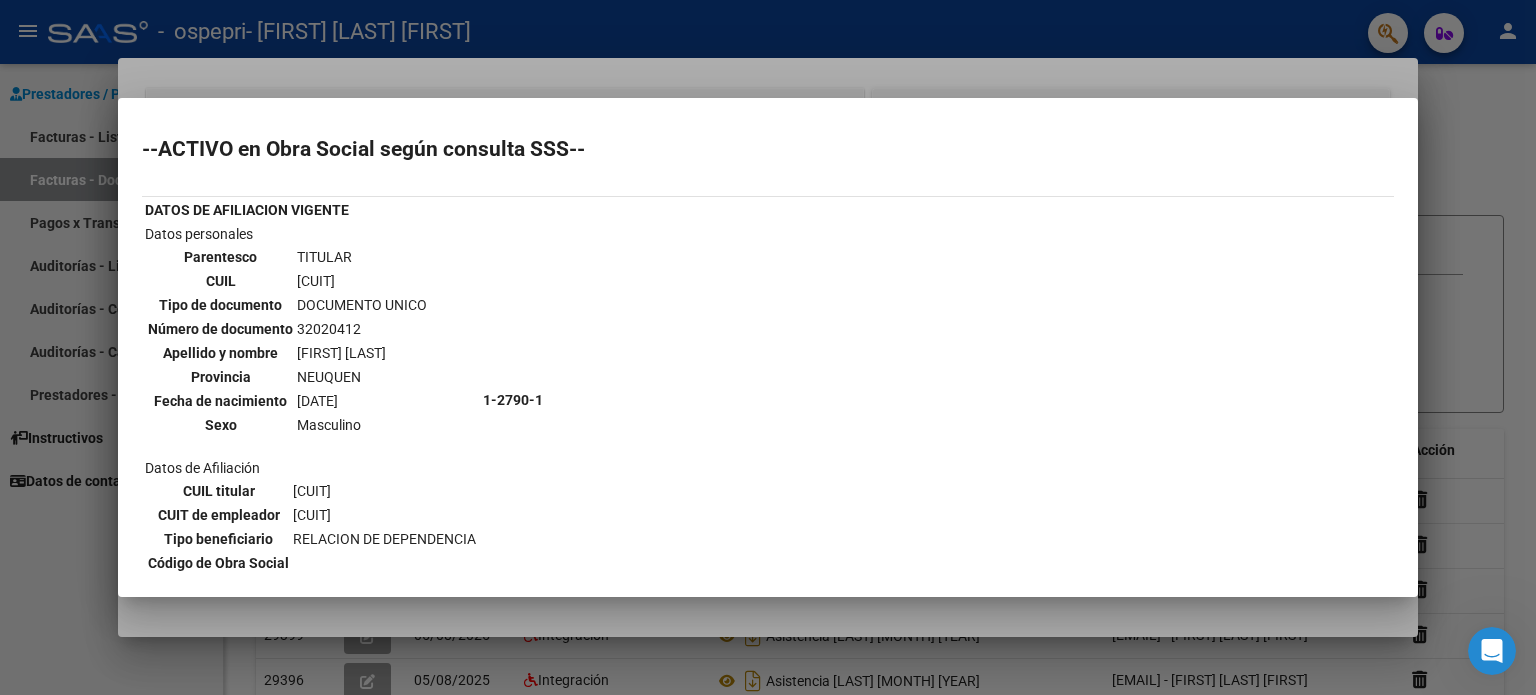 click at bounding box center [768, 347] 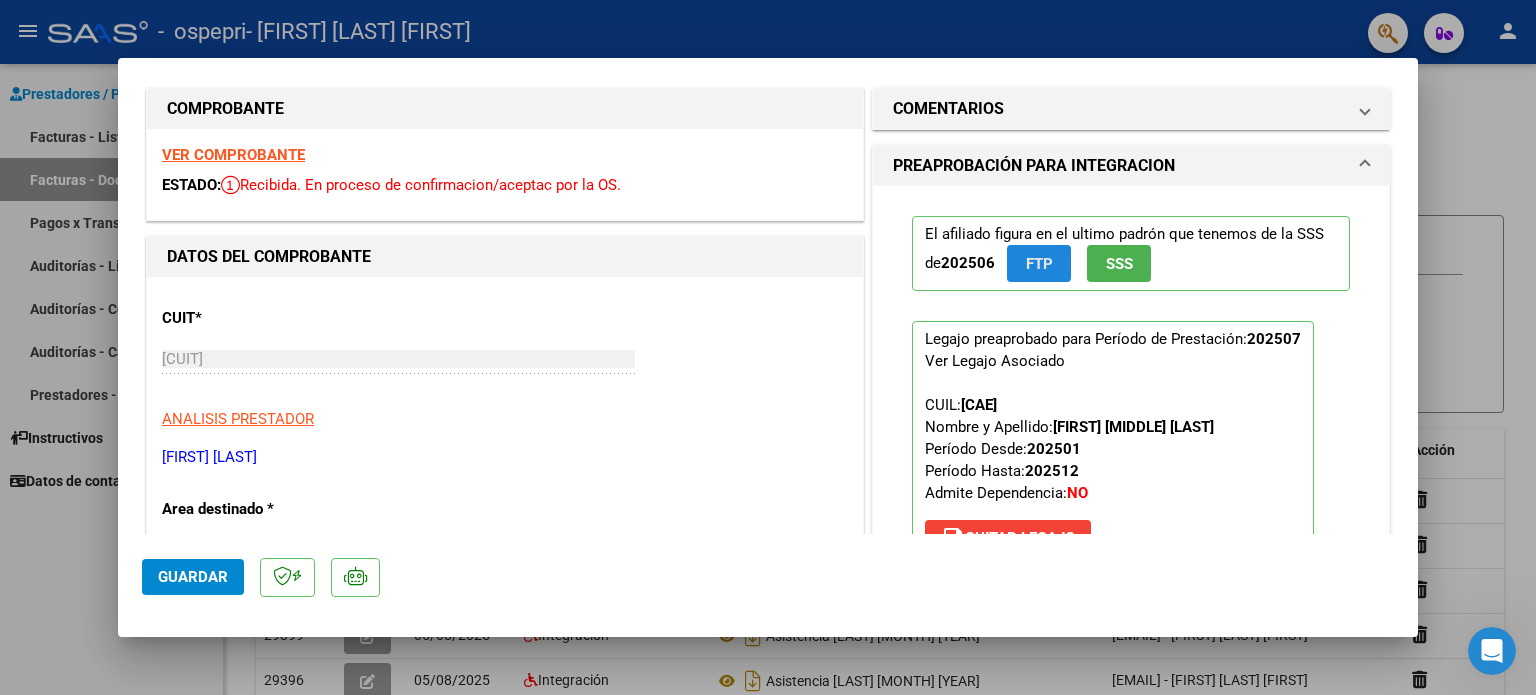 click on "FTP" at bounding box center (1039, 263) 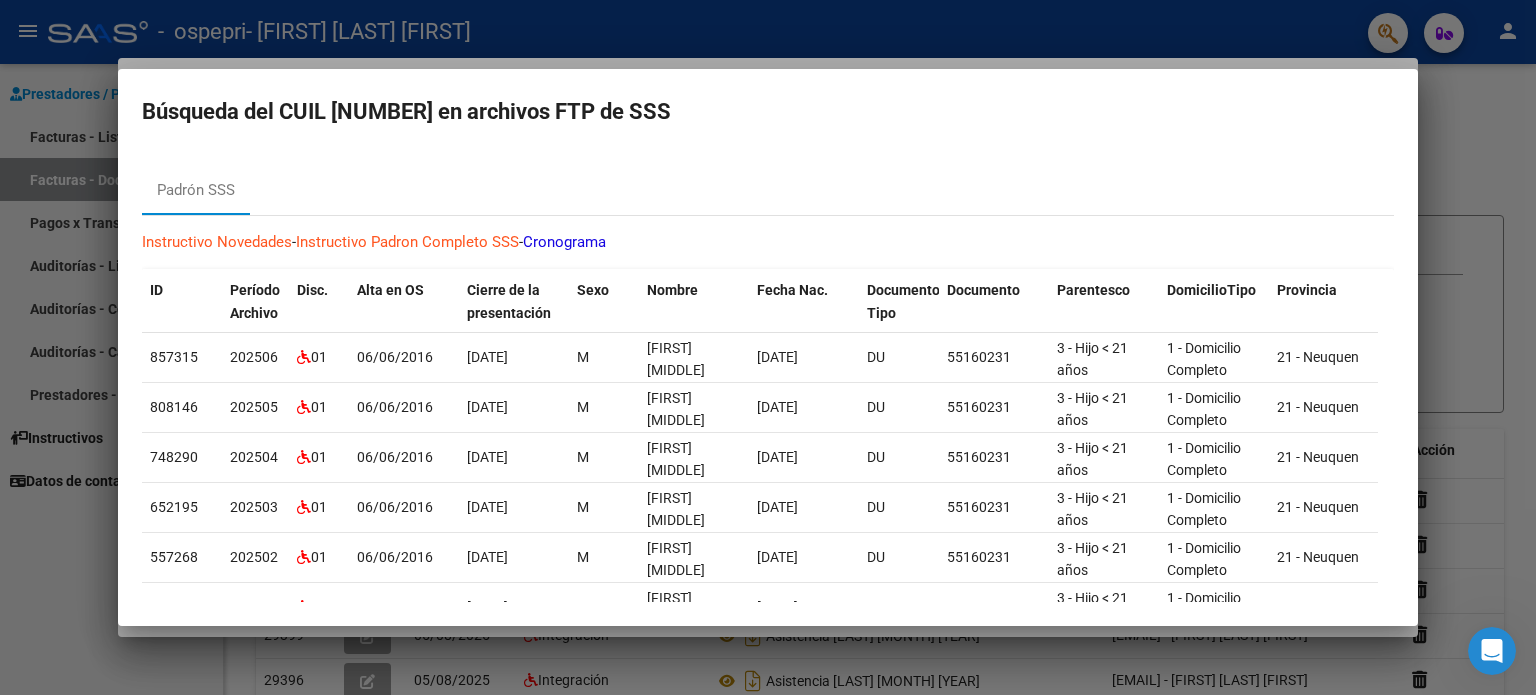 click at bounding box center (768, 347) 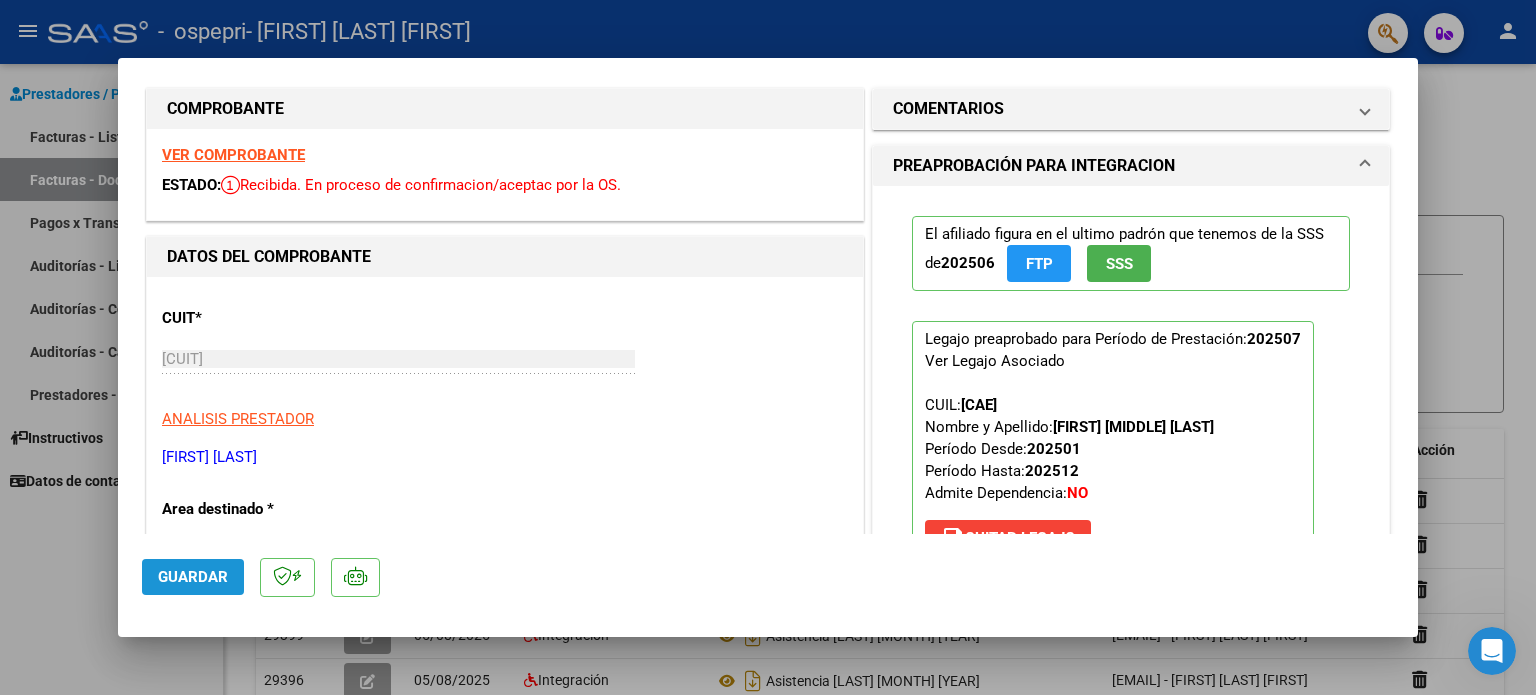 click on "Guardar" 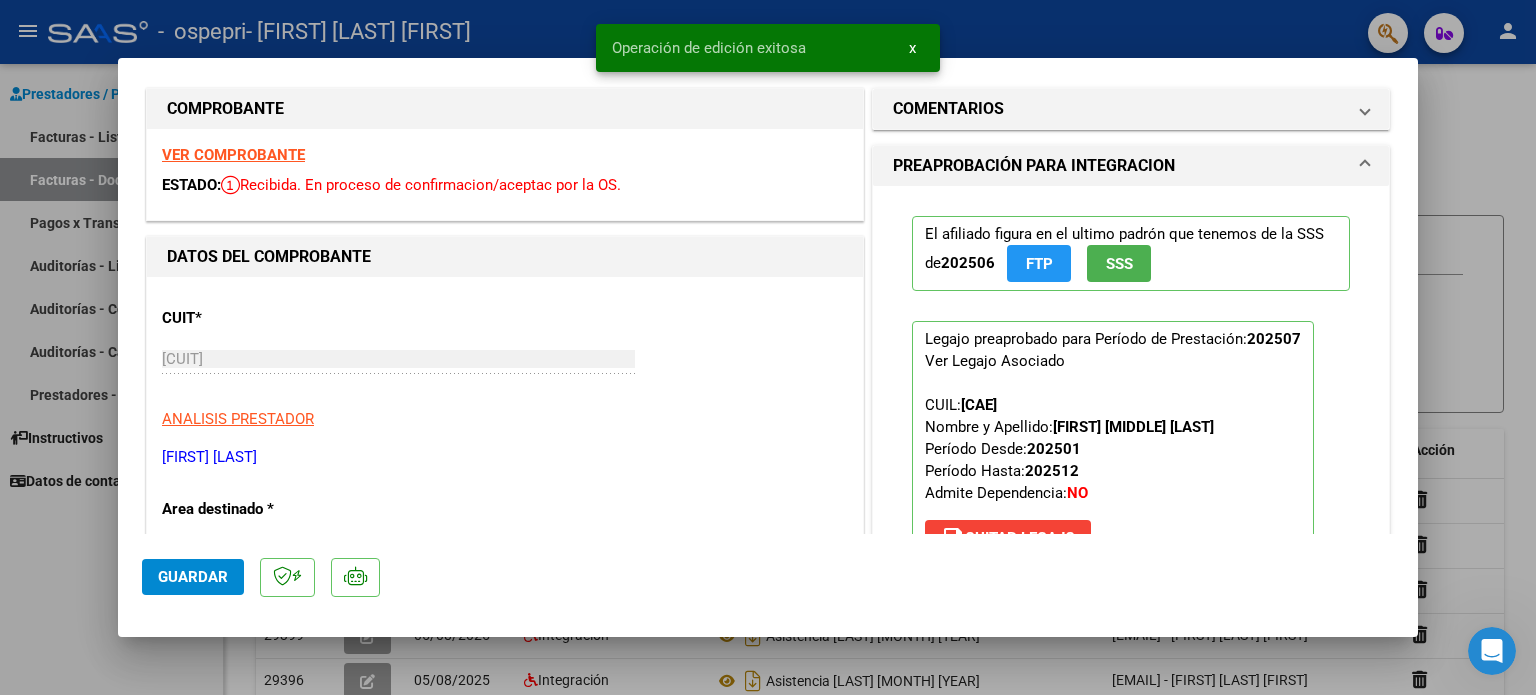 click at bounding box center [768, 347] 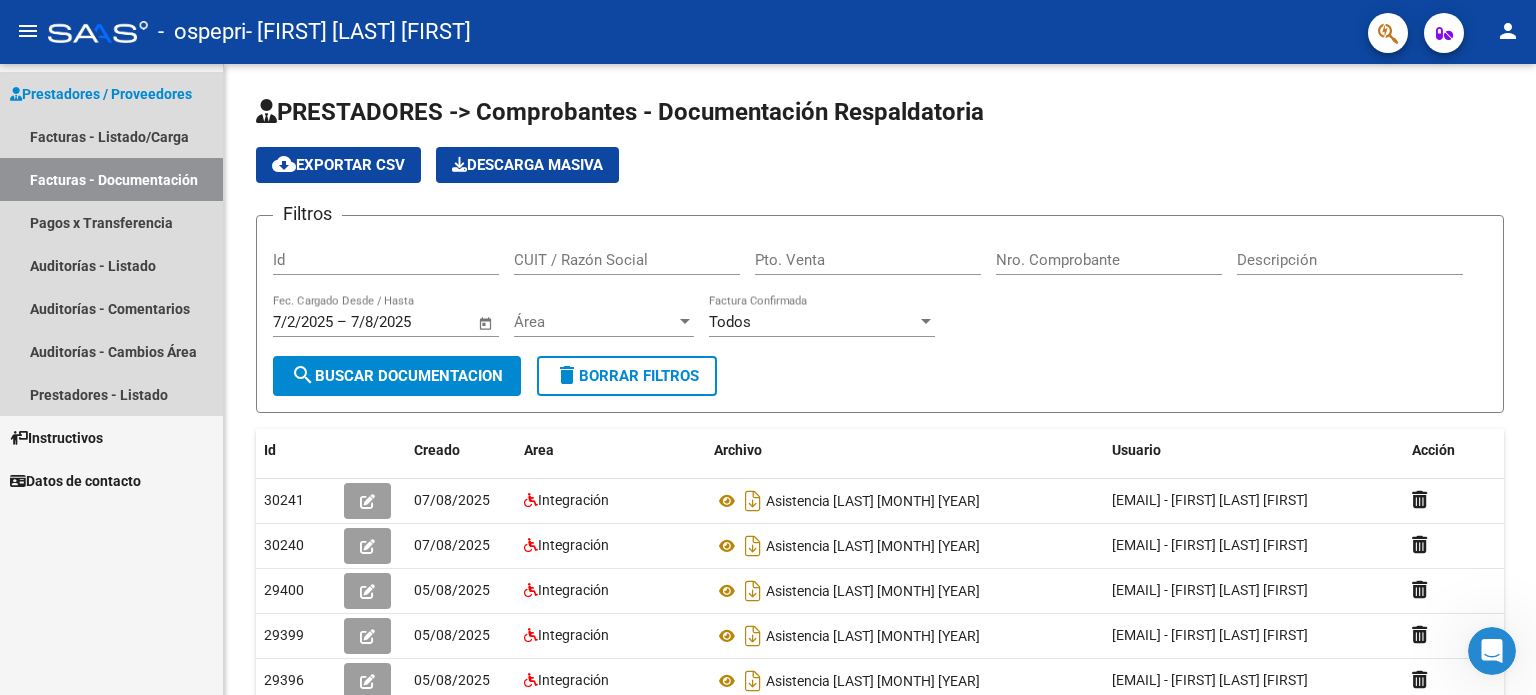 click on "Prestadores / Proveedores" at bounding box center (101, 94) 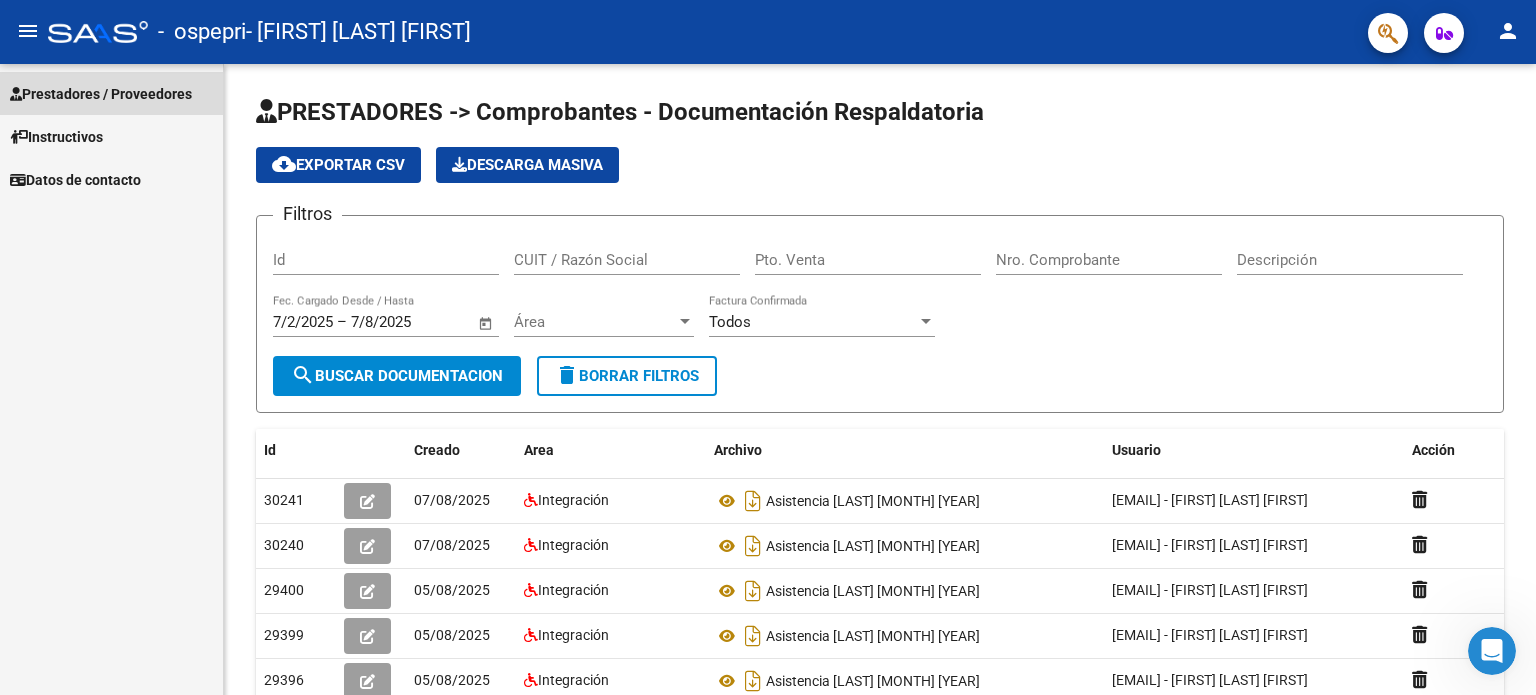 click on "Prestadores / Proveedores" at bounding box center [111, 93] 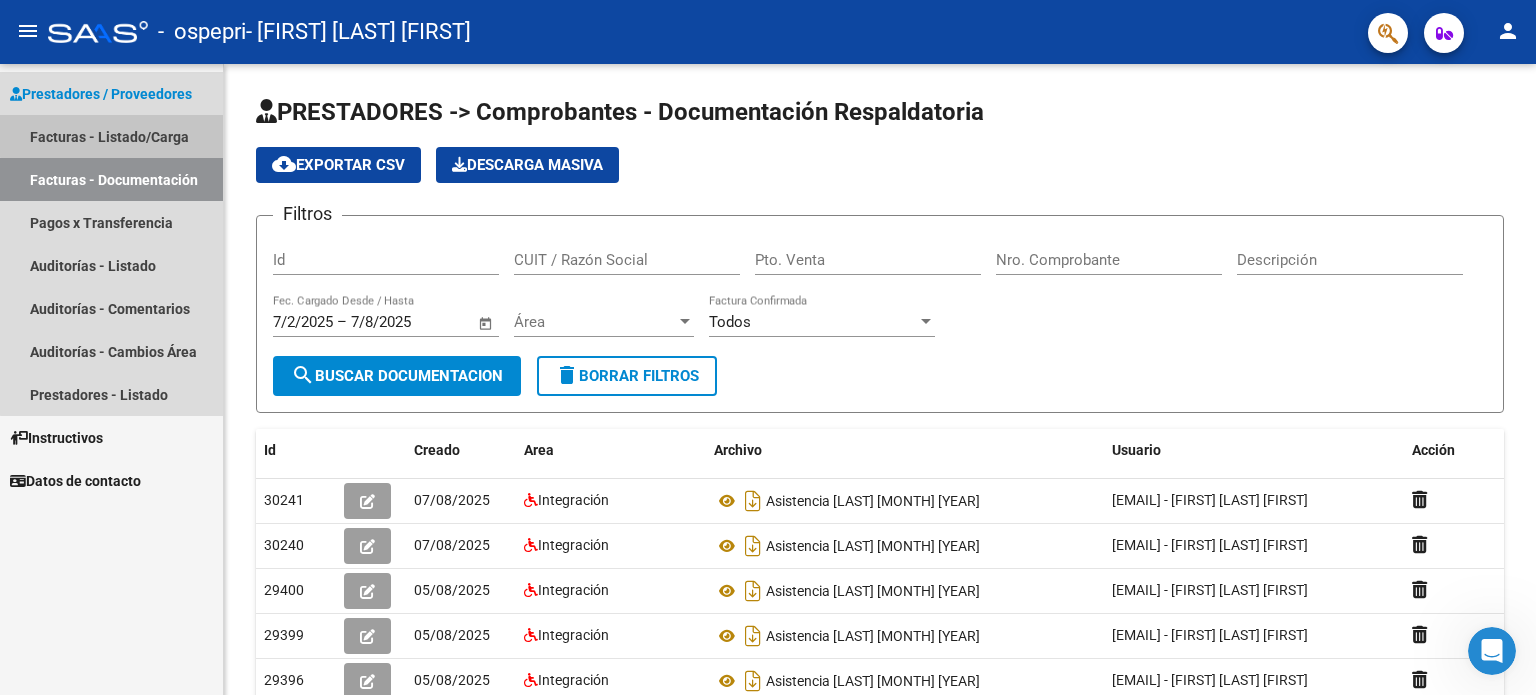 click on "Facturas - Listado/Carga" at bounding box center [111, 136] 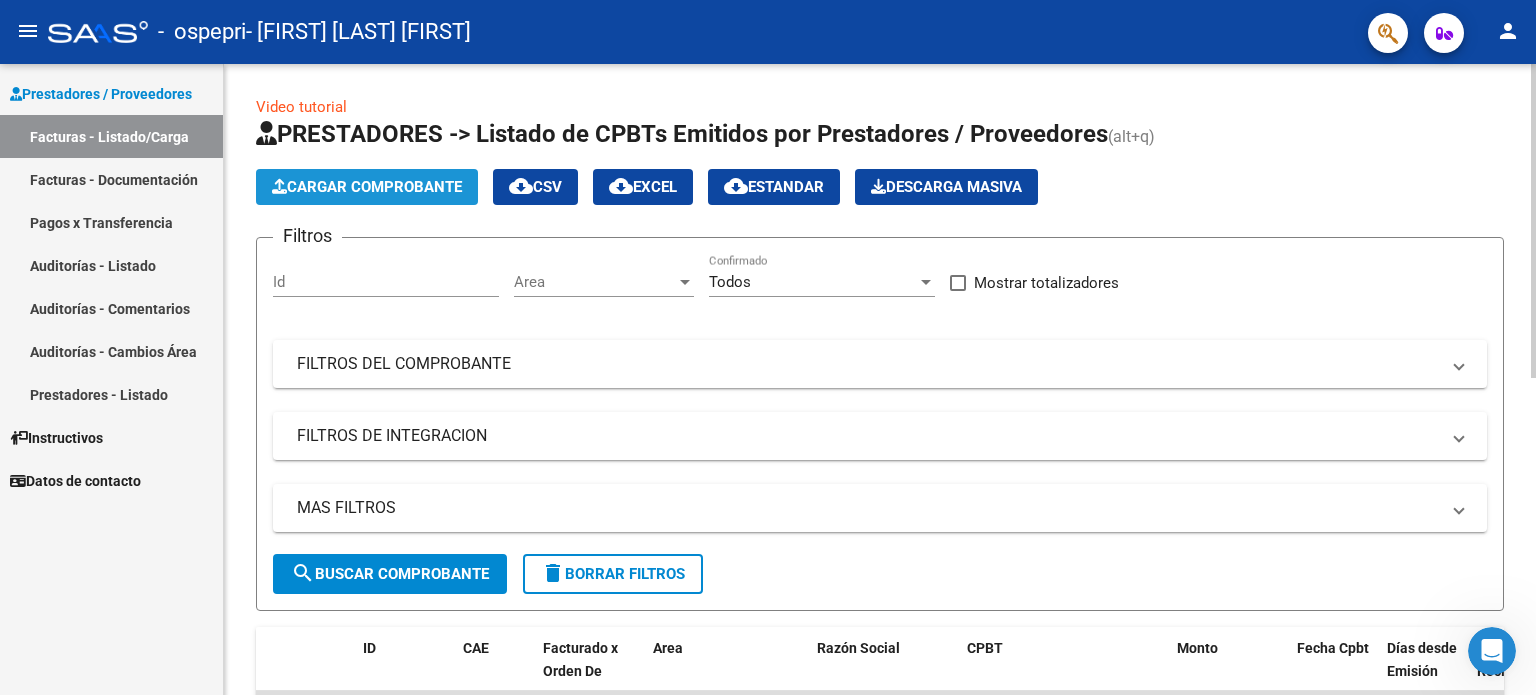 click on "Cargar Comprobante" 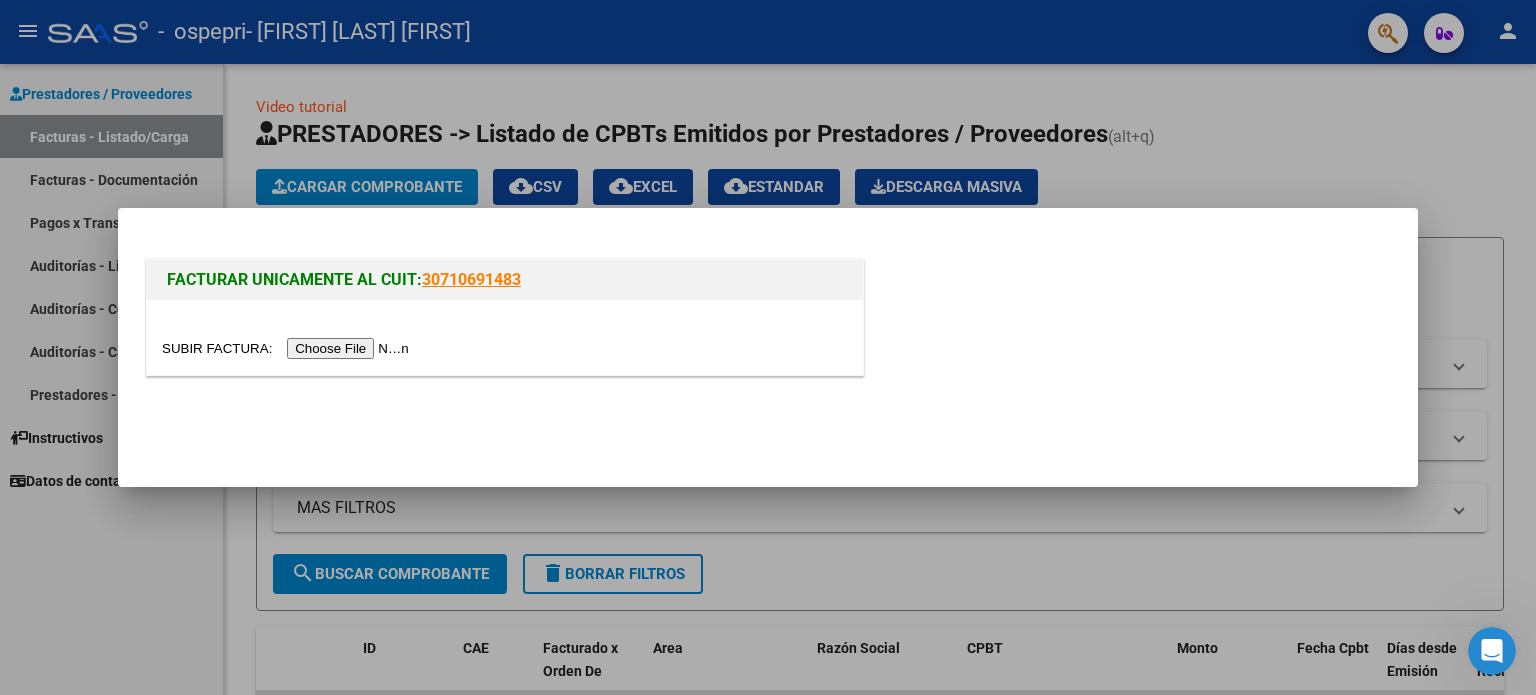 click at bounding box center [288, 348] 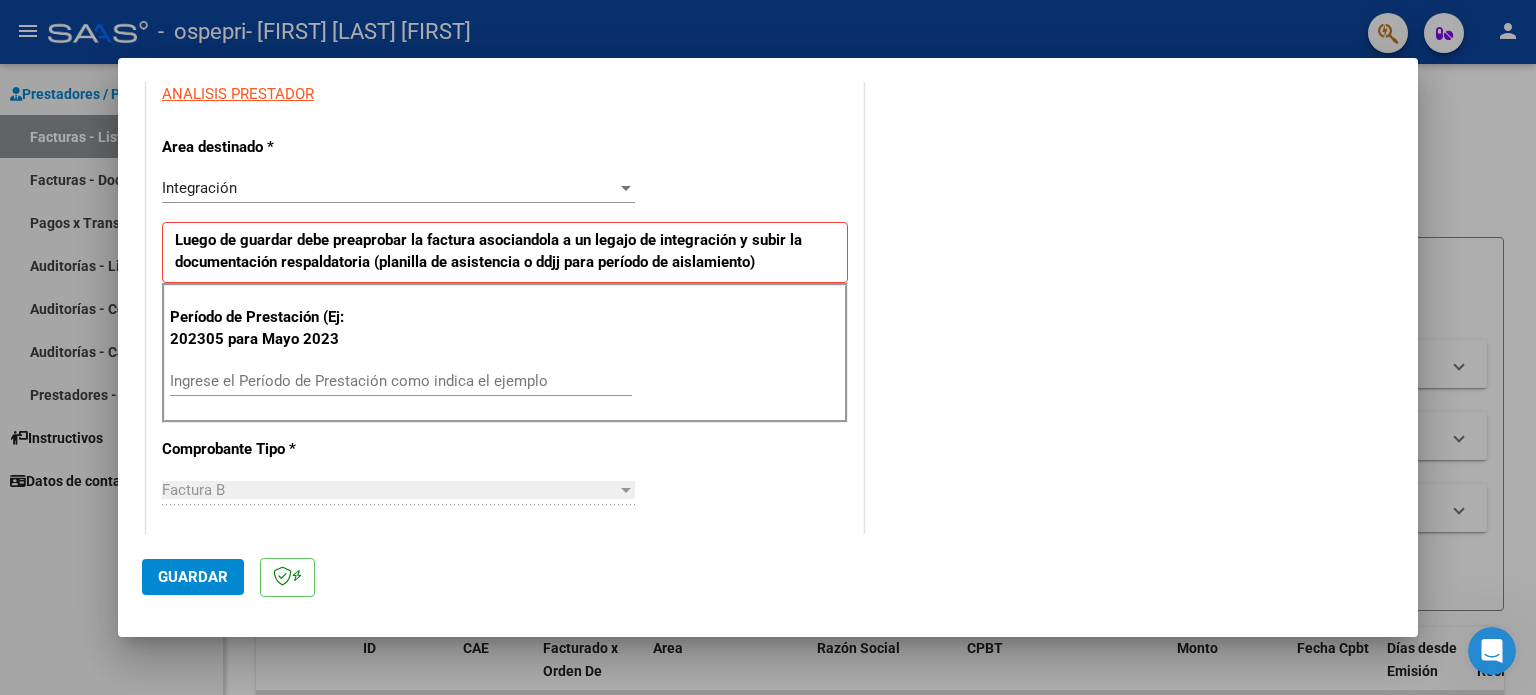 scroll, scrollTop: 384, scrollLeft: 0, axis: vertical 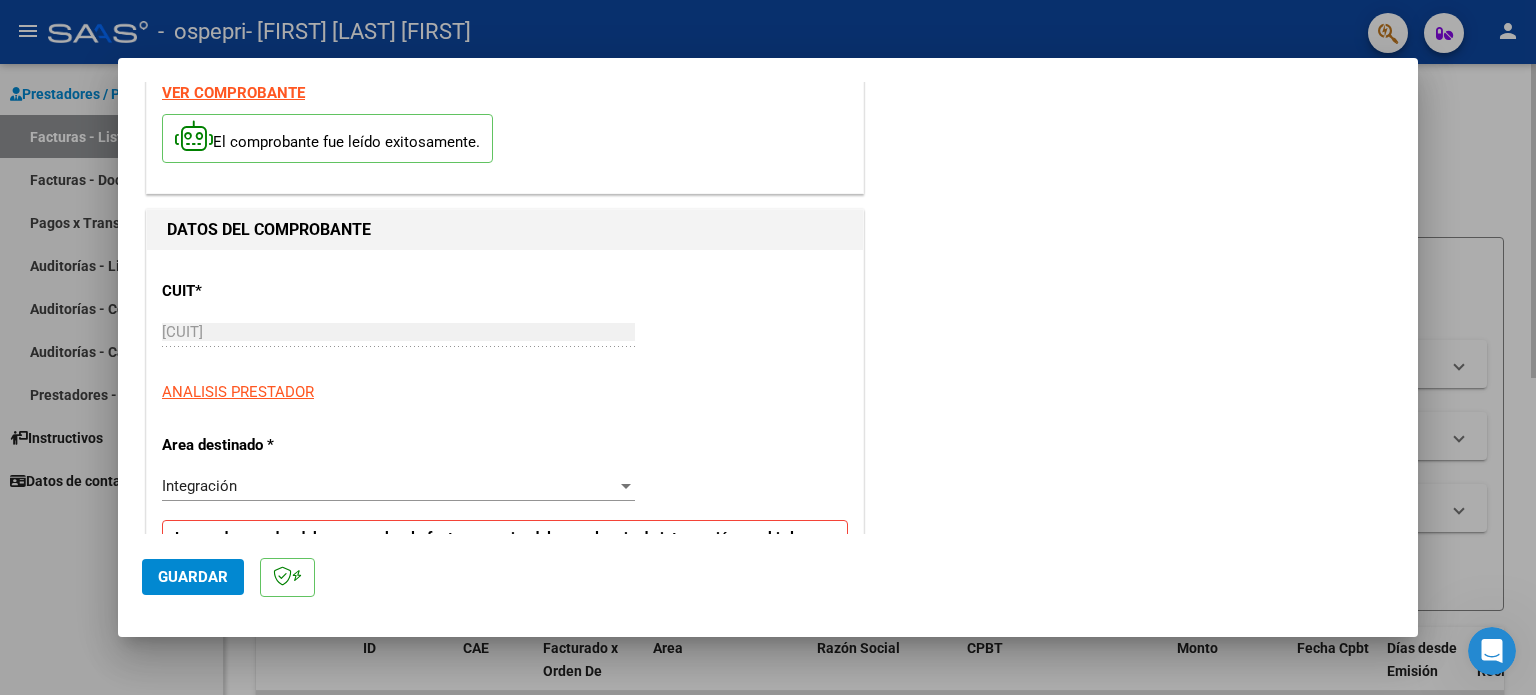 drag, startPoint x: 1419, startPoint y: 190, endPoint x: 1424, endPoint y: 226, distance: 36.345562 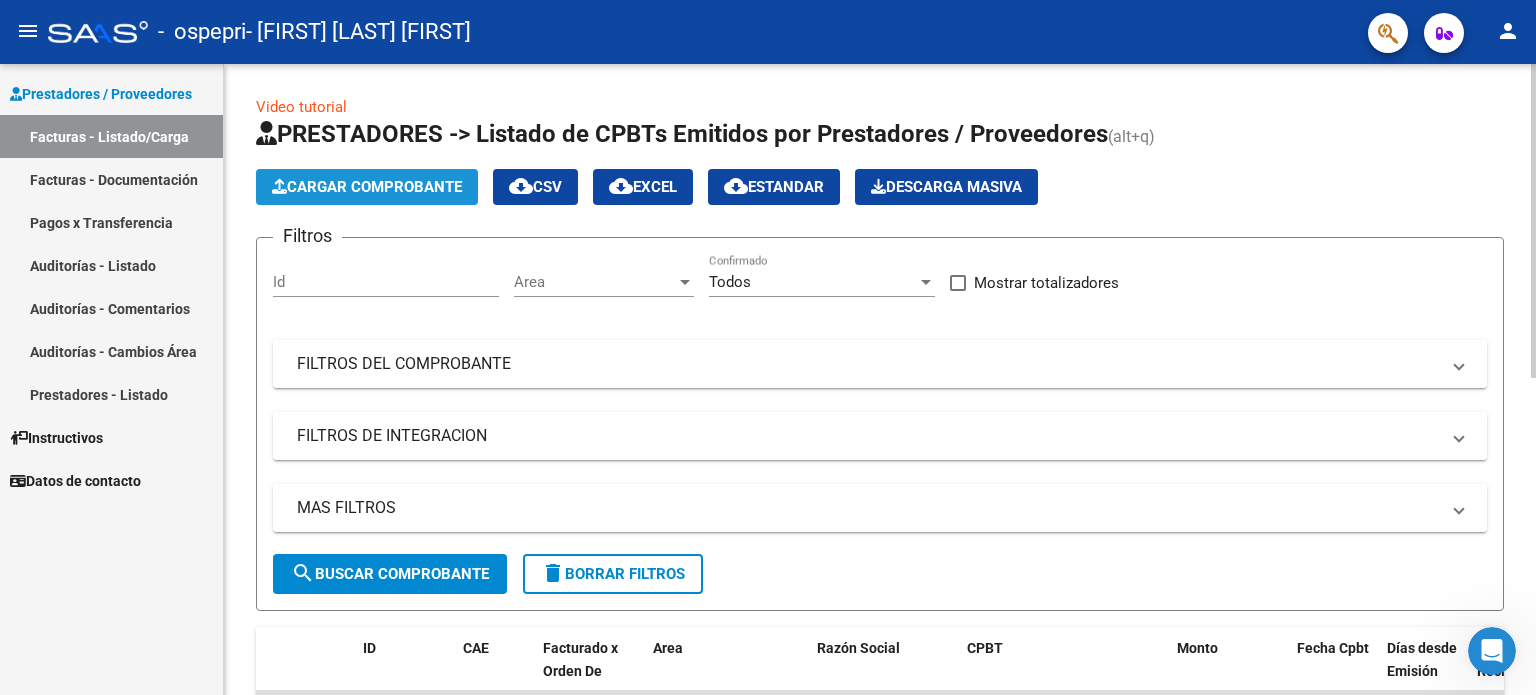 click on "Cargar Comprobante" 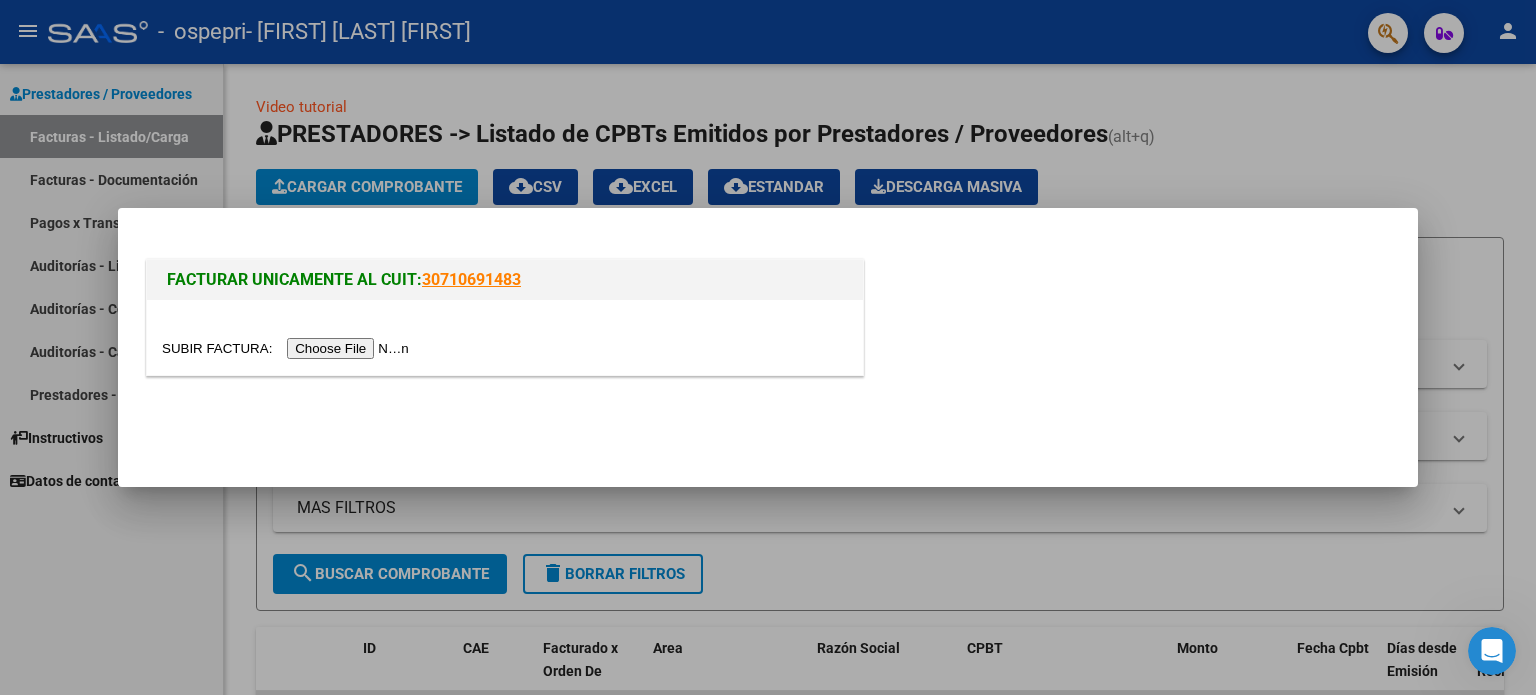 click at bounding box center (505, 337) 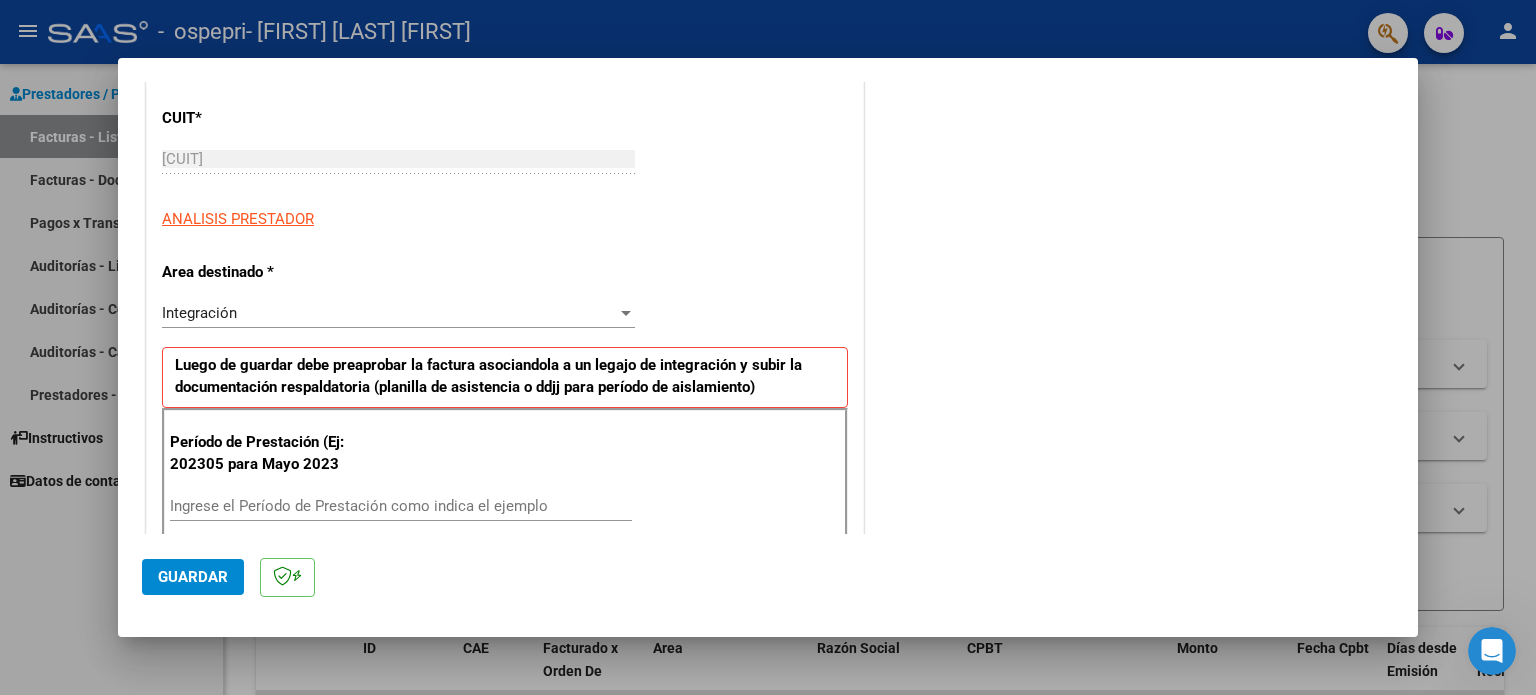 scroll, scrollTop: 292, scrollLeft: 0, axis: vertical 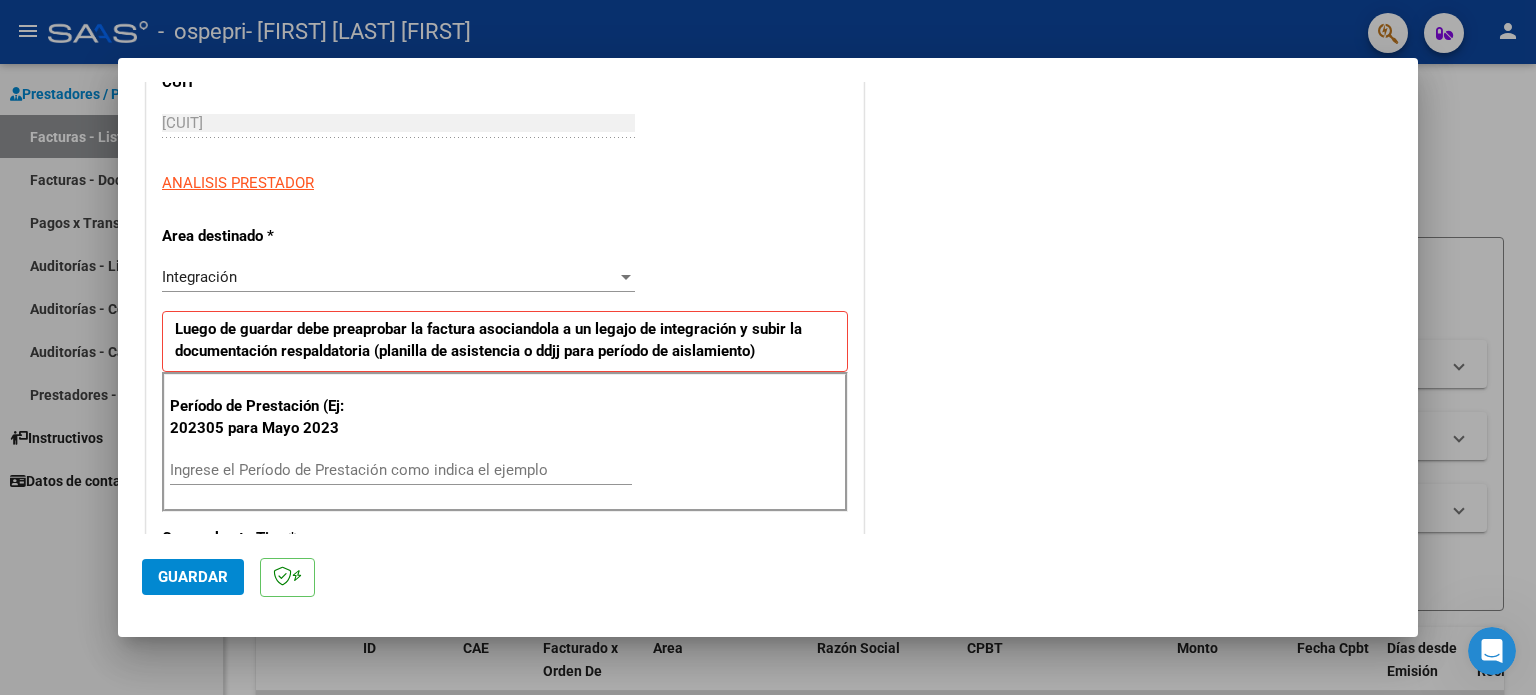 click on "Ingrese el Período de Prestación como indica el ejemplo" at bounding box center [401, 470] 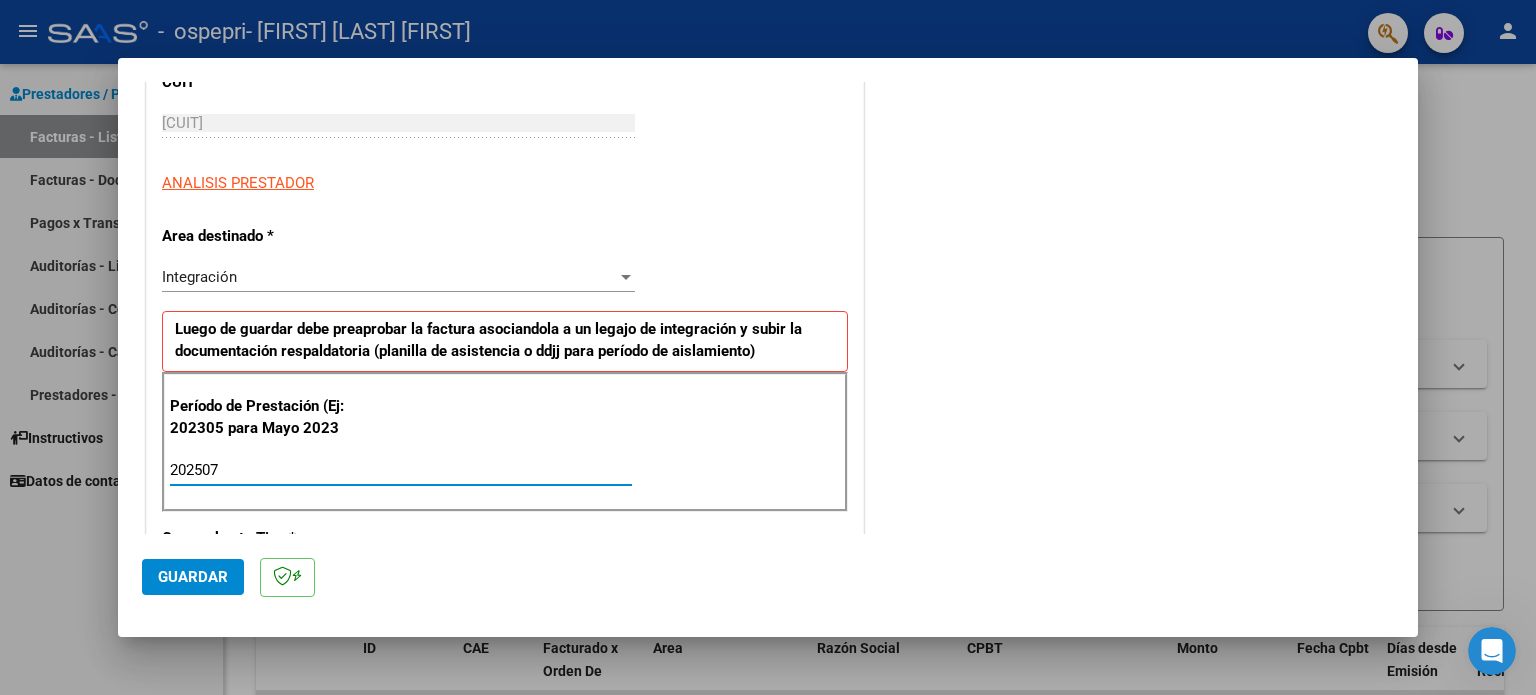 type on "202507" 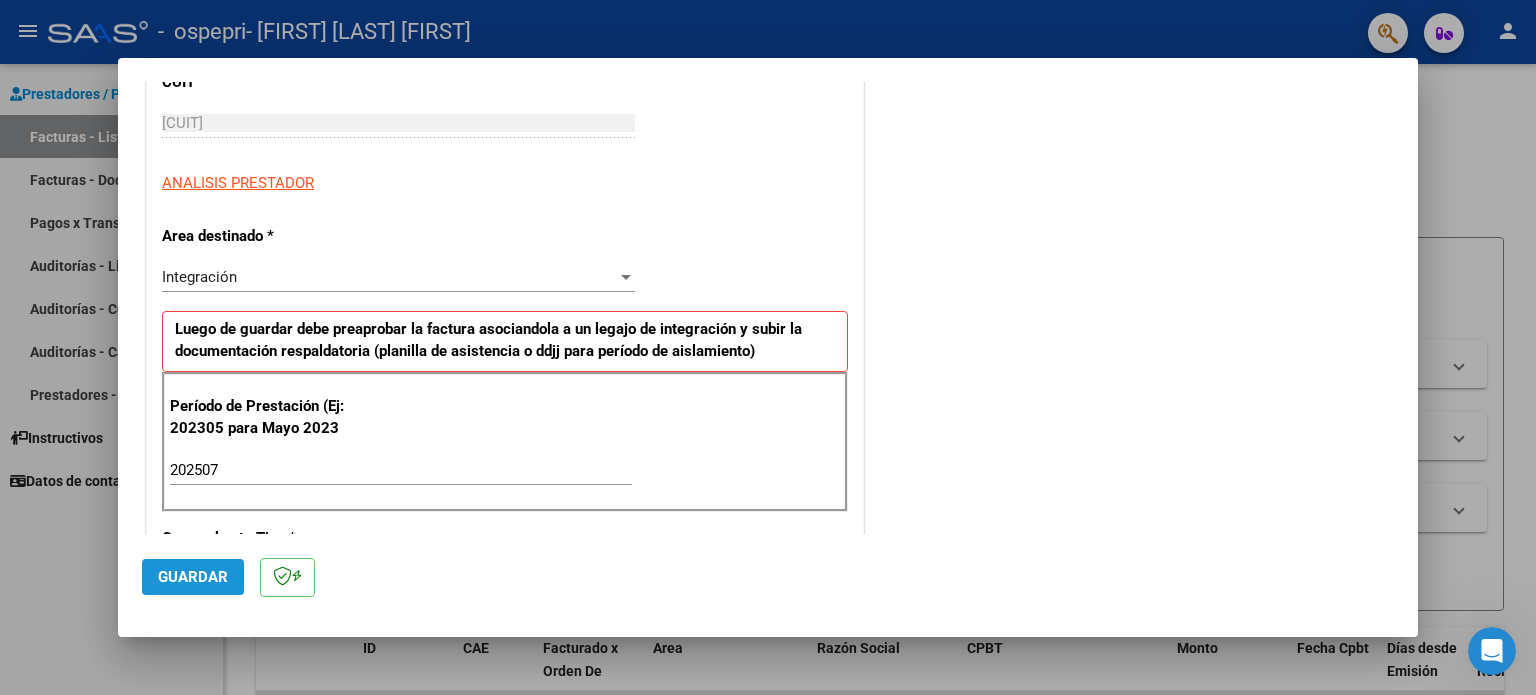 click on "Guardar" 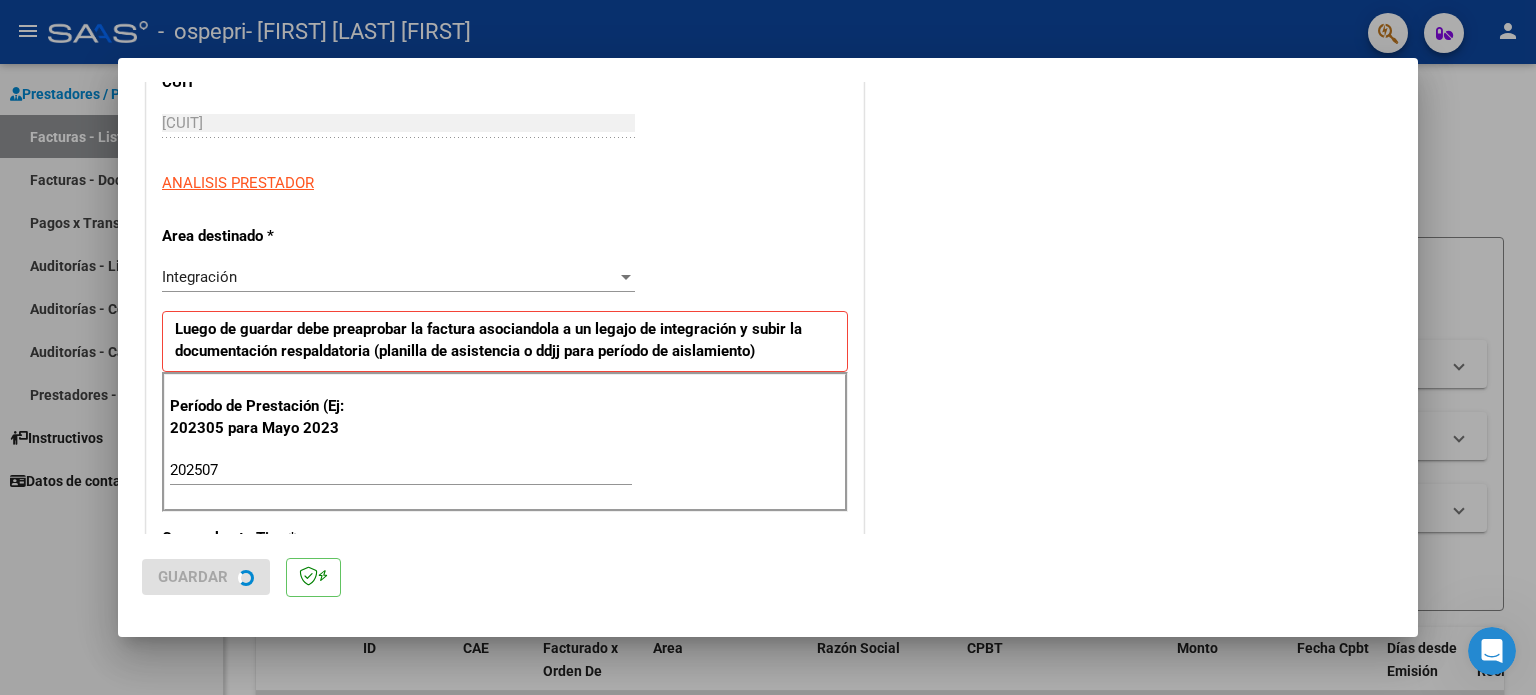 scroll, scrollTop: 0, scrollLeft: 0, axis: both 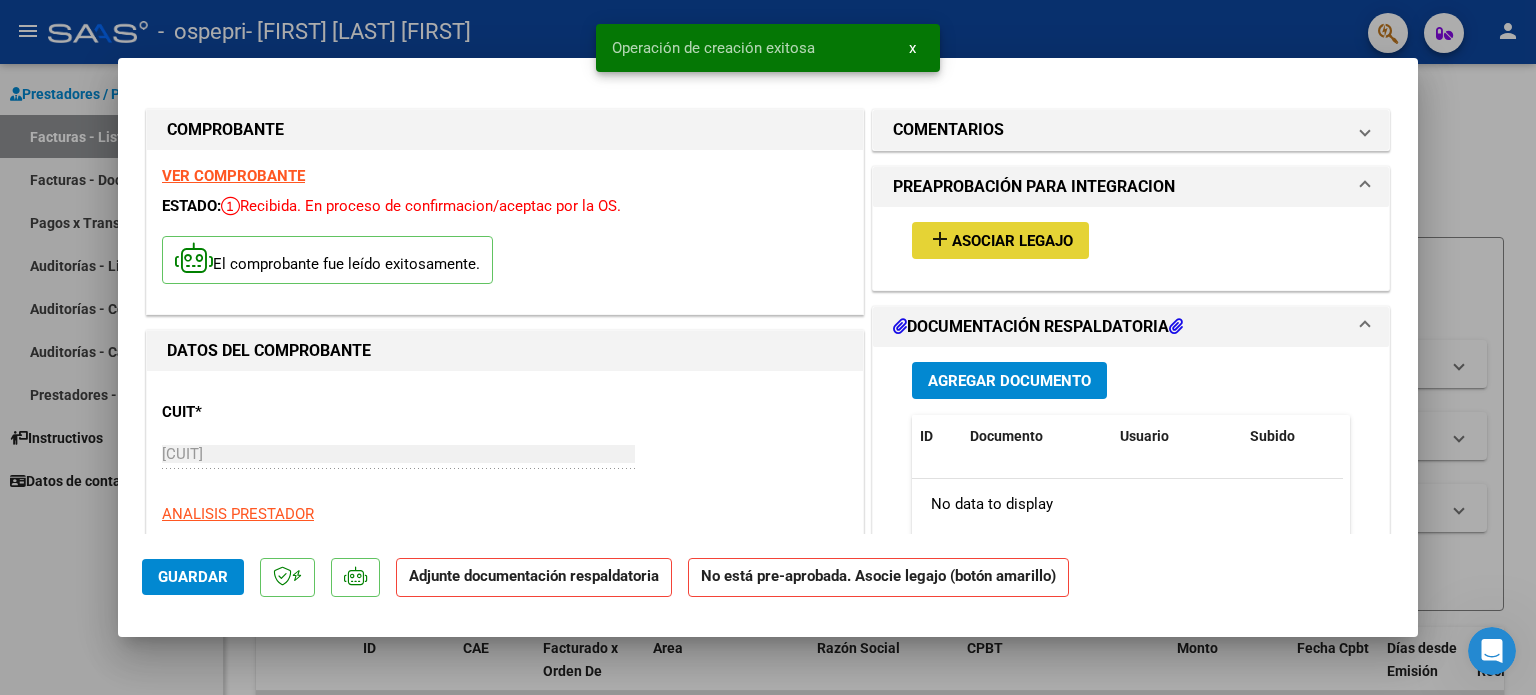 click on "Asociar Legajo" at bounding box center [1012, 241] 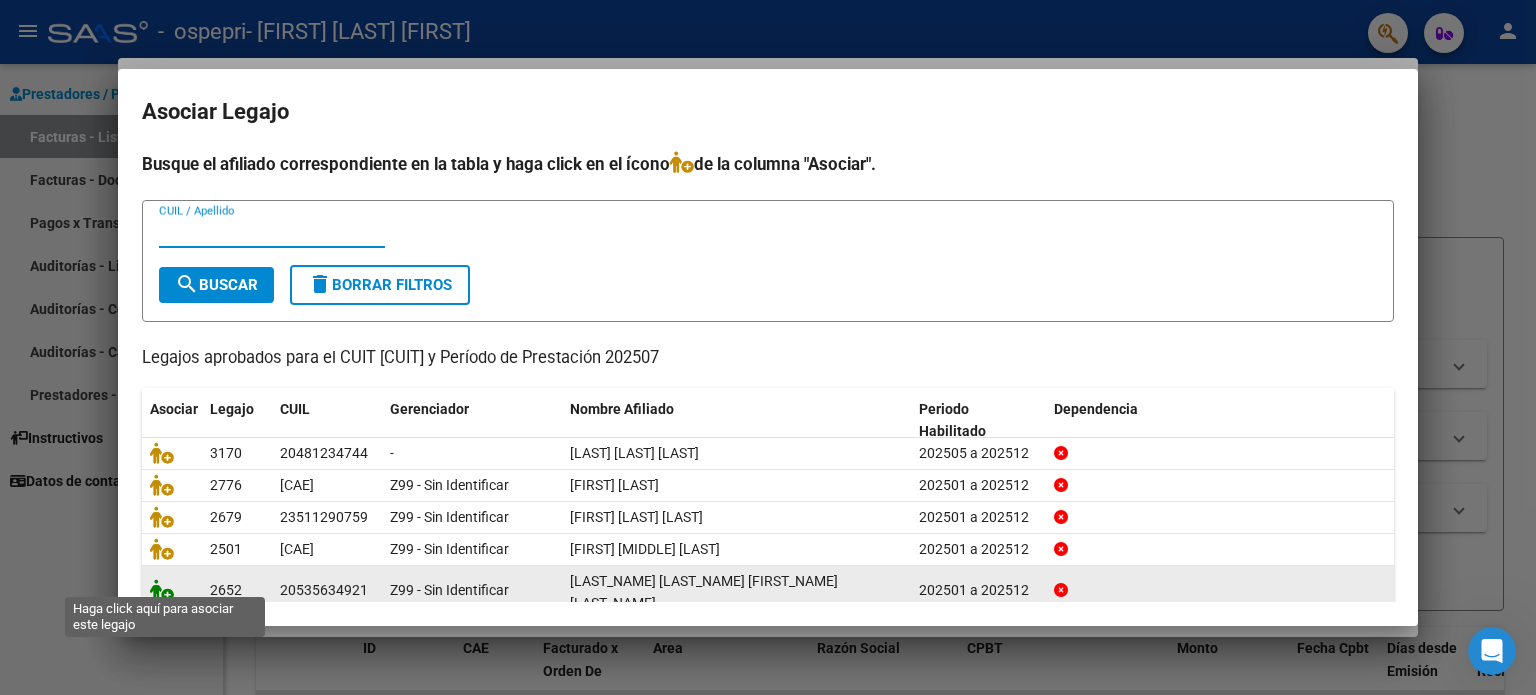 click 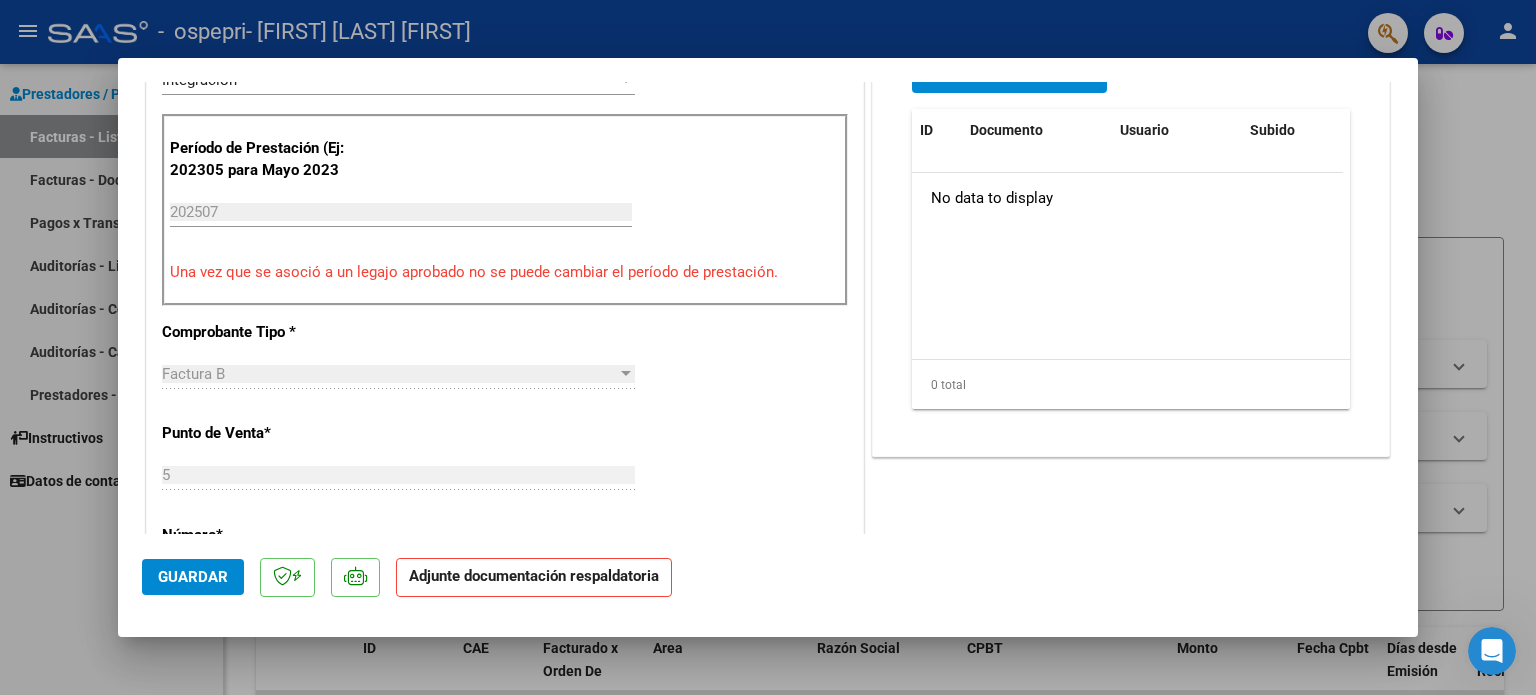 scroll, scrollTop: 441, scrollLeft: 0, axis: vertical 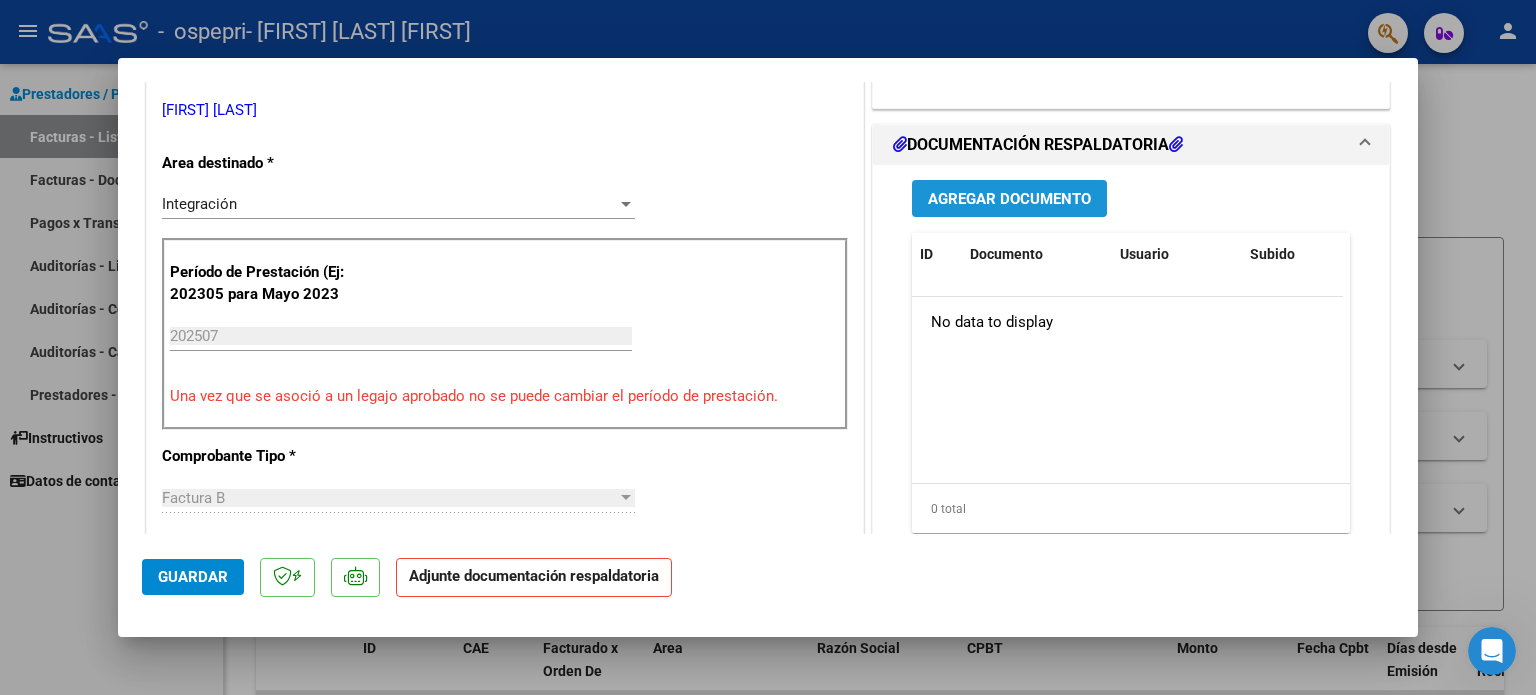click on "Agregar Documento" at bounding box center (1009, 199) 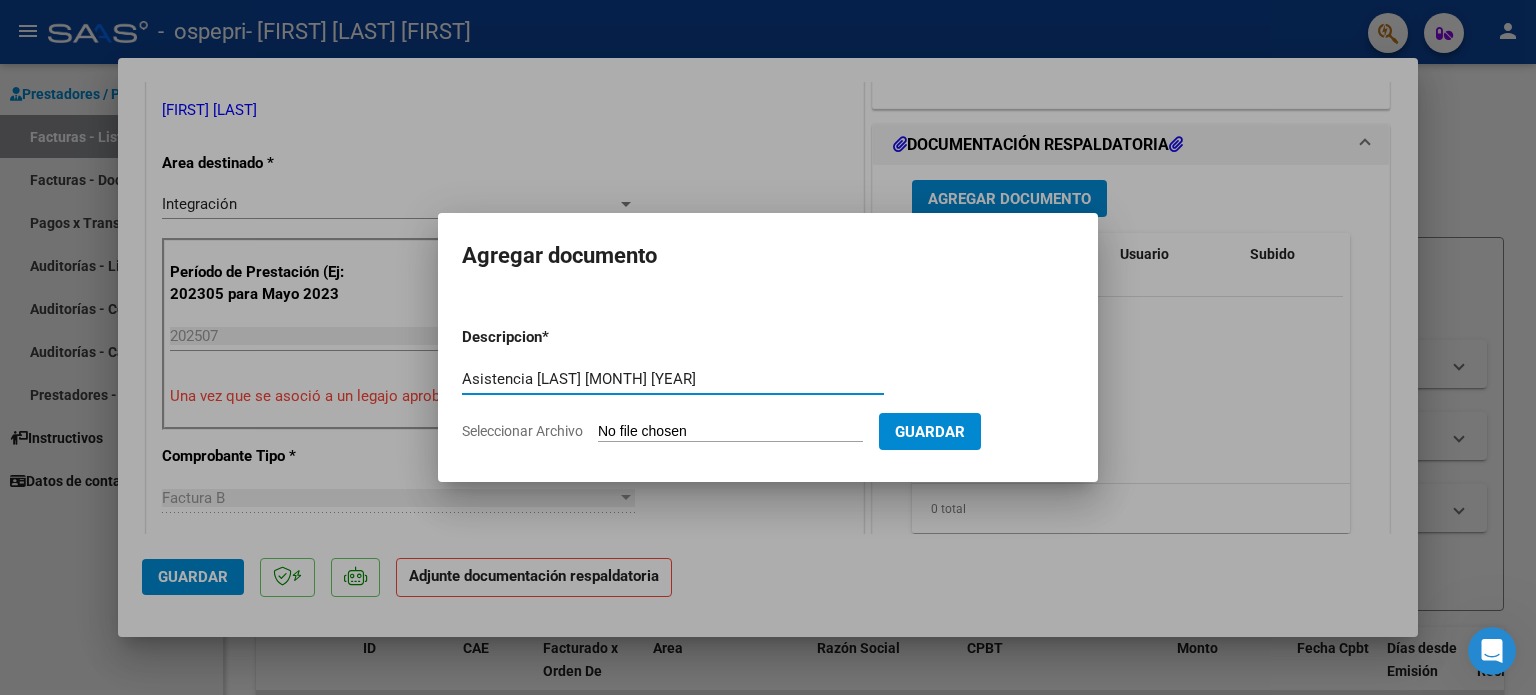 type on "Asistencia [LAST] [MONTH] [YEAR]" 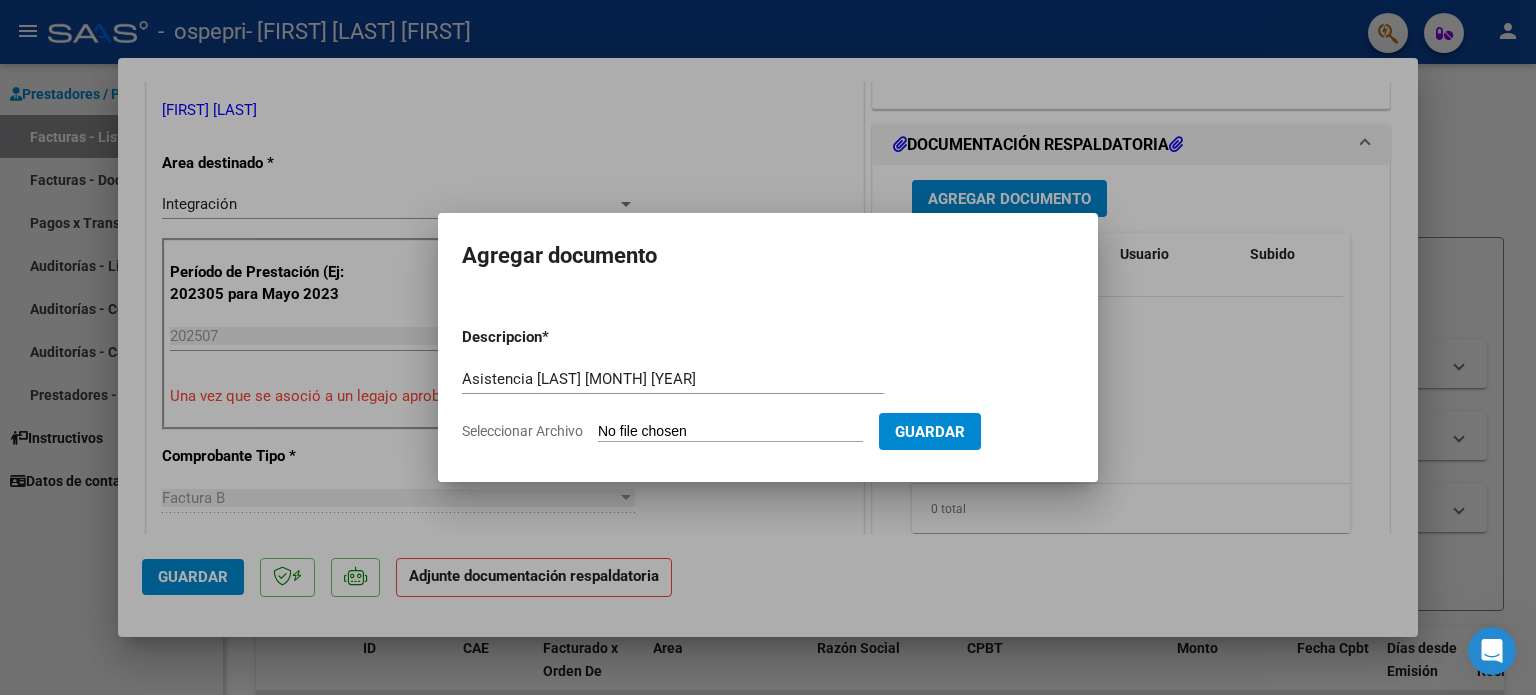 type on "C:\fakepath\[LAST] [MONTH] [YEAR].pdf" 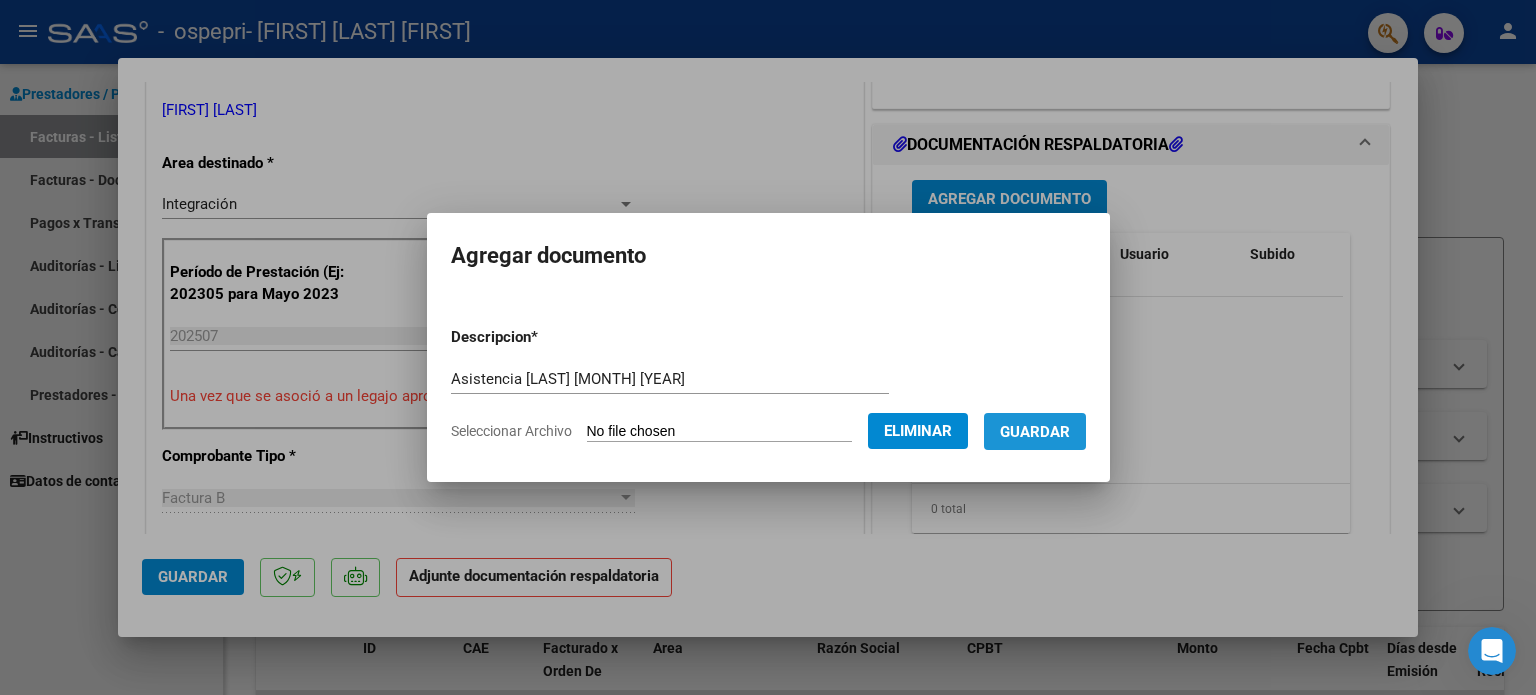 click on "Guardar" at bounding box center (1035, 431) 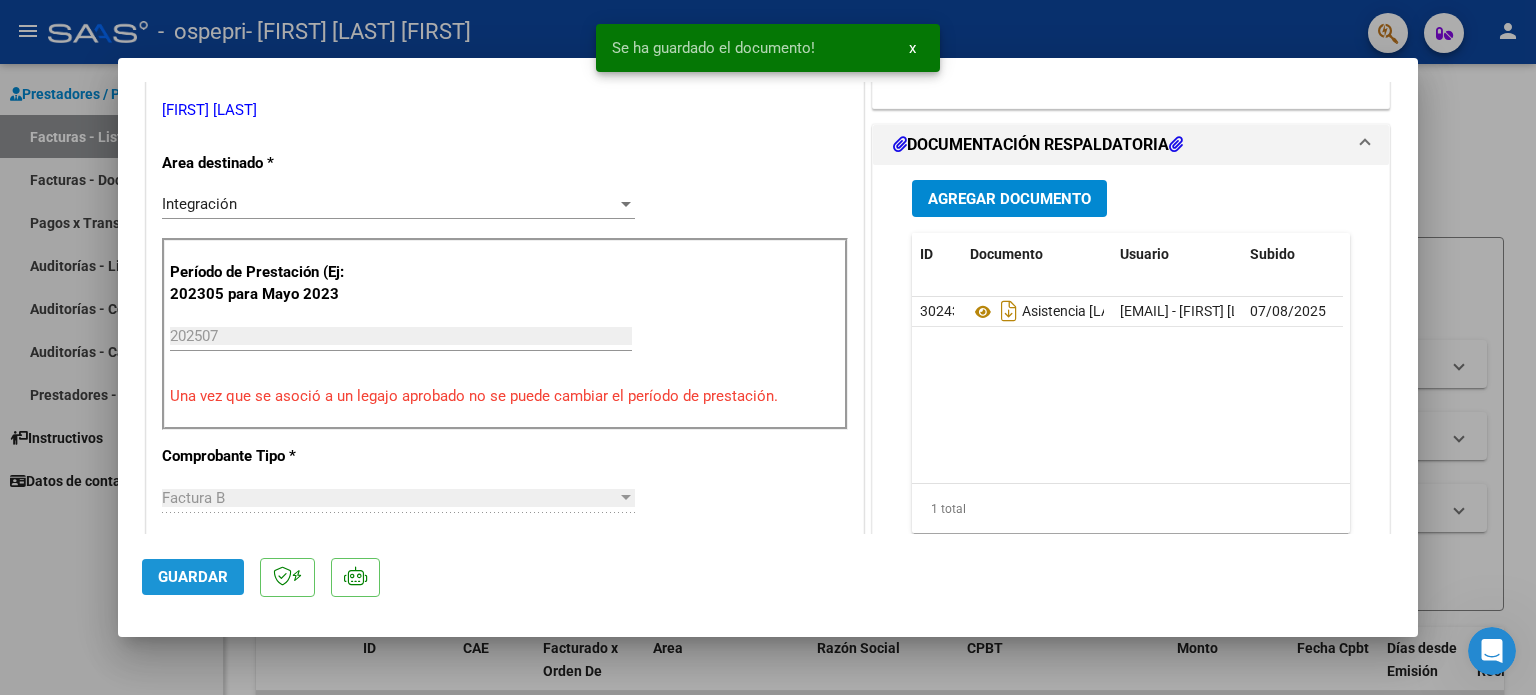 click on "Guardar" 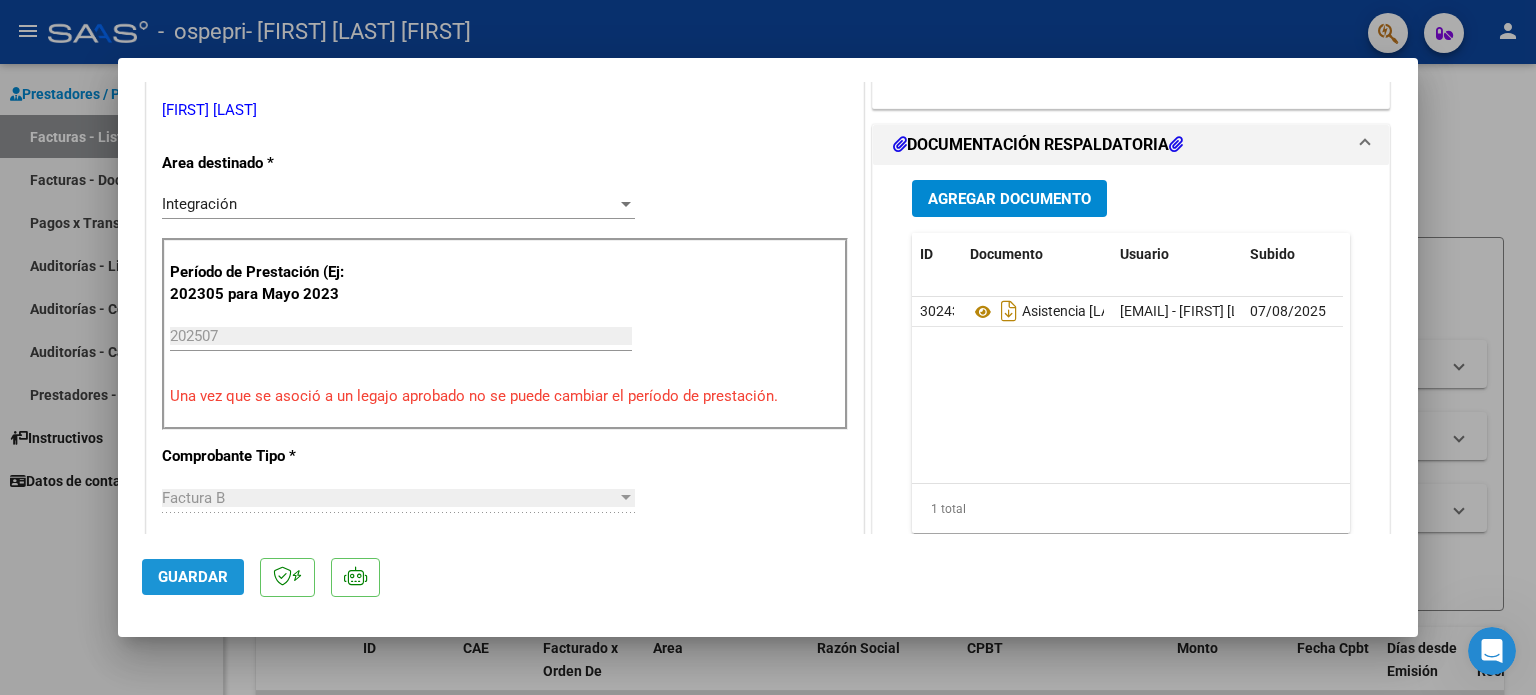 click on "Guardar" 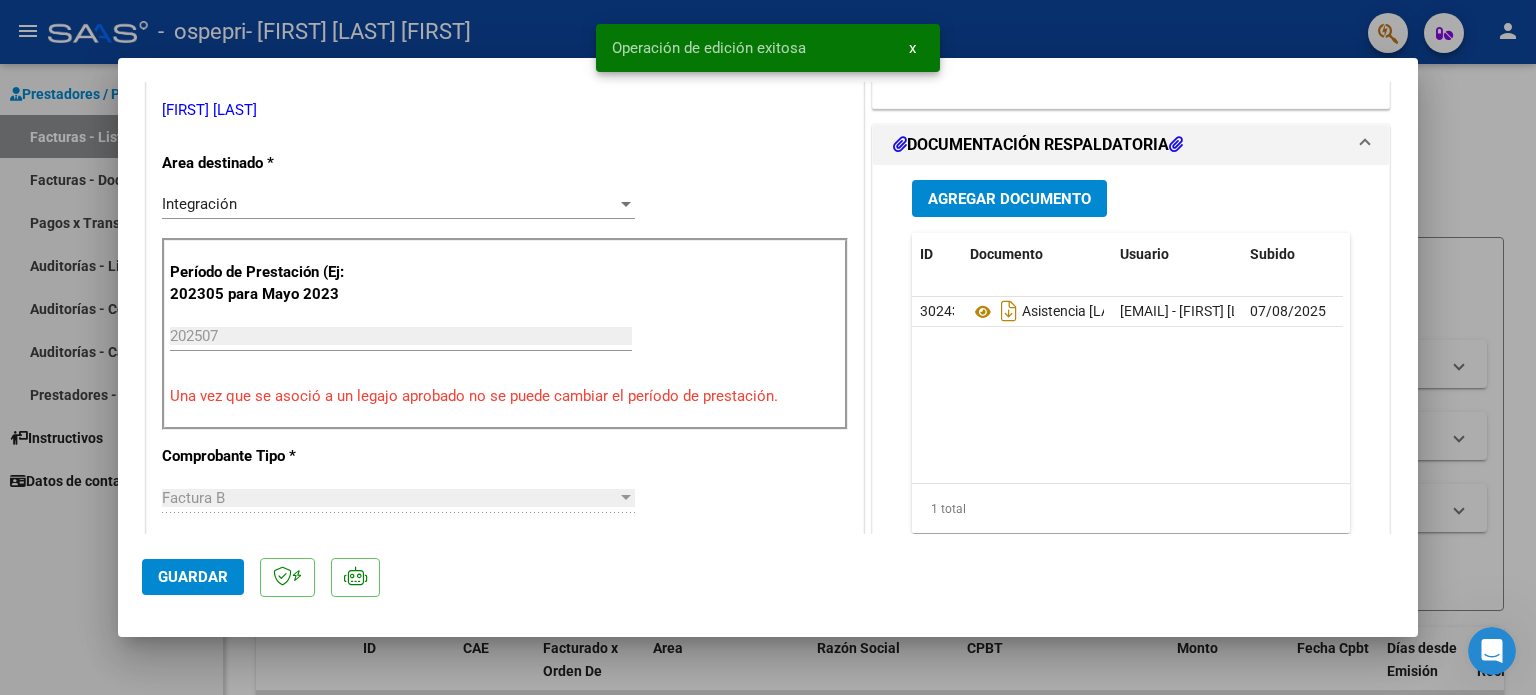 click at bounding box center (768, 347) 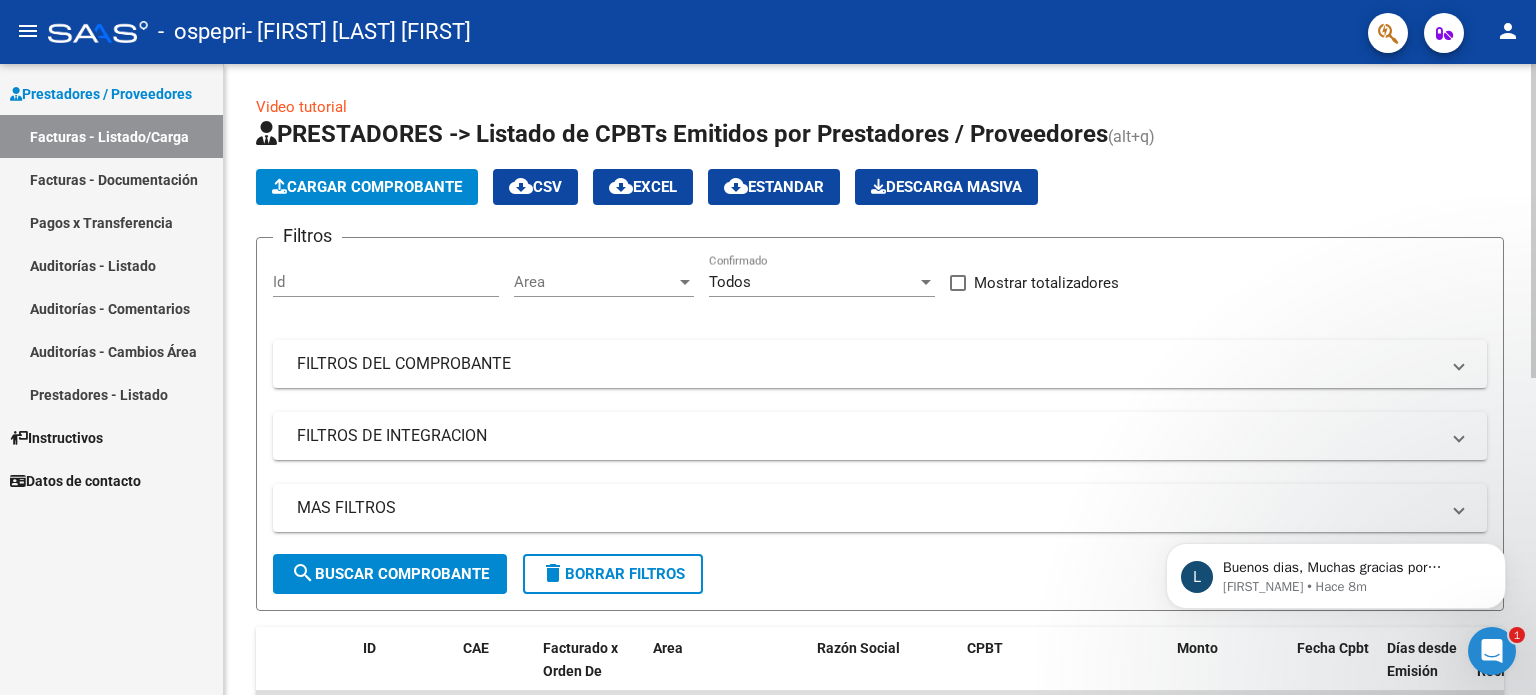 scroll, scrollTop: 0, scrollLeft: 0, axis: both 